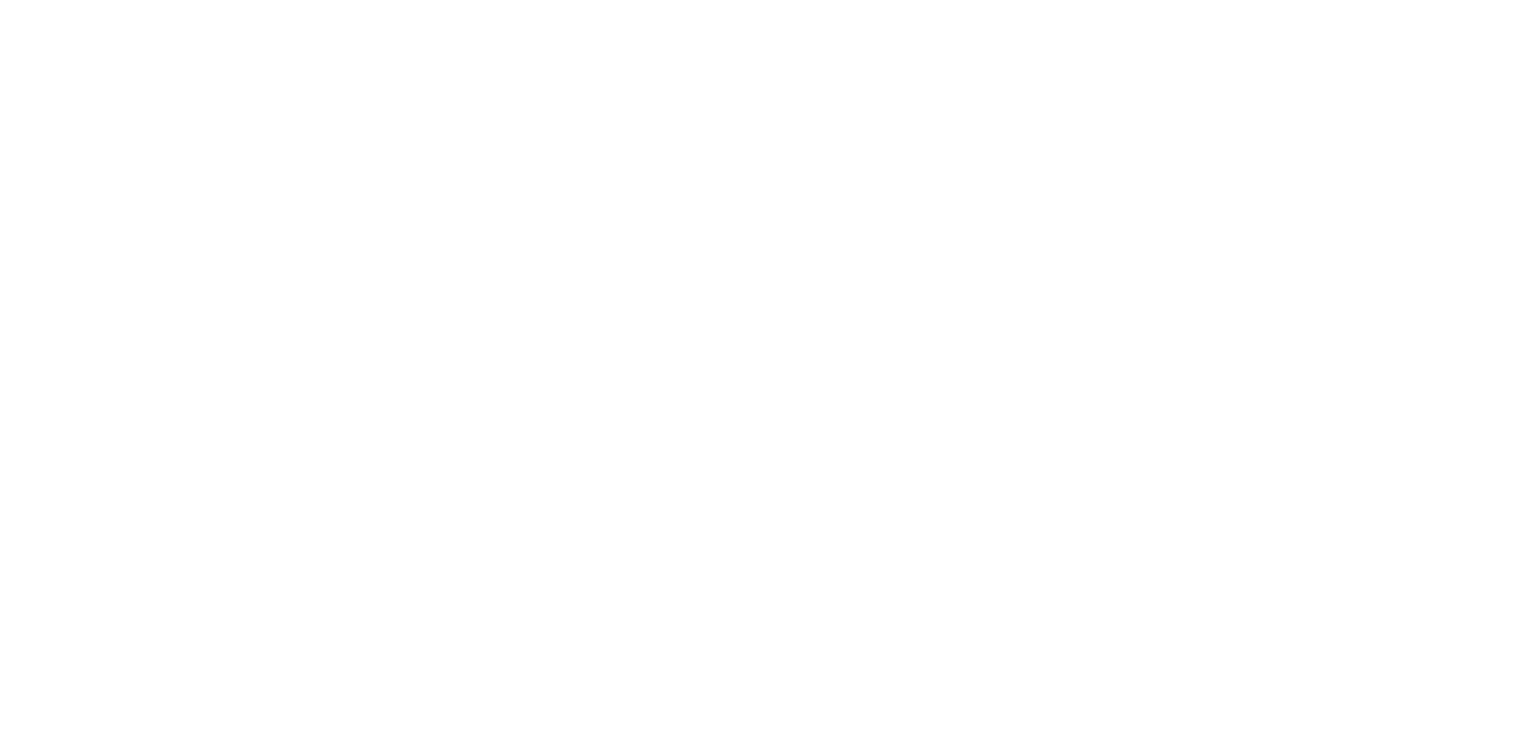 scroll, scrollTop: 0, scrollLeft: 0, axis: both 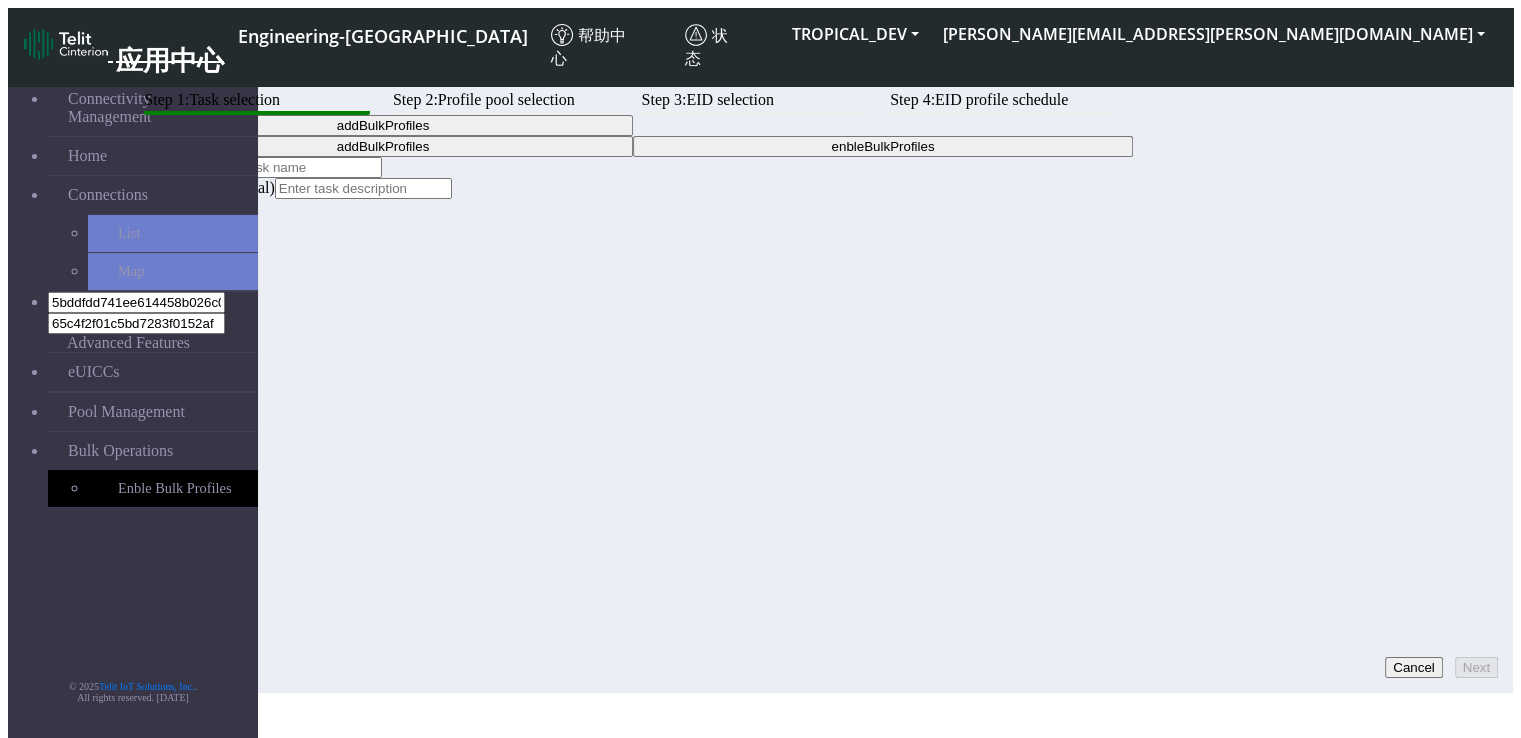 click on "Step 1:  Task selection  Step 2:  Profile pool selection  Step 3:  EID selection  Step 4:  EID profile schedule addBulkProfiles  addBulkProfiles   enbleBulkProfiles  Task Name Description (optional)  Cancel   Next" 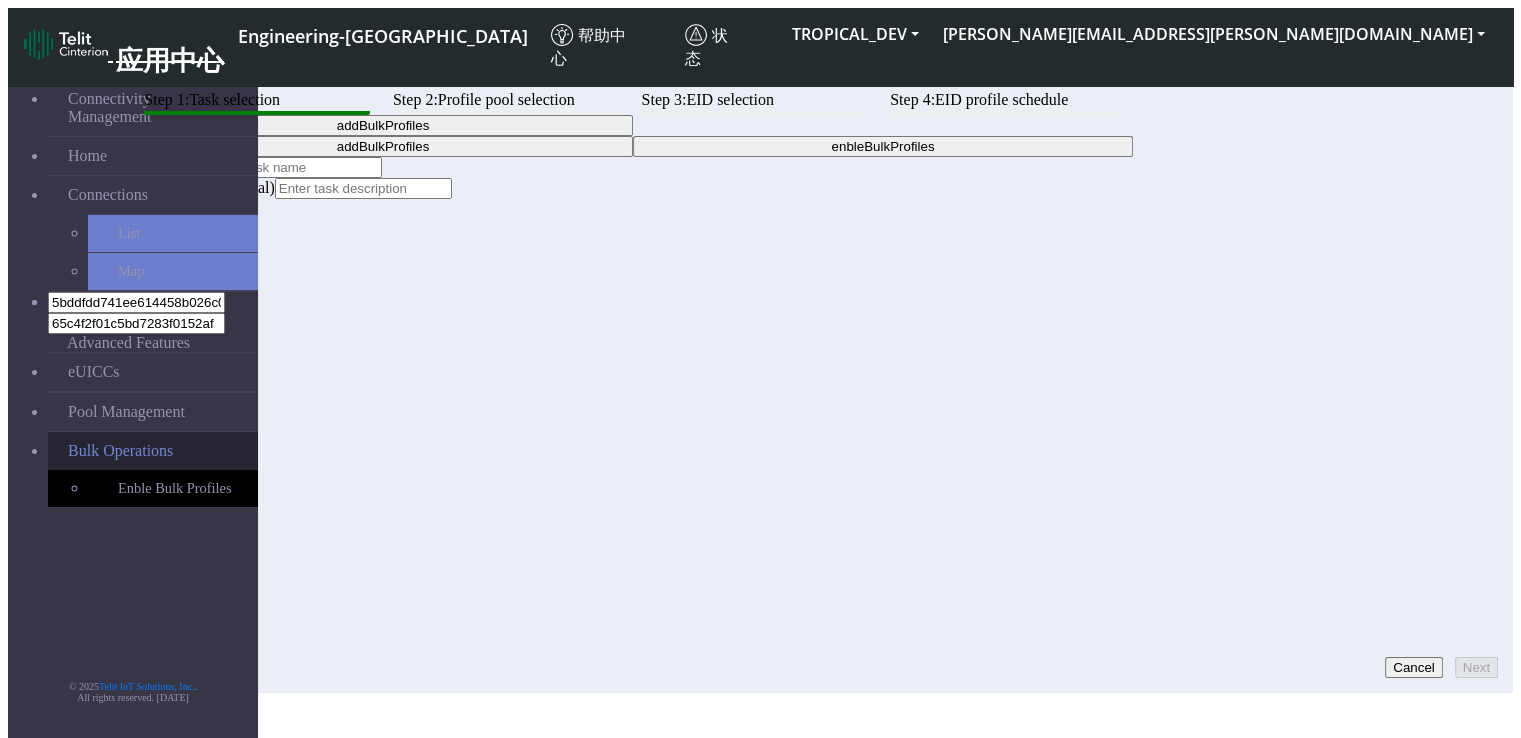 click on "Bulk Operations" at bounding box center [120, 451] 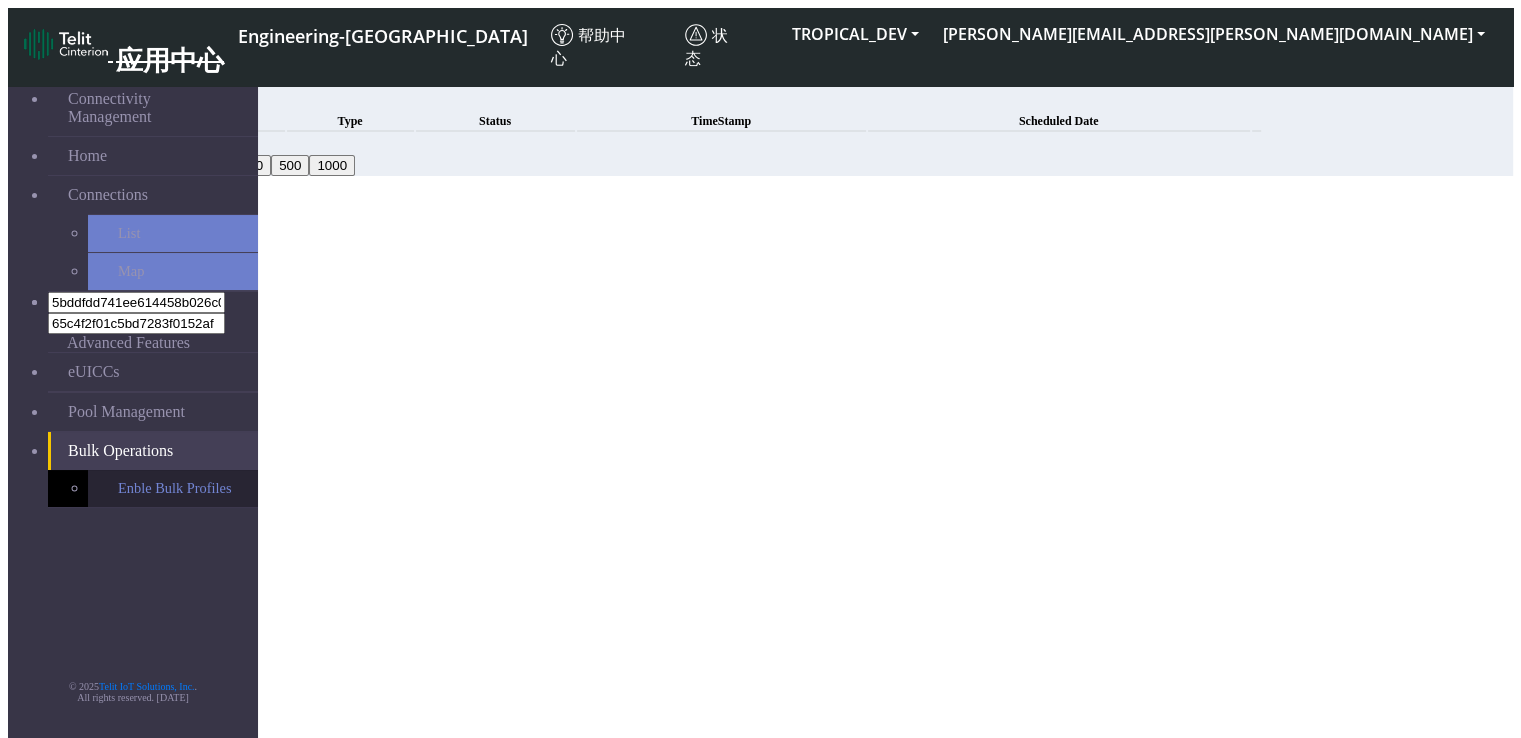 click on "Enble Bulk Profiles" at bounding box center [173, 488] 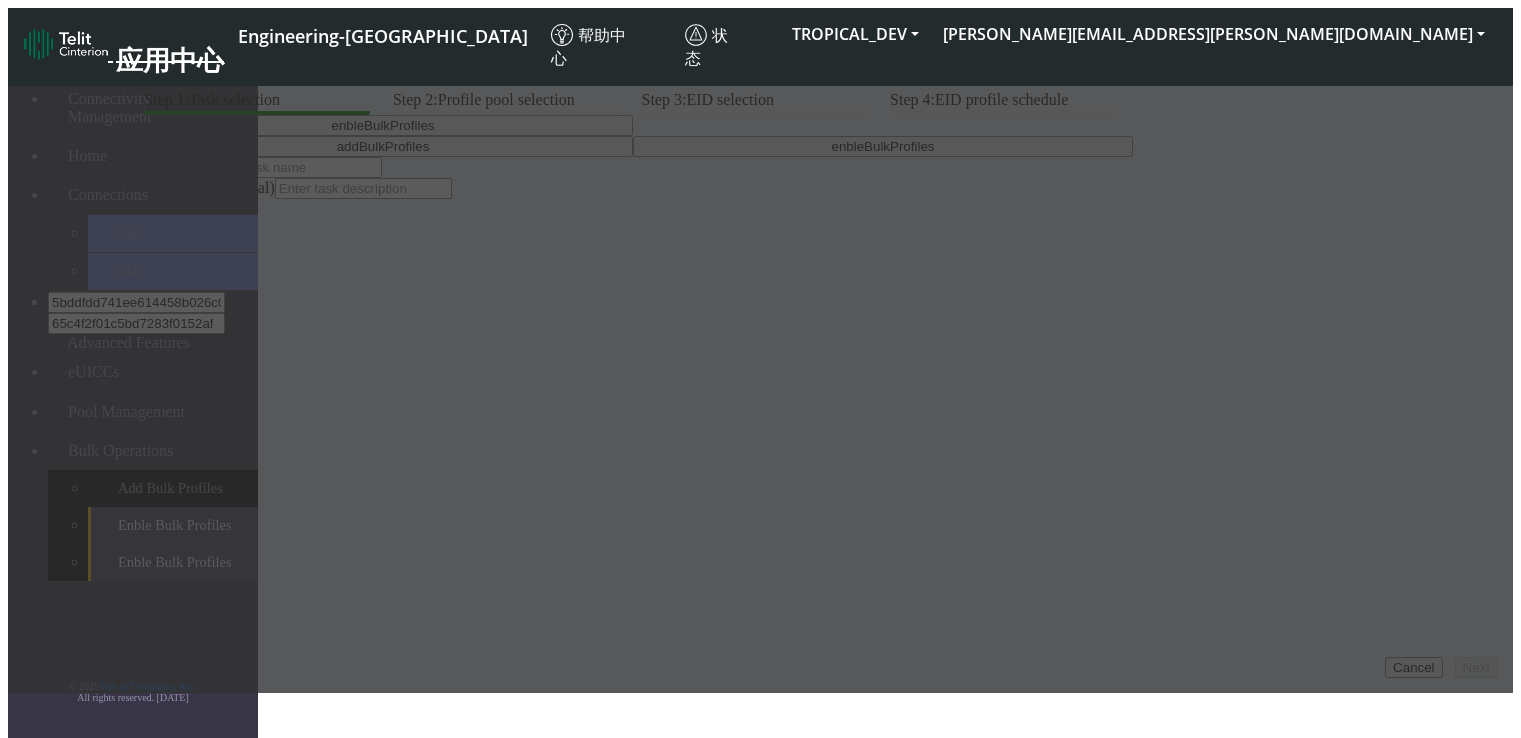 scroll, scrollTop: 0, scrollLeft: 0, axis: both 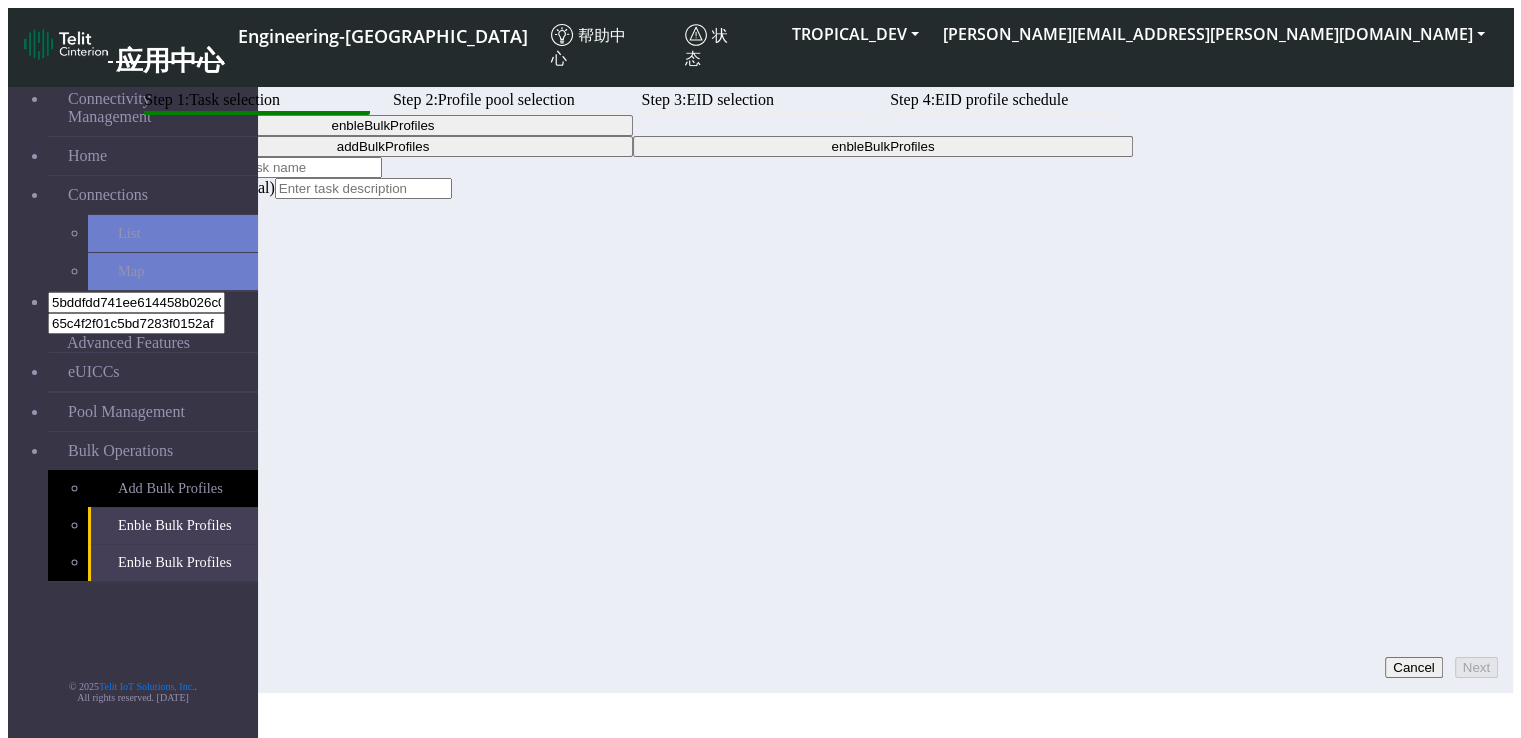 click on "Connectivity Management   Home  Connections List Map 5bddfdd741ee614458b026c007a1095b 65c4f2f01c5bd7283f0152af  Advanced Features   eUICCs   Pool Management  Bulk Operations  Add Bulk Profiles   Enble Bulk Profiles   Enble Bulk Profiles   © 2025  Telit IoT Solutions, Inc. .  All rights reserved. 01.09.00" at bounding box center [133, 402] 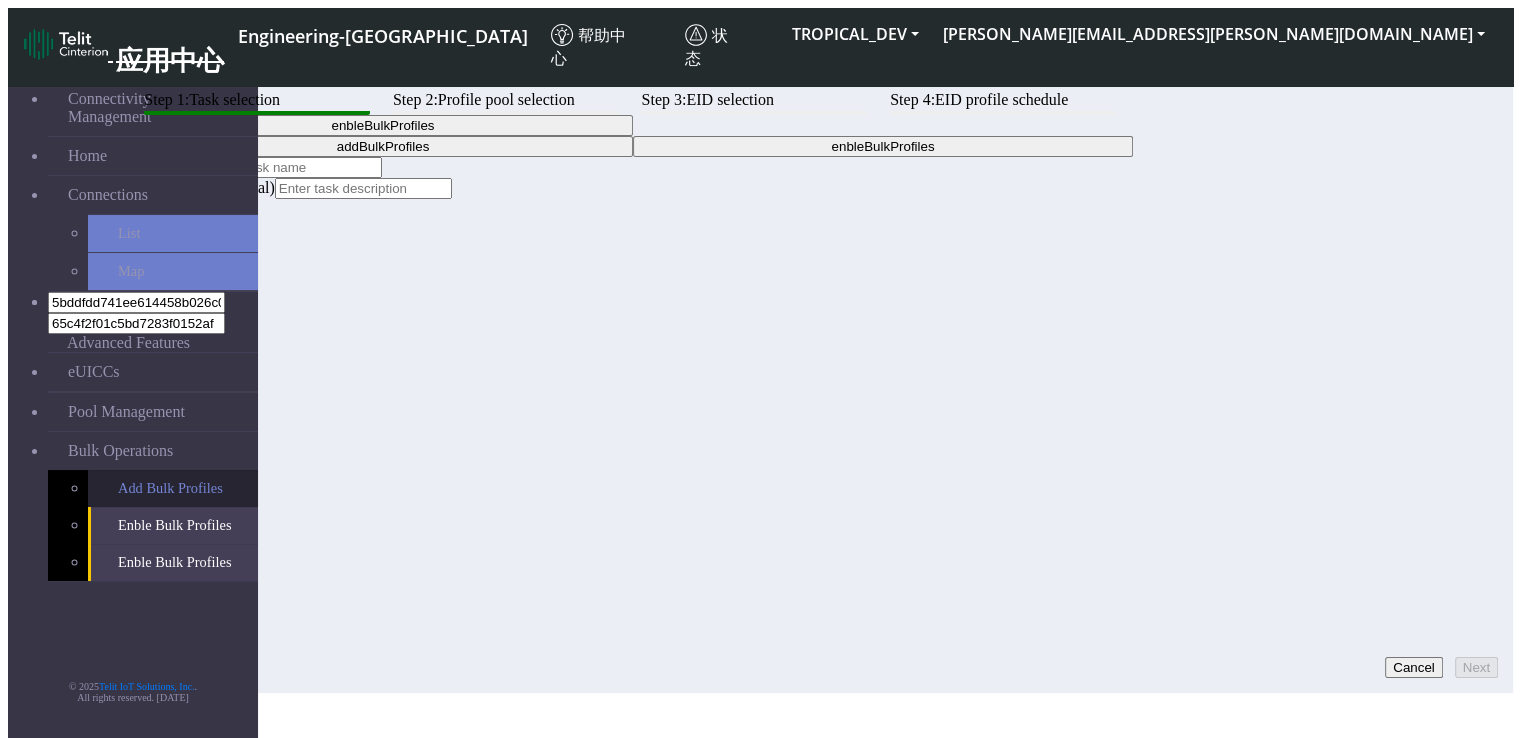 click on "Add Bulk Profiles" at bounding box center [173, 488] 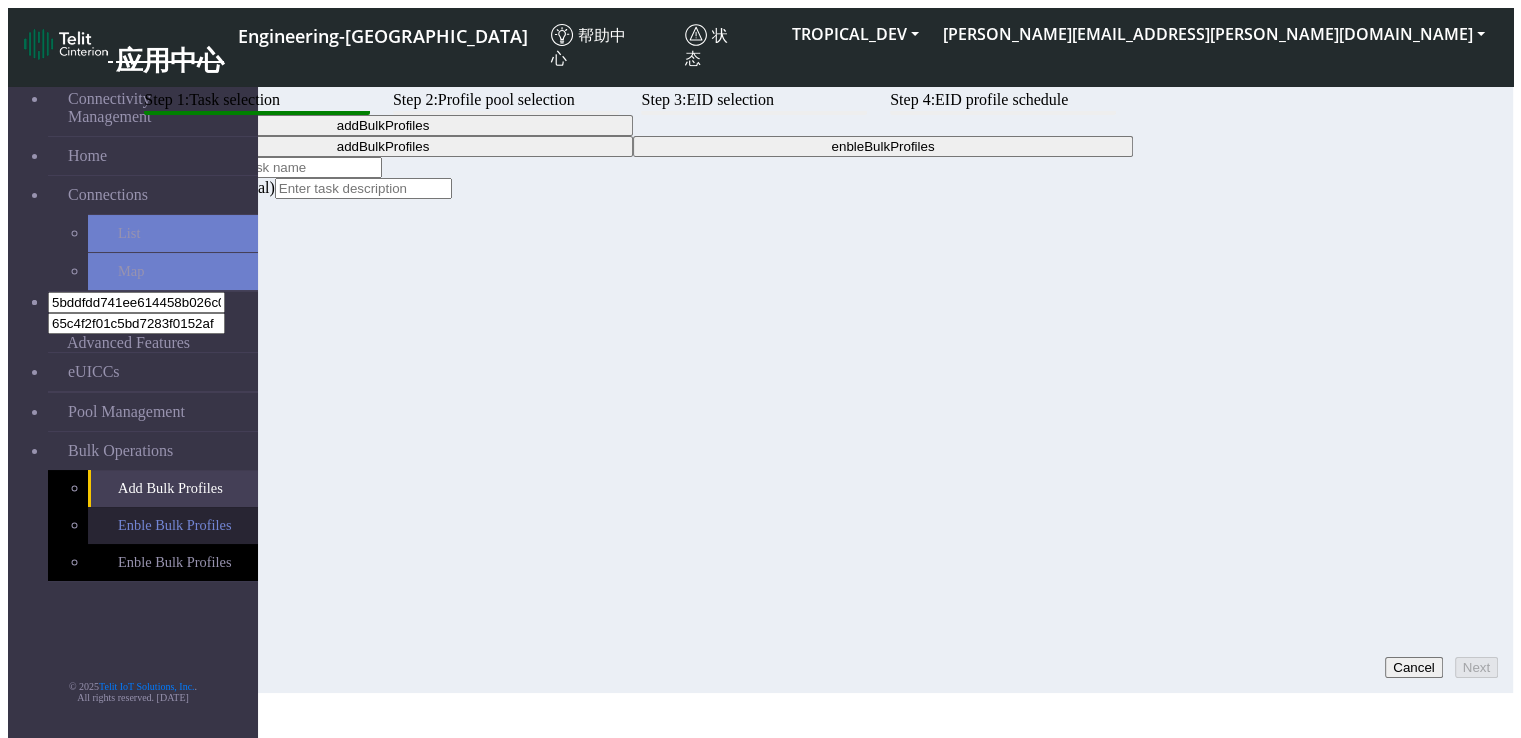 click on "Enble Bulk Profiles" at bounding box center (173, 525) 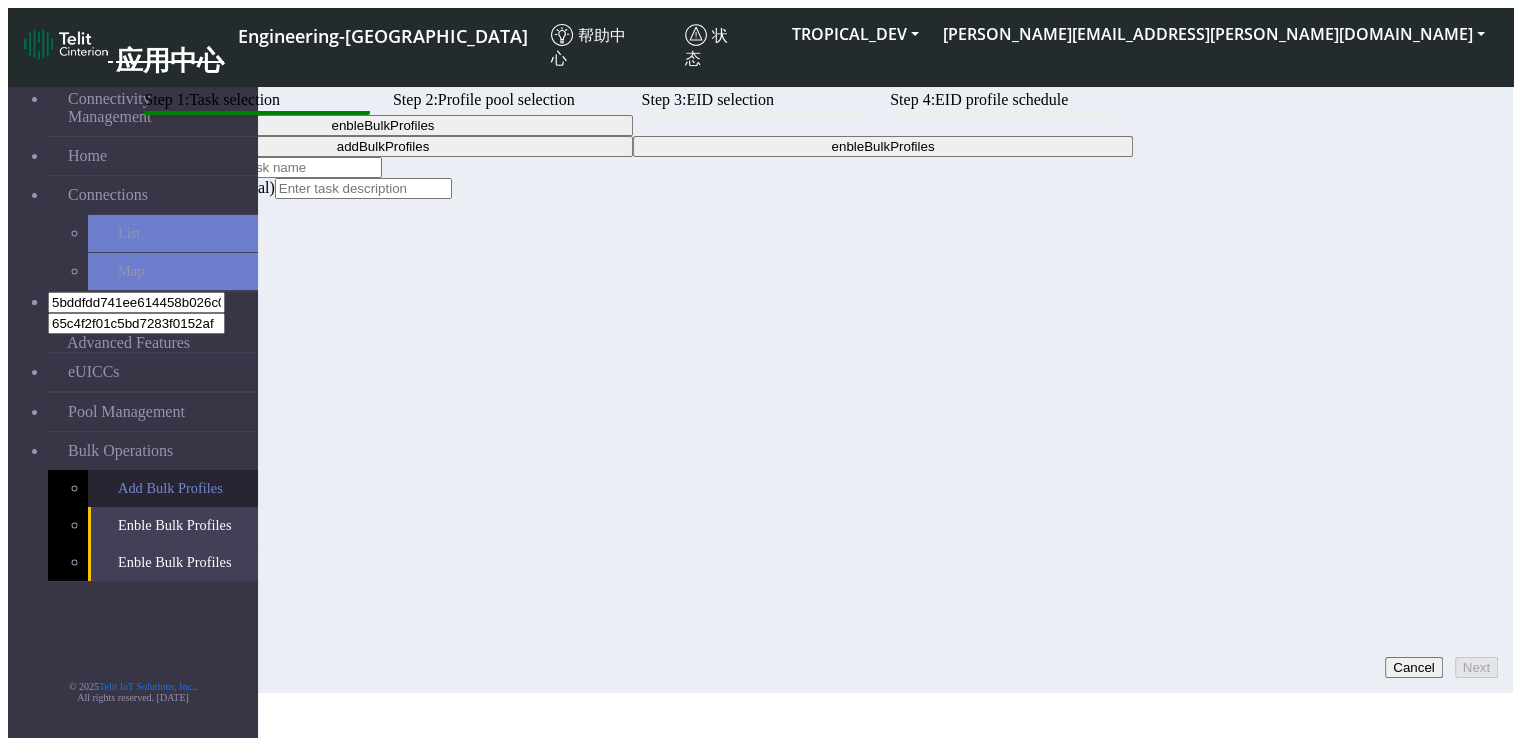 click on "Add Bulk Profiles" at bounding box center (173, 488) 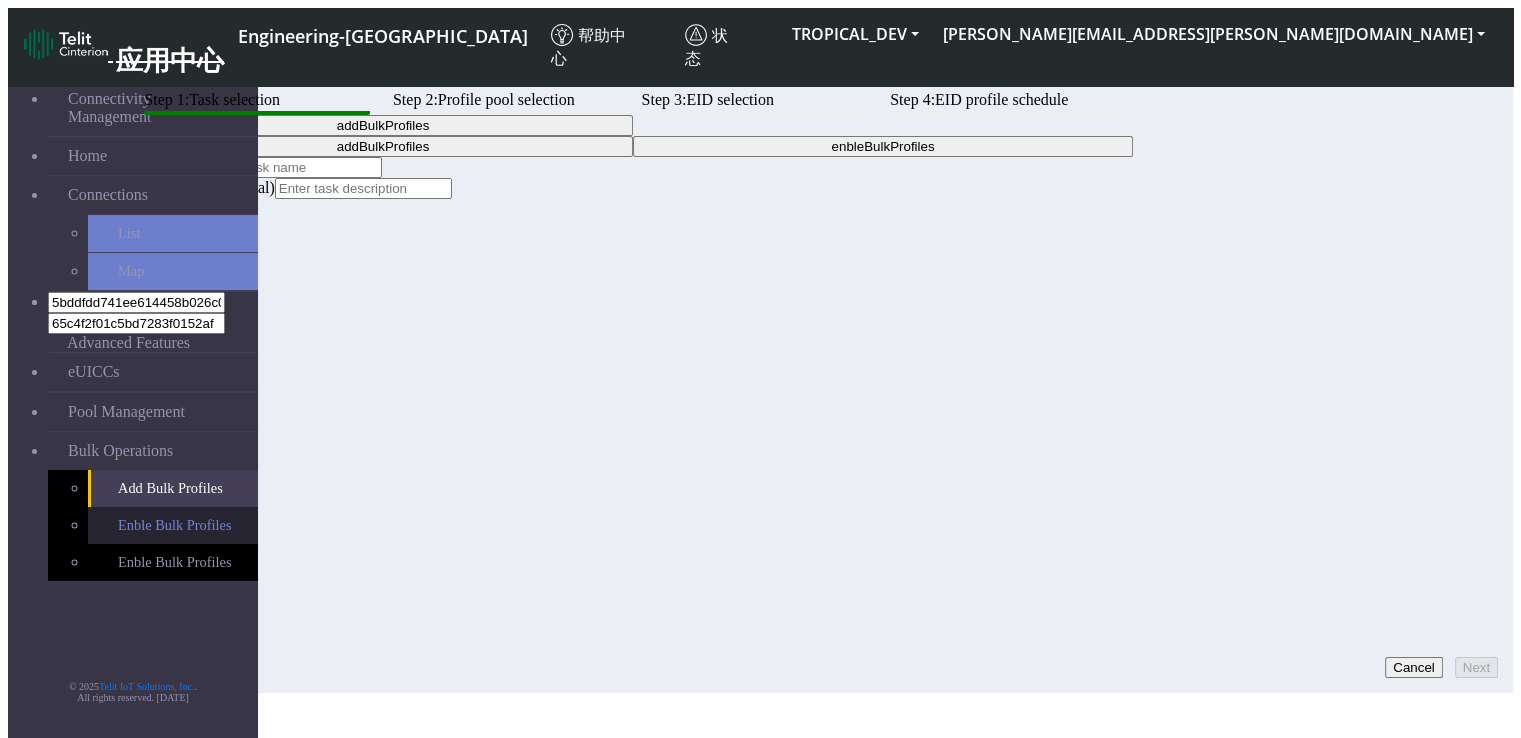 click on "Enble Bulk Profiles" at bounding box center [173, 525] 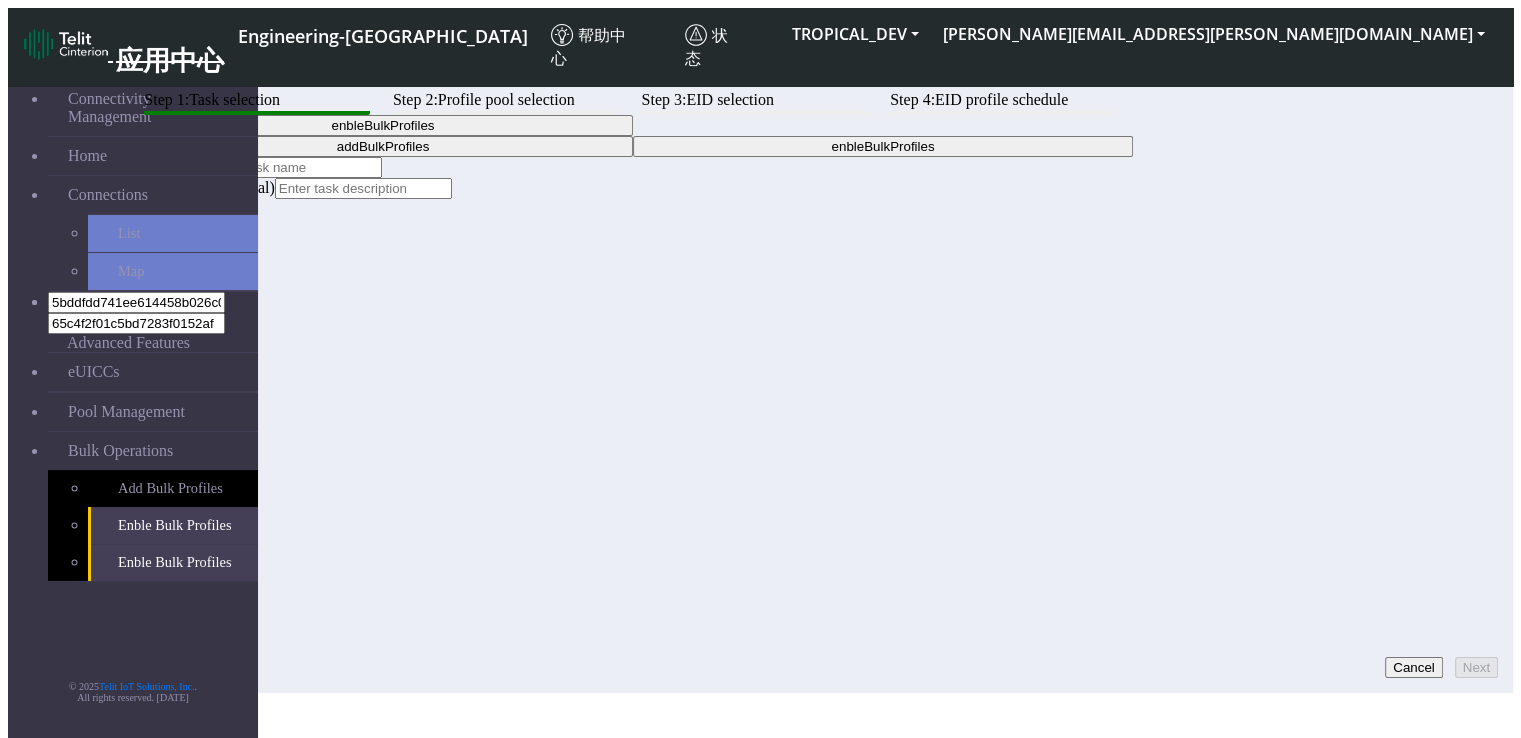 click on "Step 1:  Task selection  Step 2:  Profile pool selection  Step 3:  EID selection  Step 4:  EID profile schedule enbleBulkProfiles  addBulkProfiles   enbleBulkProfiles  Task Name Description (optional)  Cancel   Next" 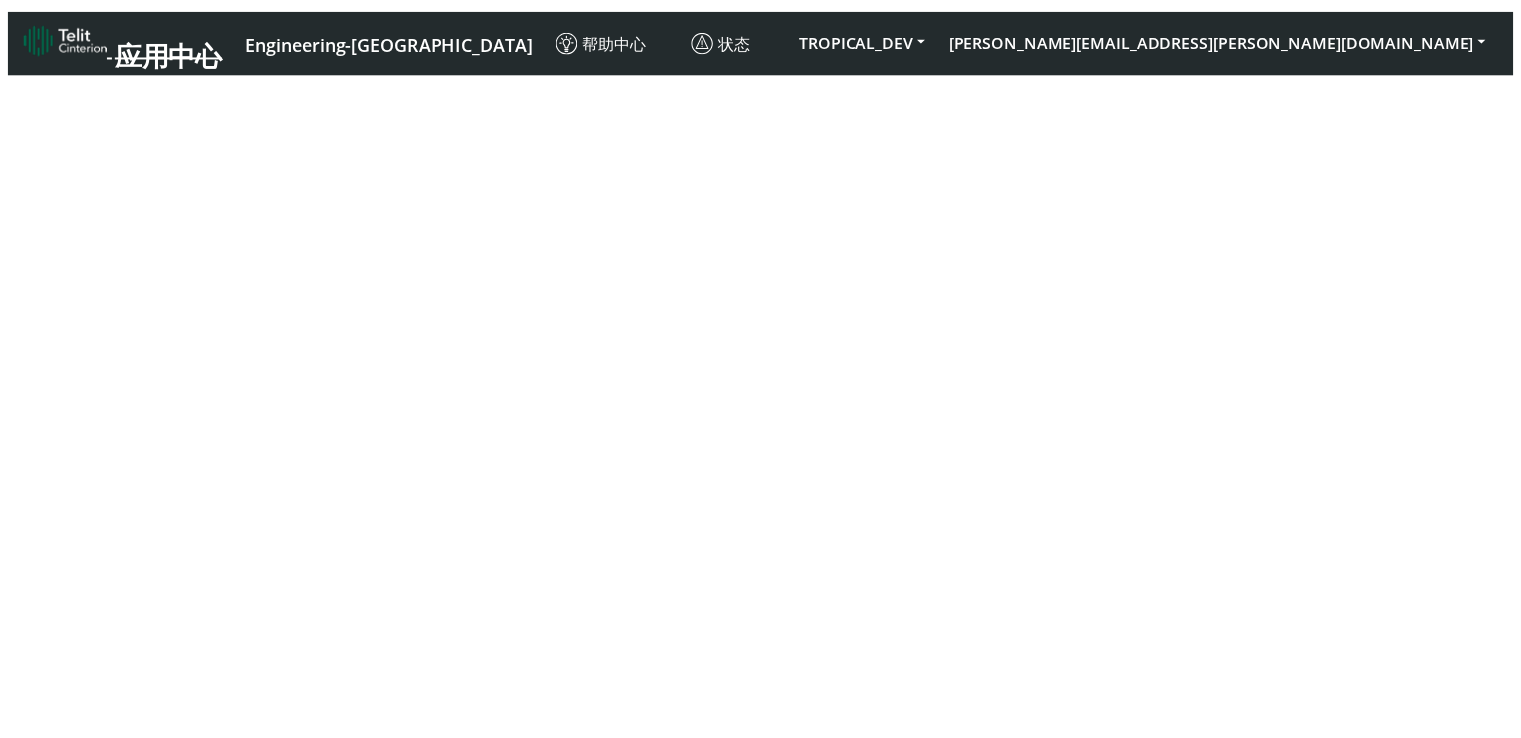scroll, scrollTop: 0, scrollLeft: 0, axis: both 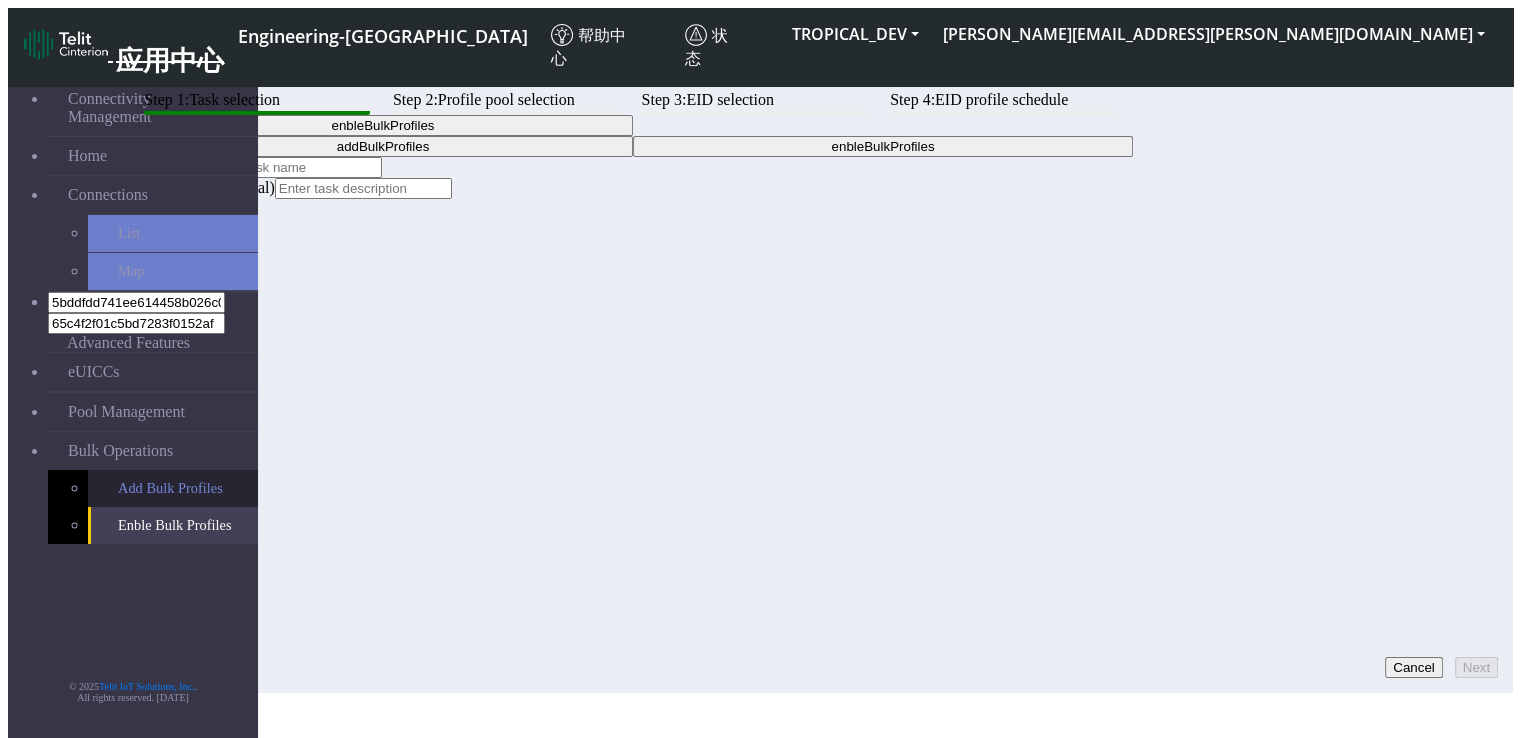 click on "Add Bulk Profiles" at bounding box center [173, 488] 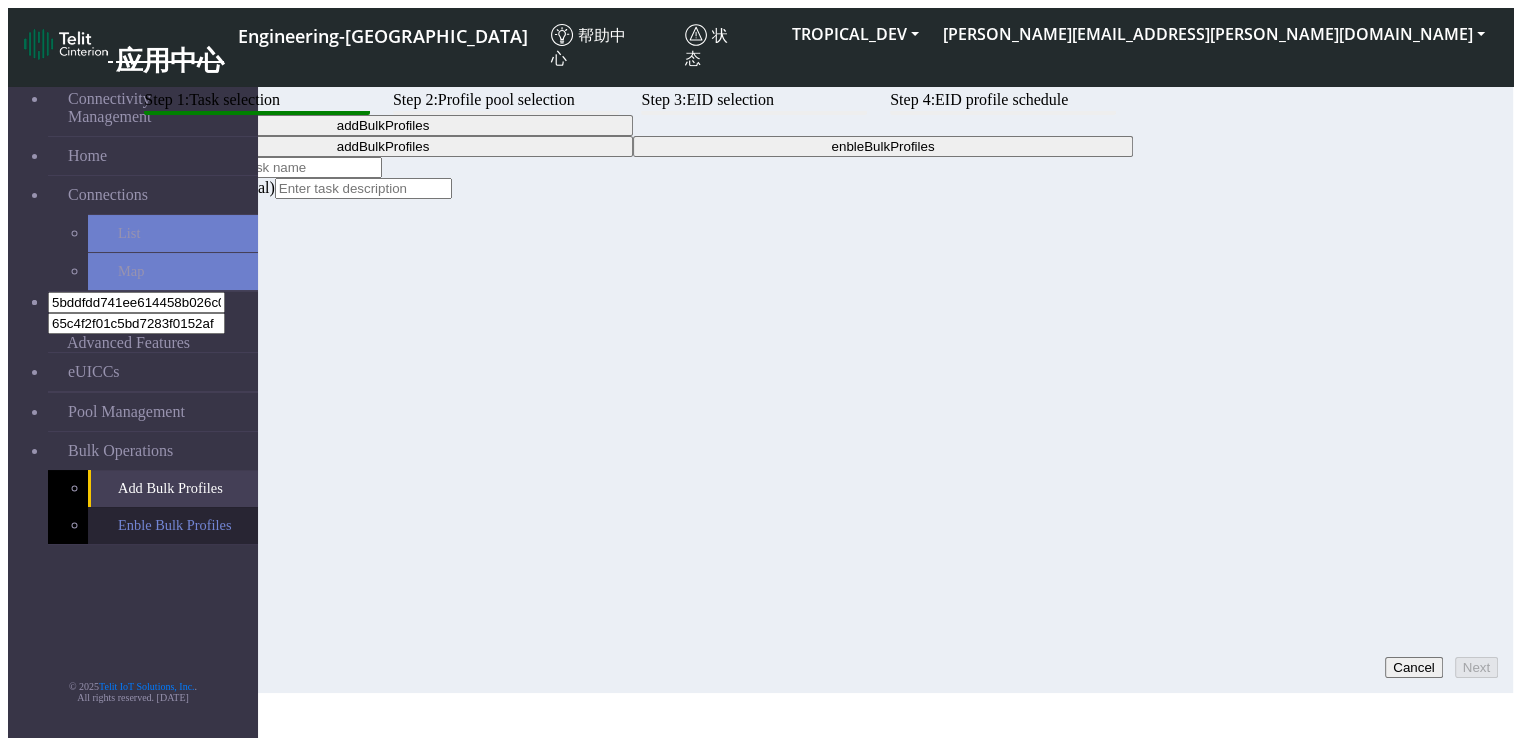 click on "Enble Bulk Profiles" at bounding box center (173, 525) 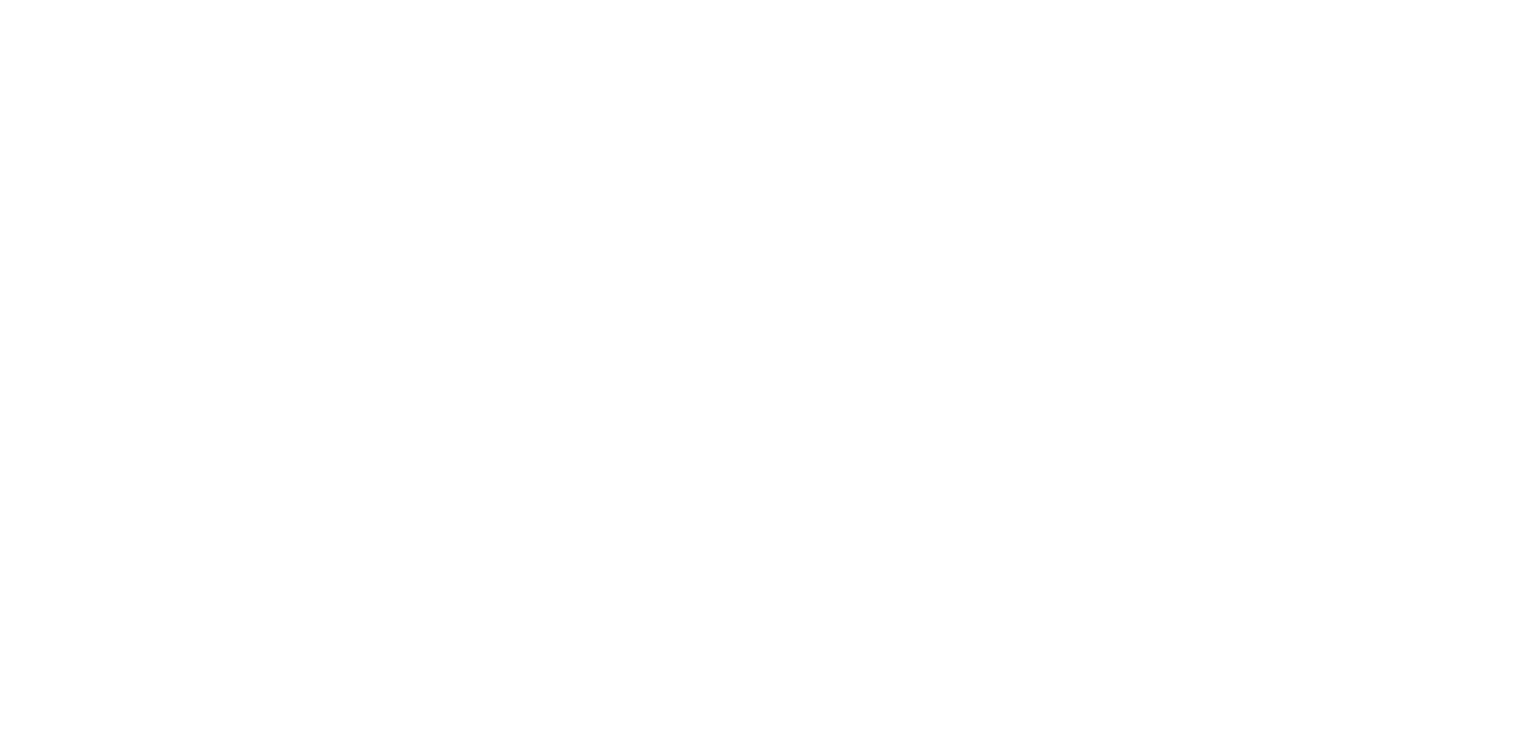 scroll, scrollTop: 0, scrollLeft: 0, axis: both 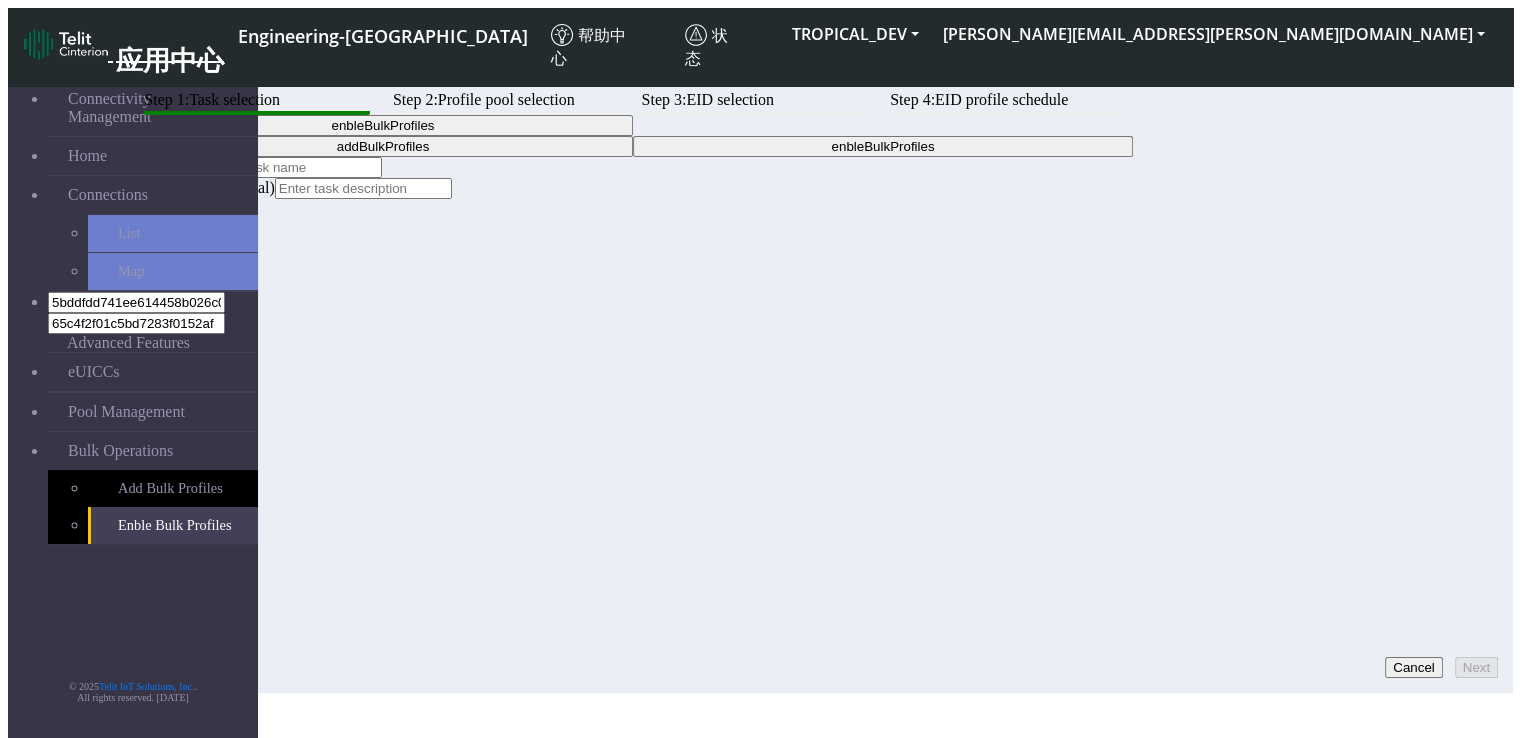 click on "Step 1:  Task selection  Step 2:  Profile pool selection  Step 3:  EID selection  Step 4:  EID profile schedule enbleBulkProfiles  addBulkProfiles   enbleBulkProfiles  Task Name Description (optional)  Cancel   Next" 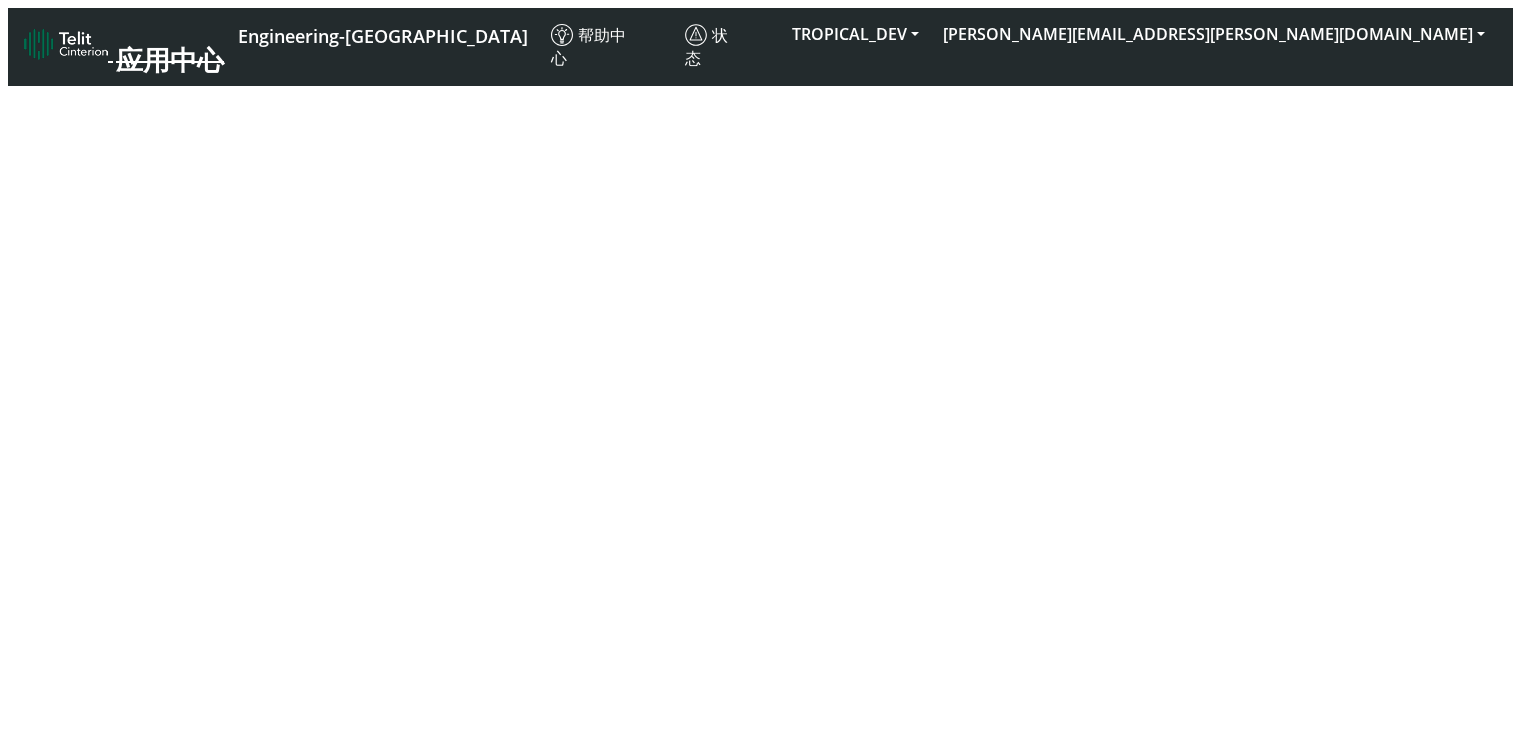 scroll, scrollTop: 0, scrollLeft: 0, axis: both 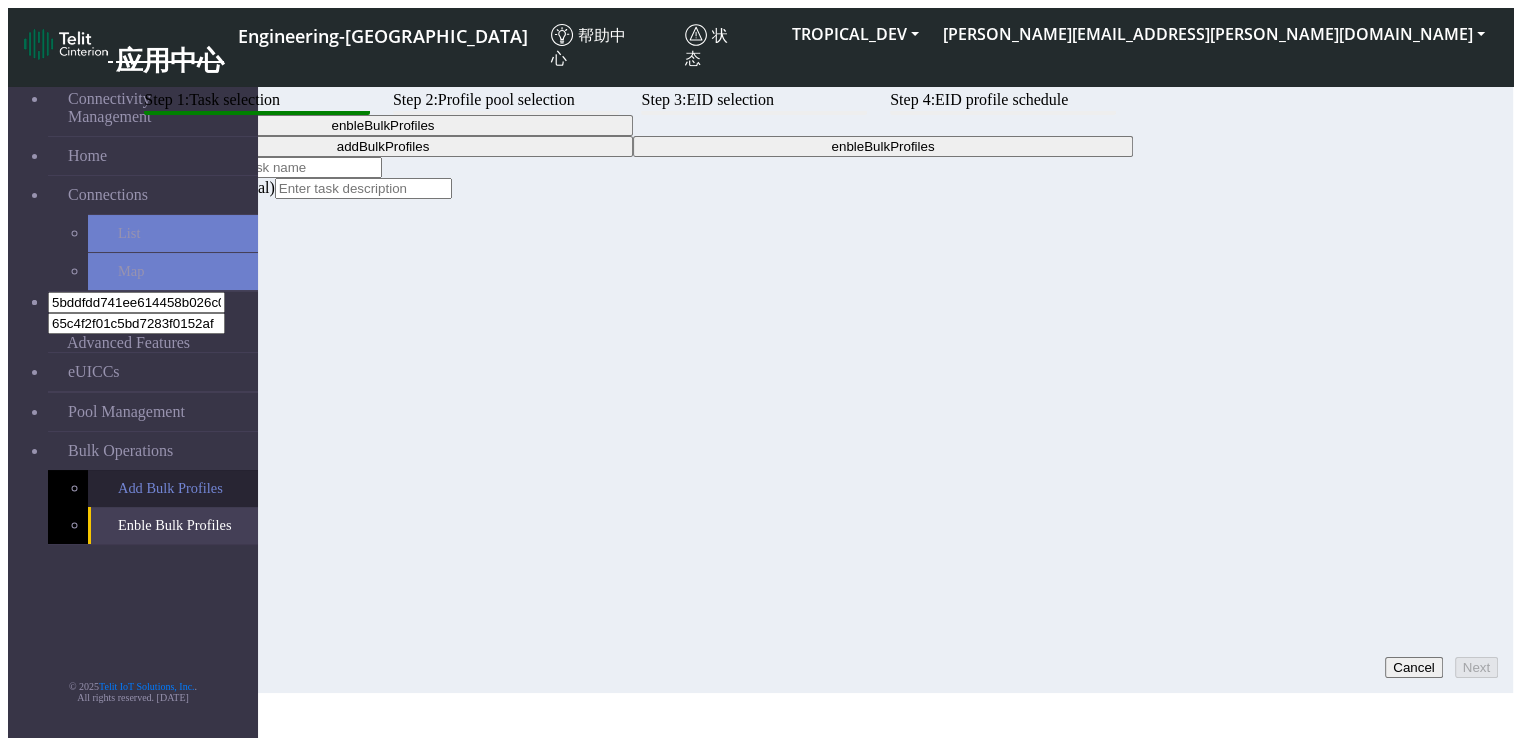click on "Add Bulk Profiles" at bounding box center [173, 488] 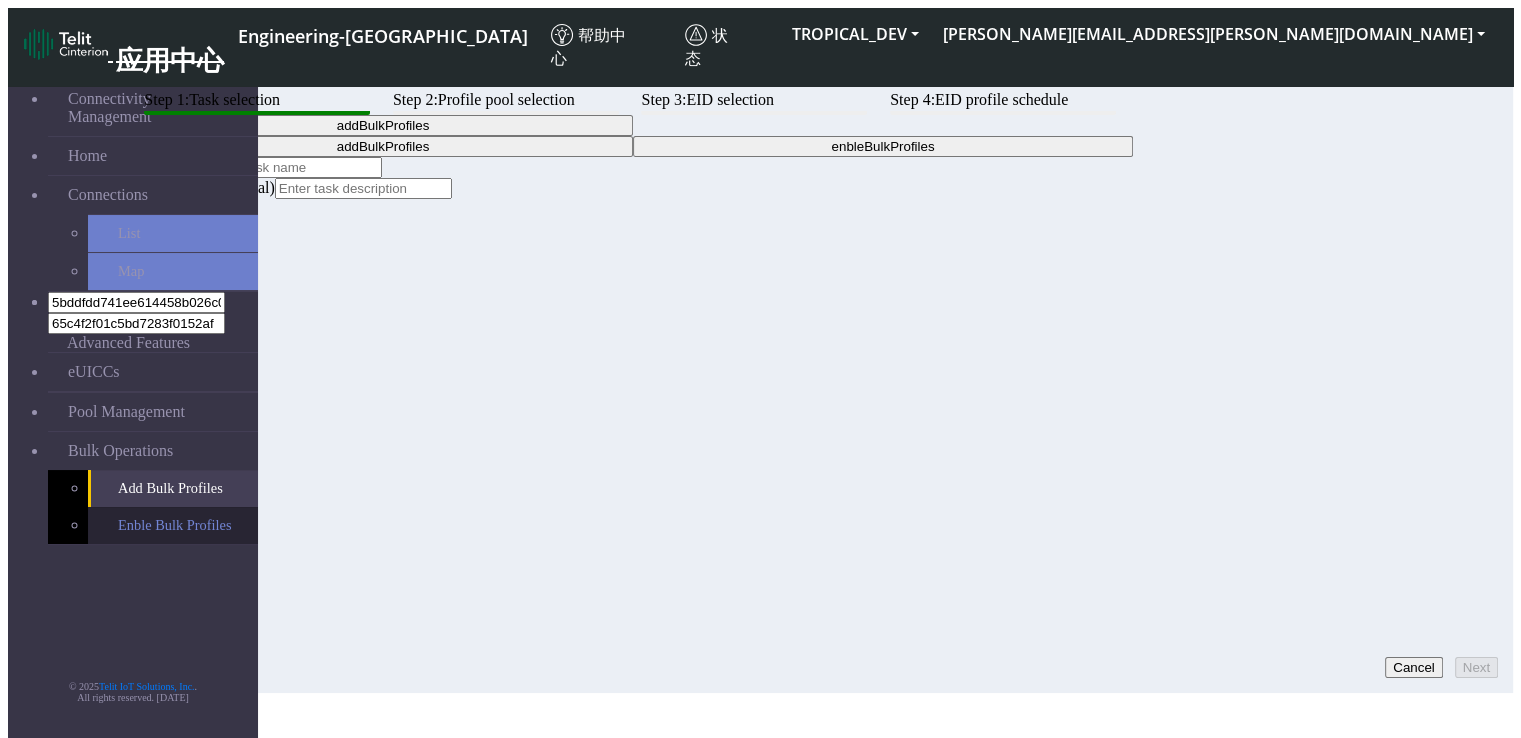 click on "Enble Bulk Profiles" at bounding box center [173, 525] 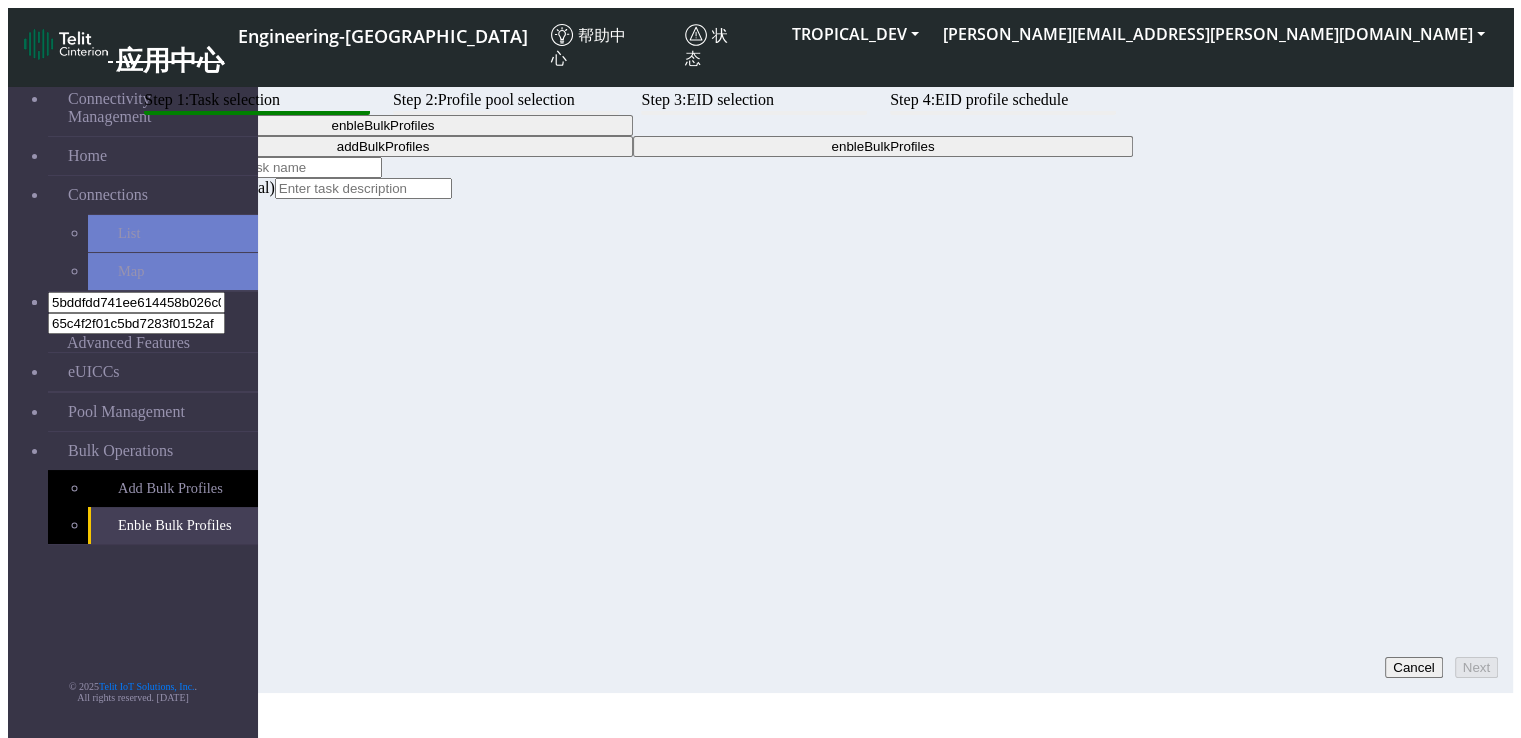 click on "navigationLabel.enbleBulkProfiles" 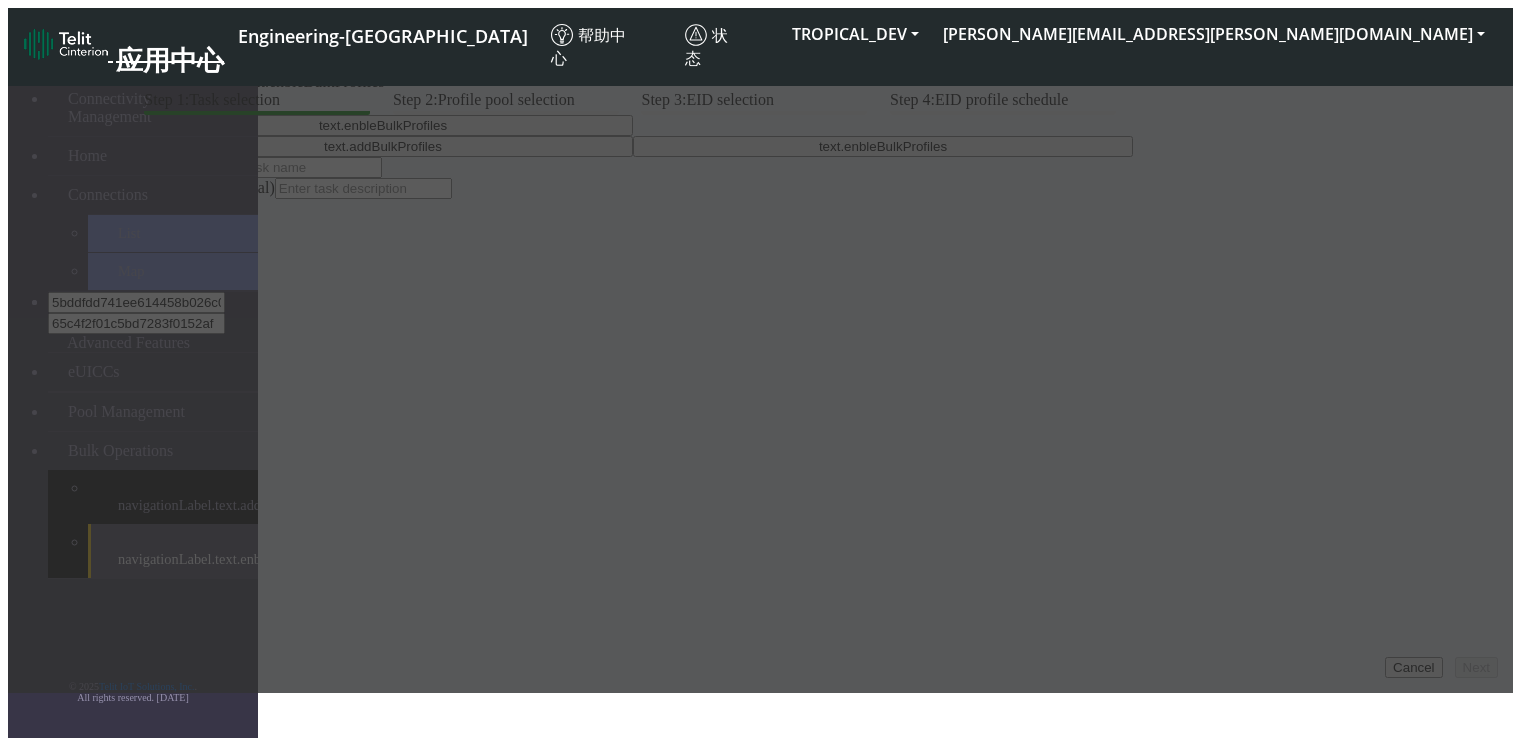 scroll, scrollTop: 0, scrollLeft: 0, axis: both 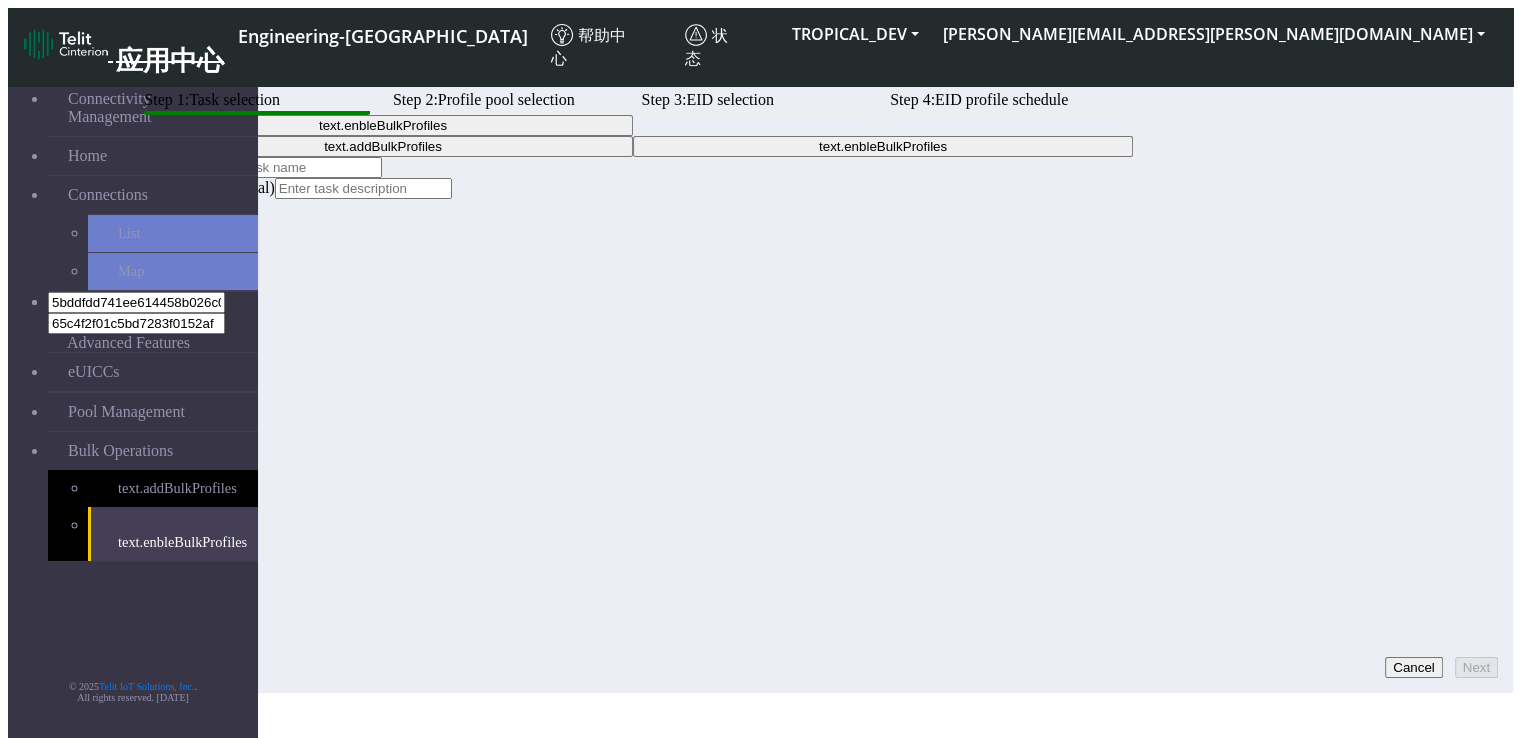 click on "Step 1:  Task selection  Step 2:  Profile pool selection  Step 3:  EID selection  Step 4:  EID profile schedule text.enbleBulkProfiles  text.addBulkProfiles   text.enbleBulkProfiles  Task Name Description (optional)  Cancel   Next" 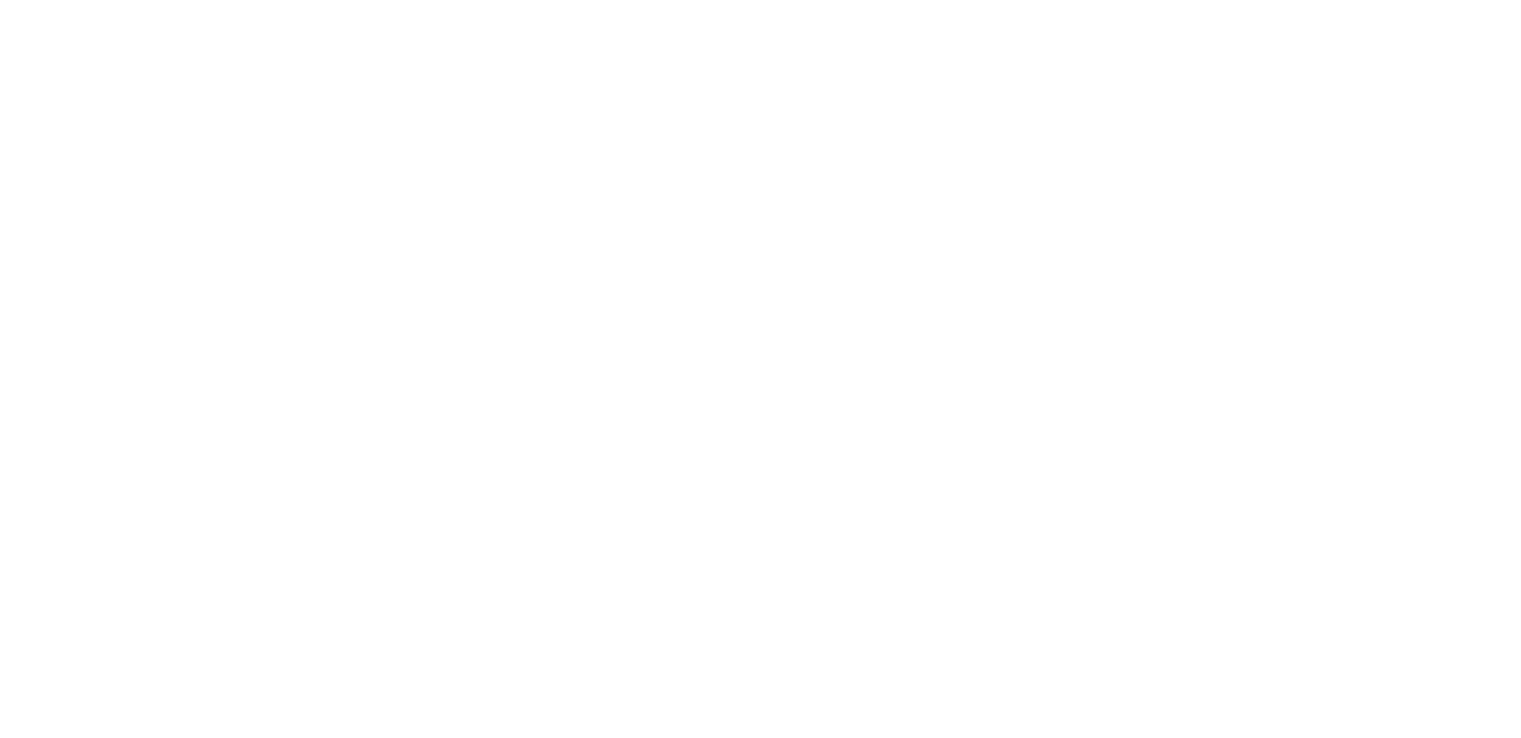 scroll, scrollTop: 0, scrollLeft: 0, axis: both 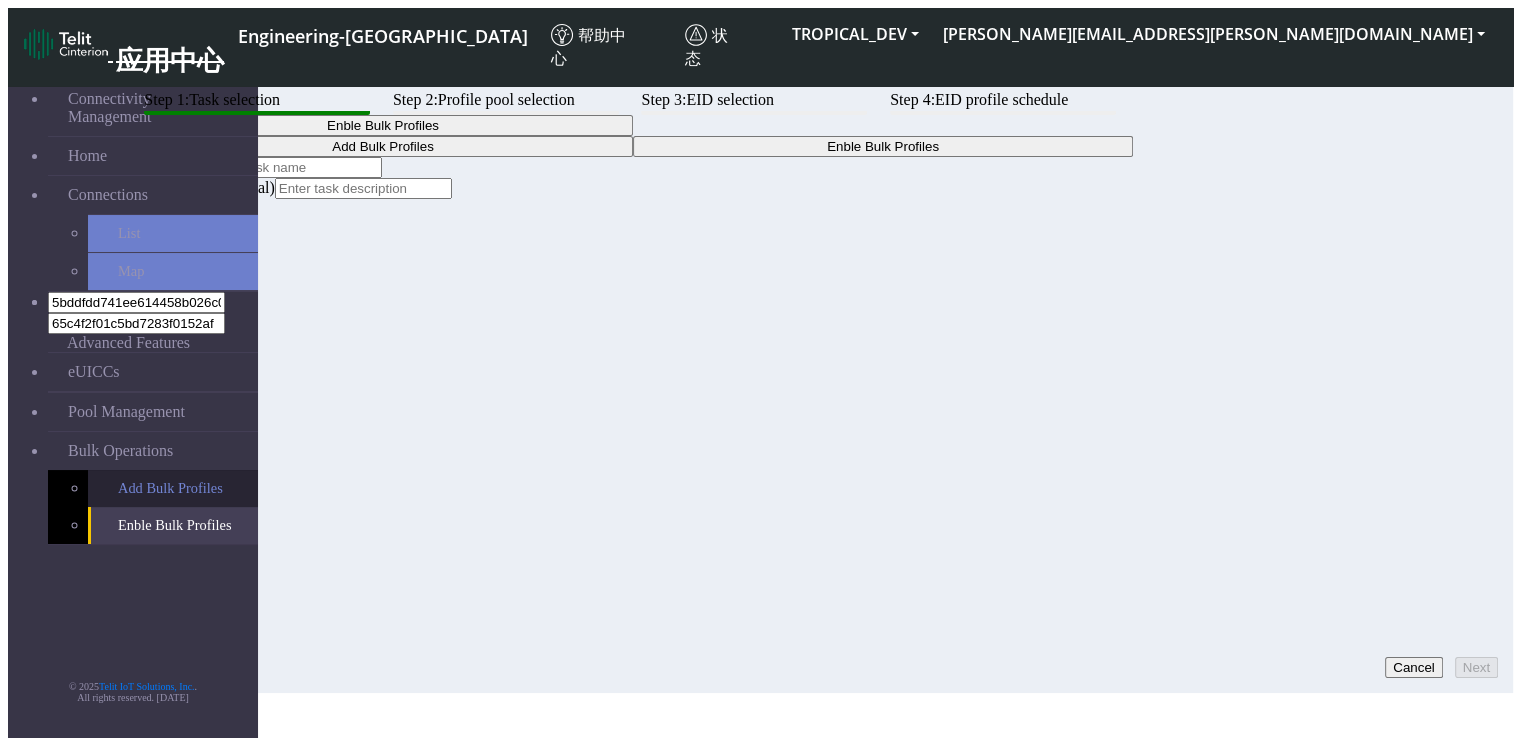 click on "Add Bulk Profiles" at bounding box center [173, 488] 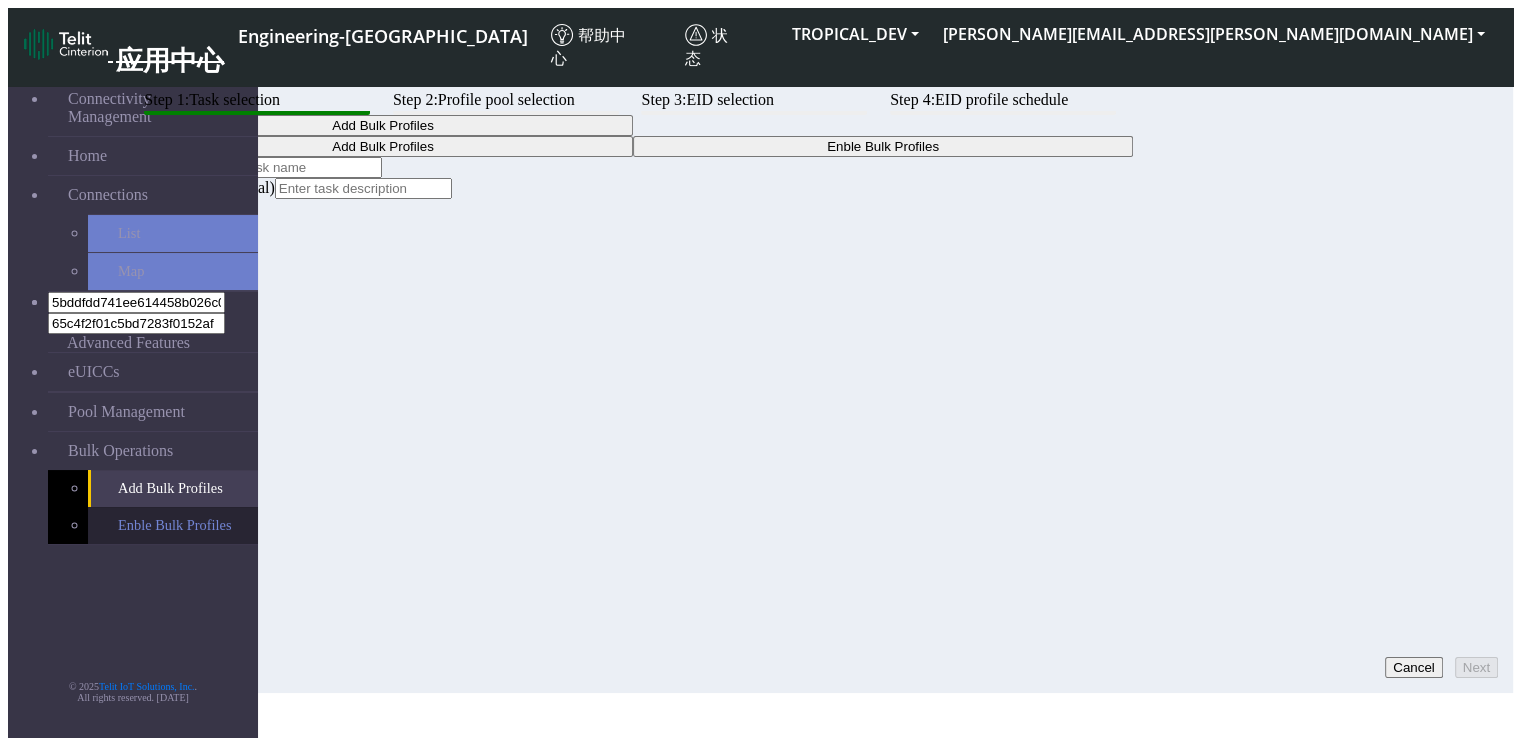 click on "Enble Bulk Profiles" at bounding box center [173, 525] 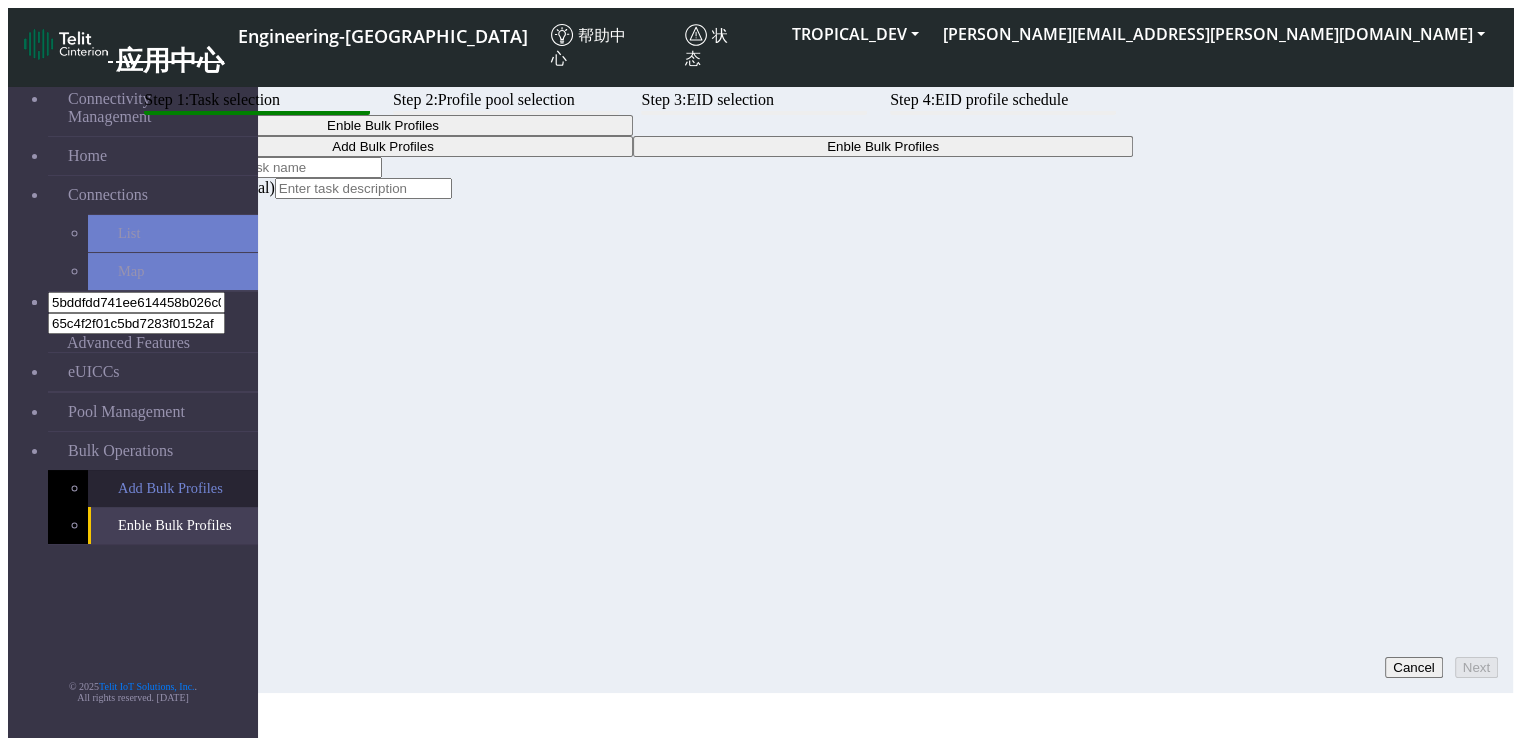 click on "Add Bulk Profiles" at bounding box center (173, 488) 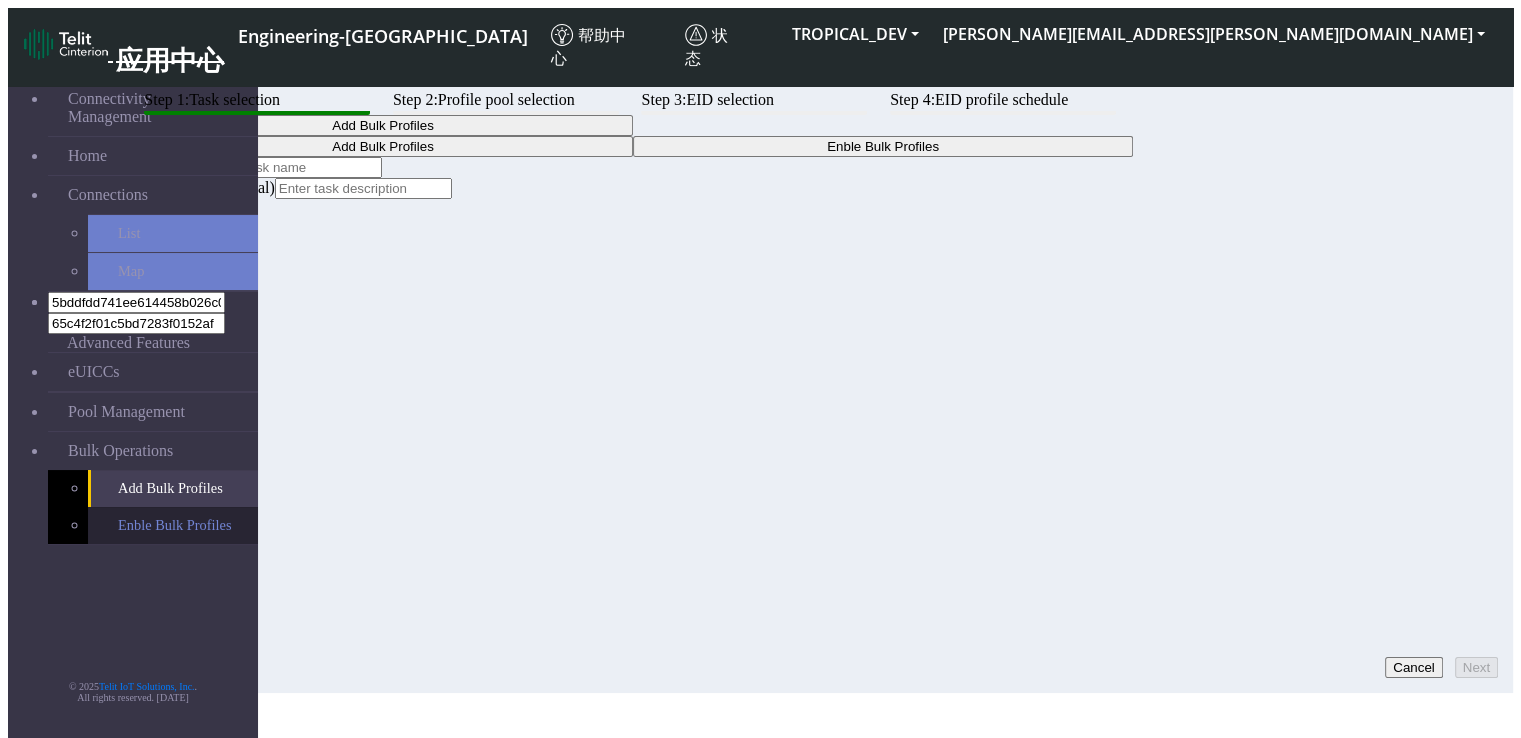 click on "Enble Bulk Profiles" at bounding box center [173, 525] 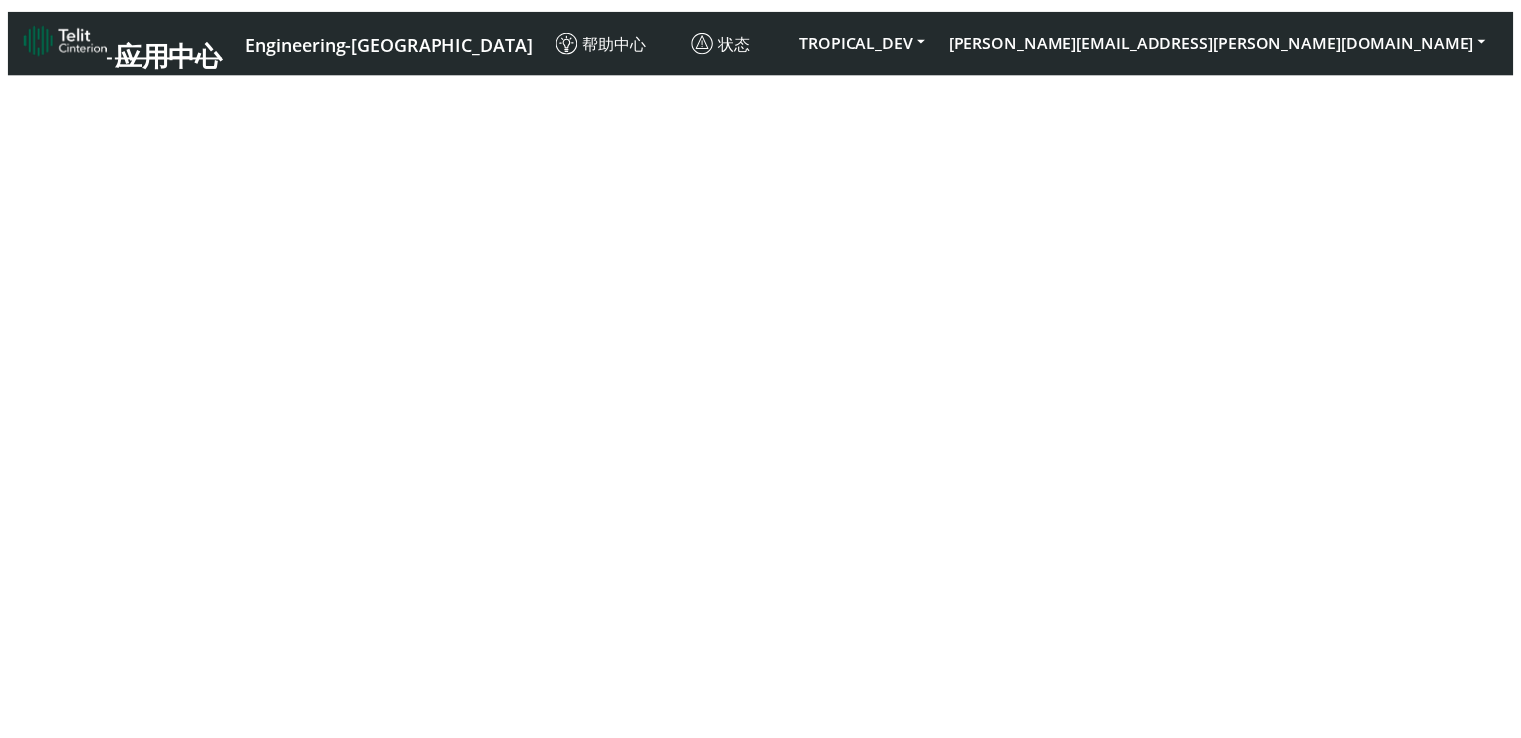 scroll, scrollTop: 0, scrollLeft: 0, axis: both 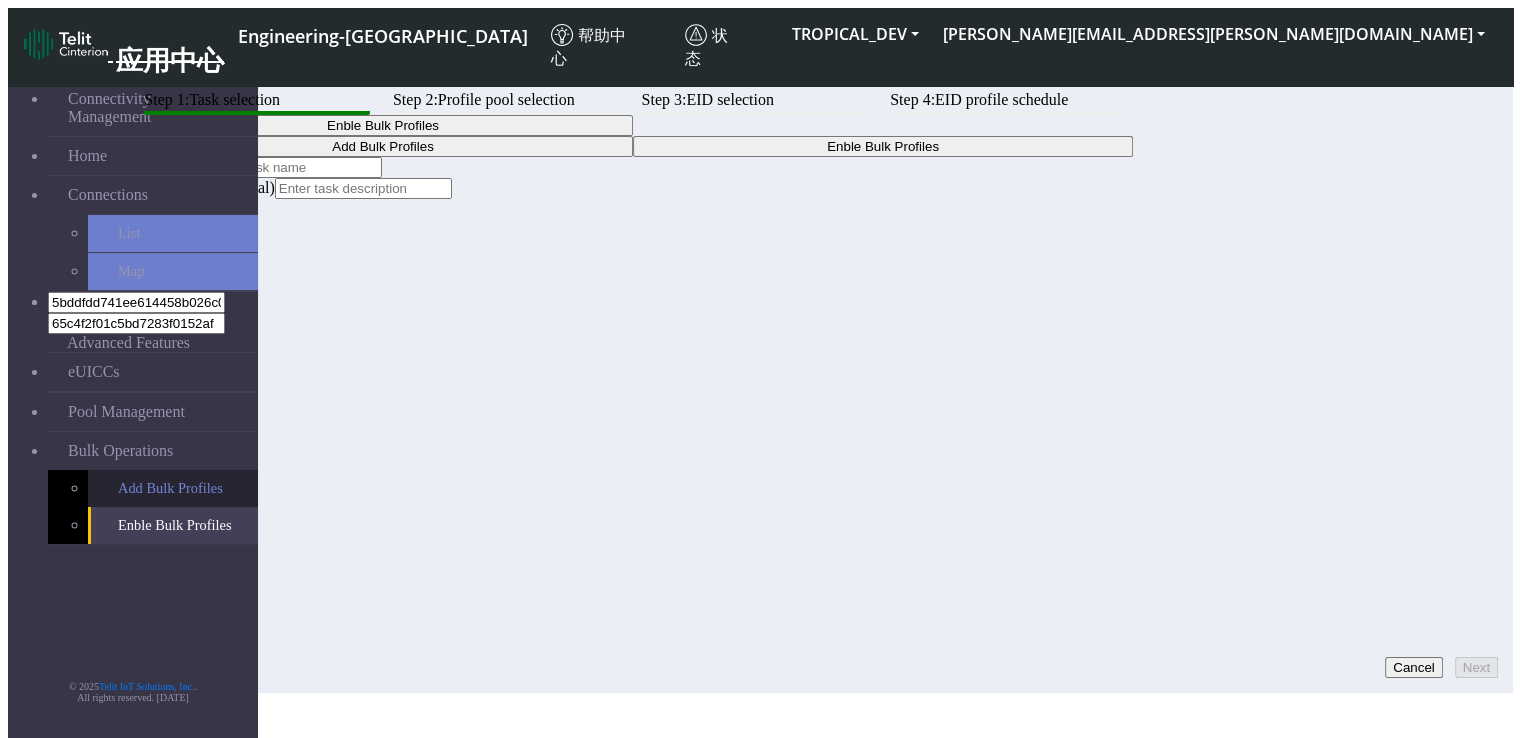 click on "Add Bulk Profiles" at bounding box center (173, 488) 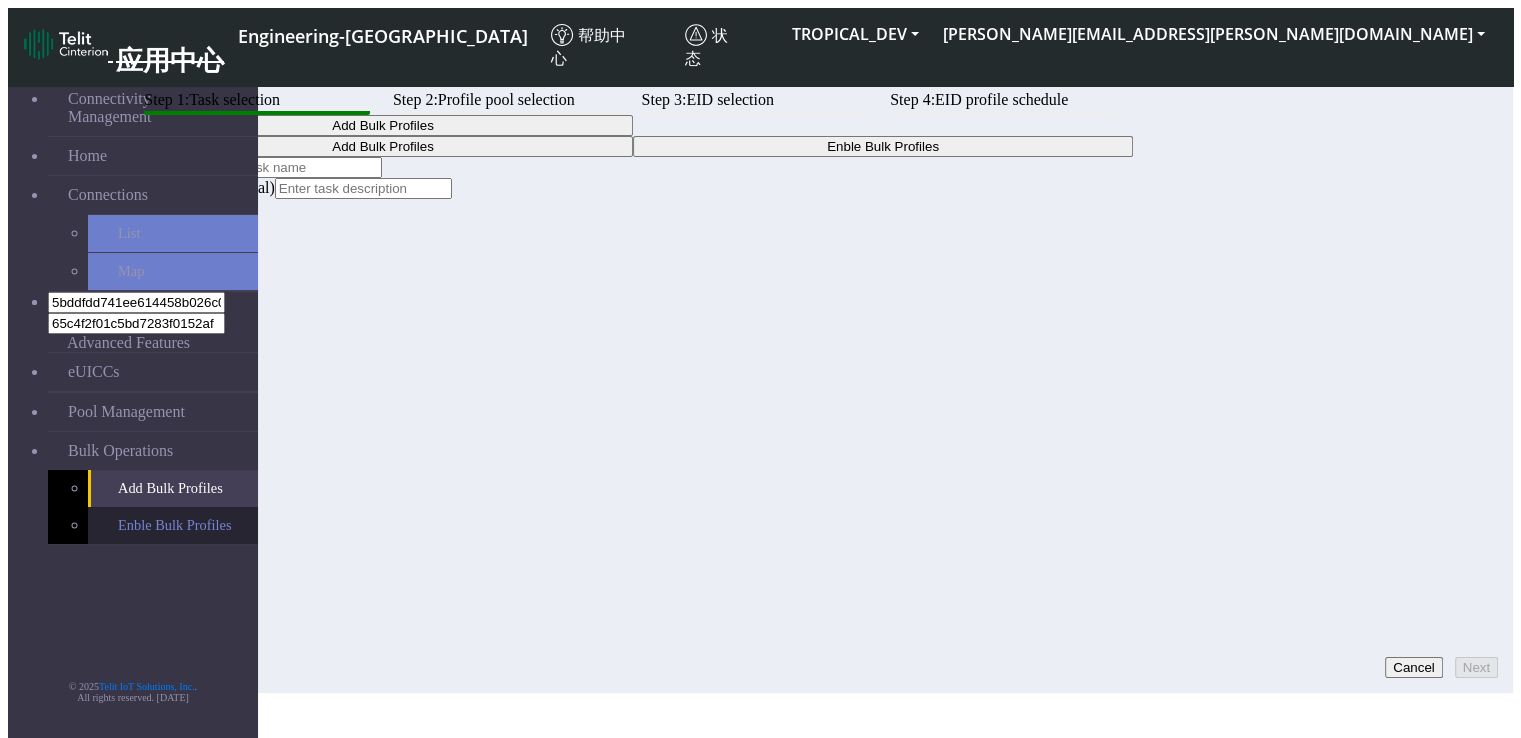 click on "Enble Bulk Profiles" at bounding box center (173, 525) 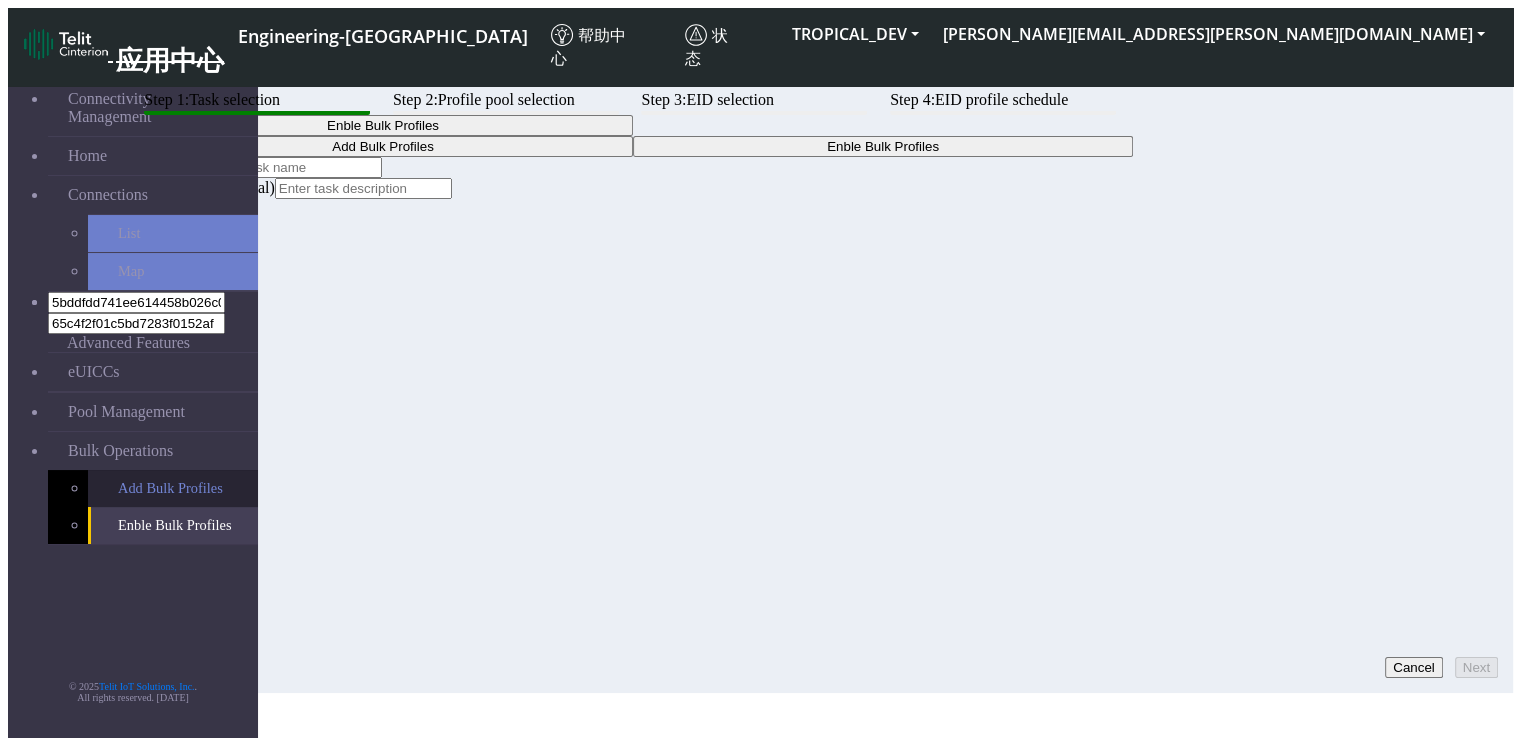click on "Add Bulk Profiles" at bounding box center (173, 488) 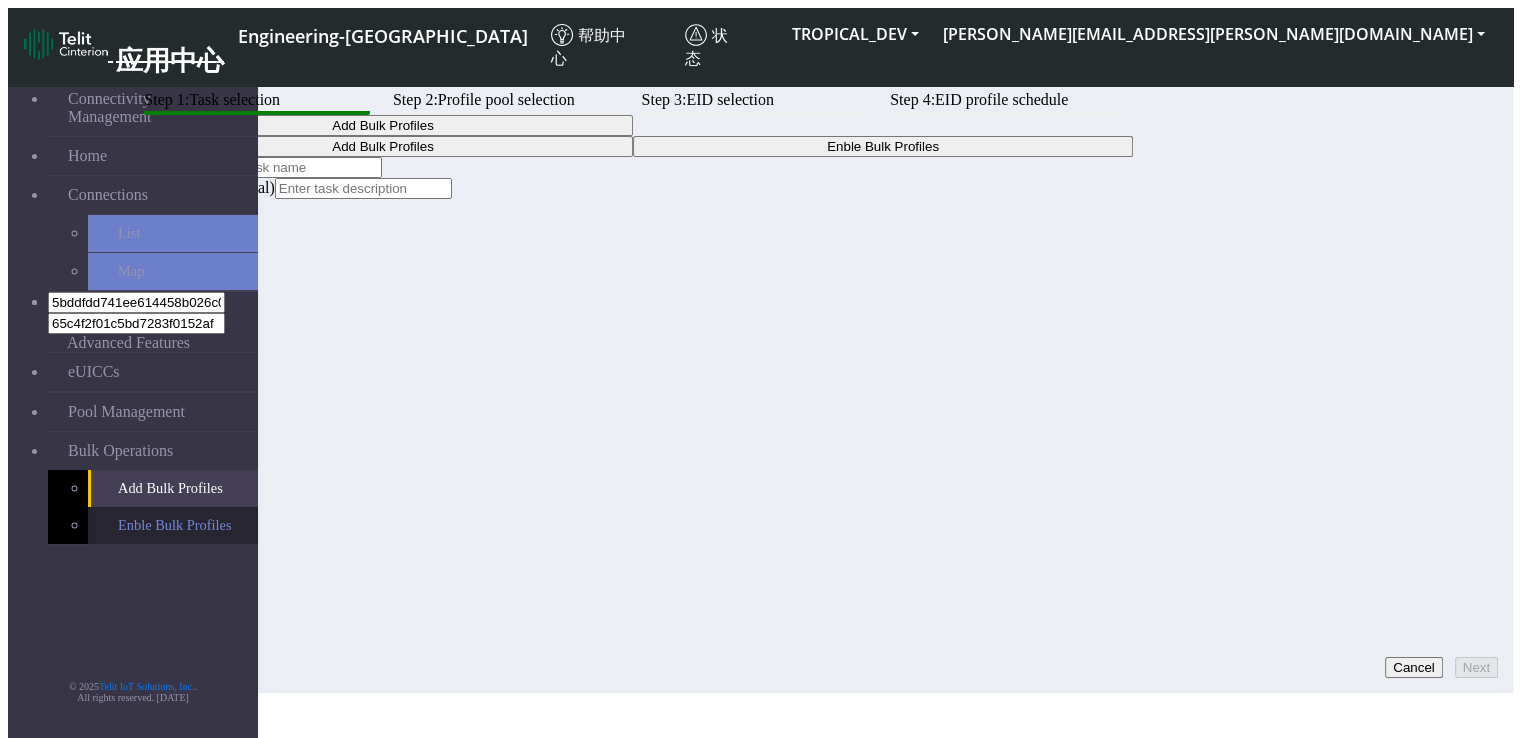 click on "Enble Bulk Profiles" at bounding box center [173, 525] 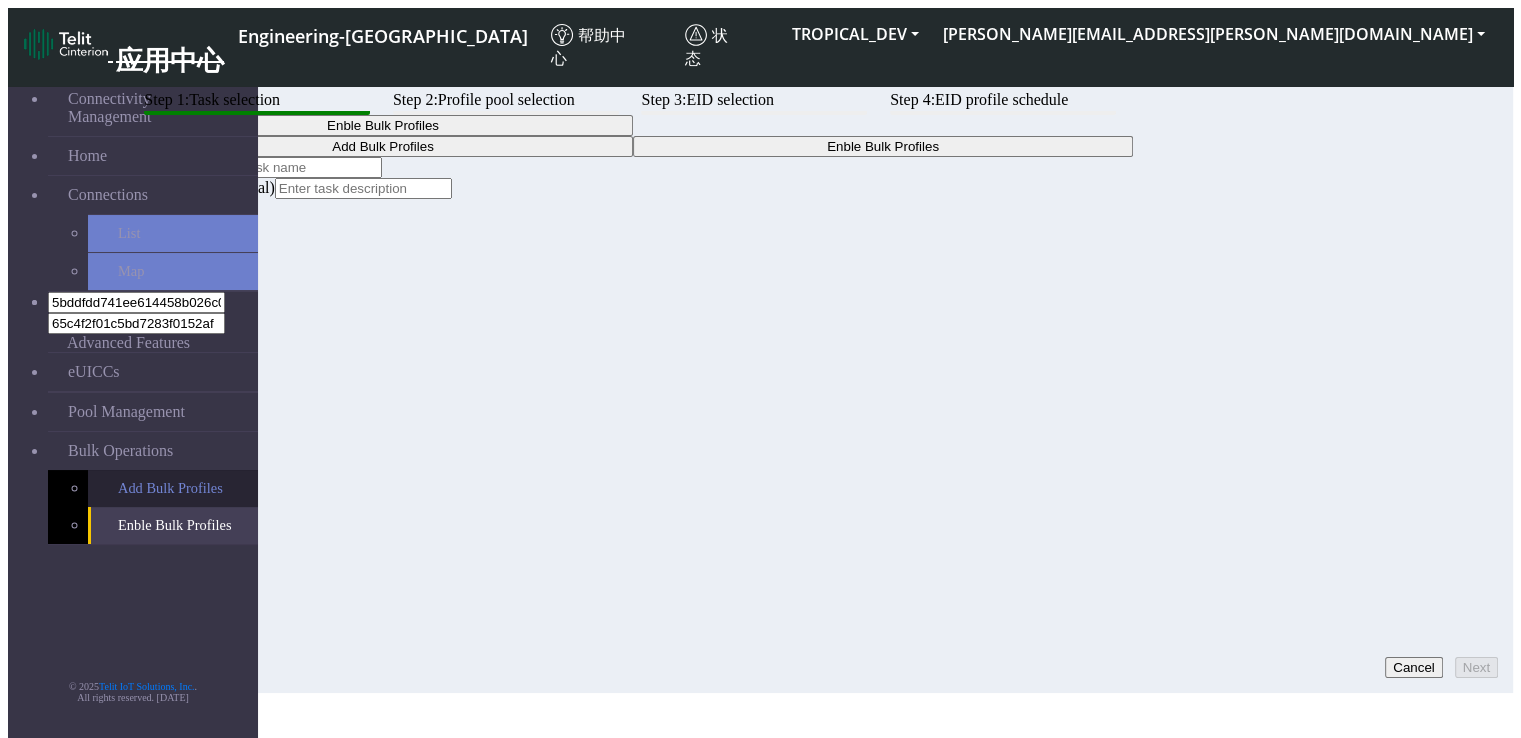 click on "Add Bulk Profiles" at bounding box center (173, 488) 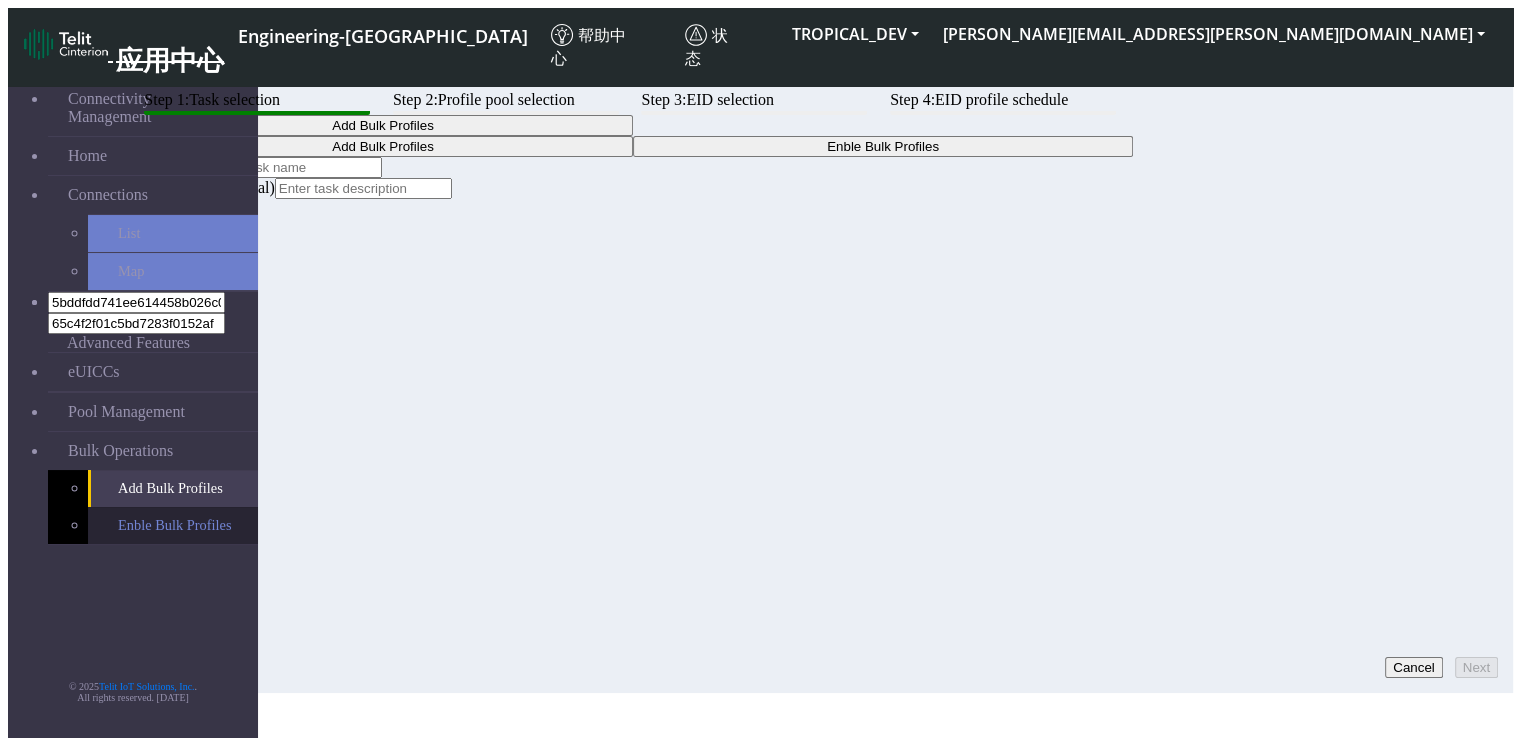 click on "Enble Bulk Profiles" at bounding box center [173, 525] 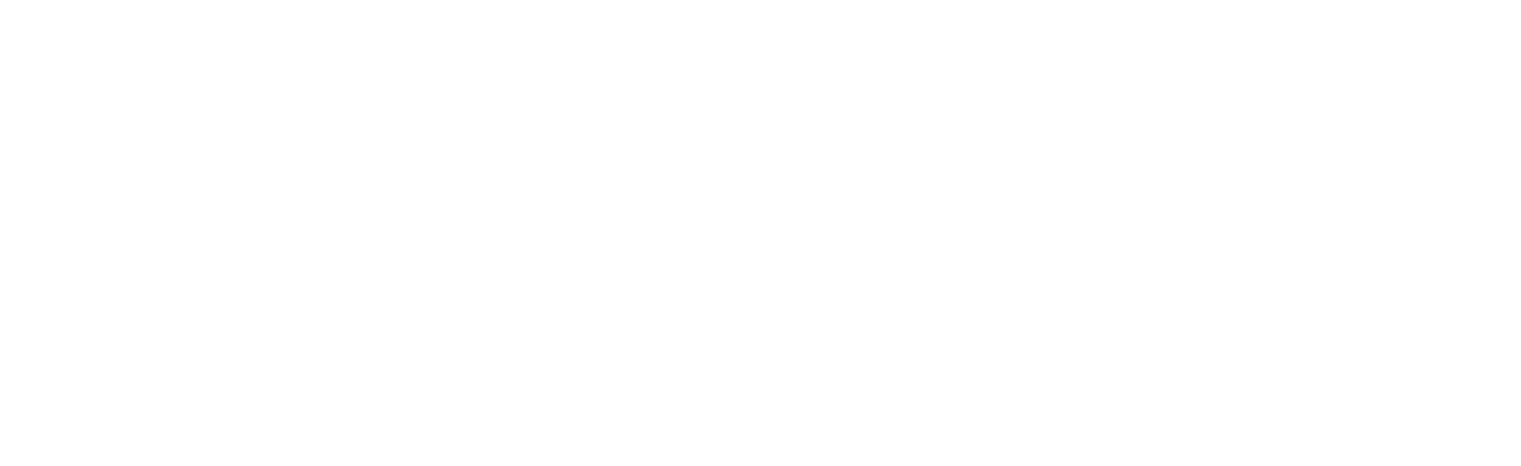scroll, scrollTop: 0, scrollLeft: 0, axis: both 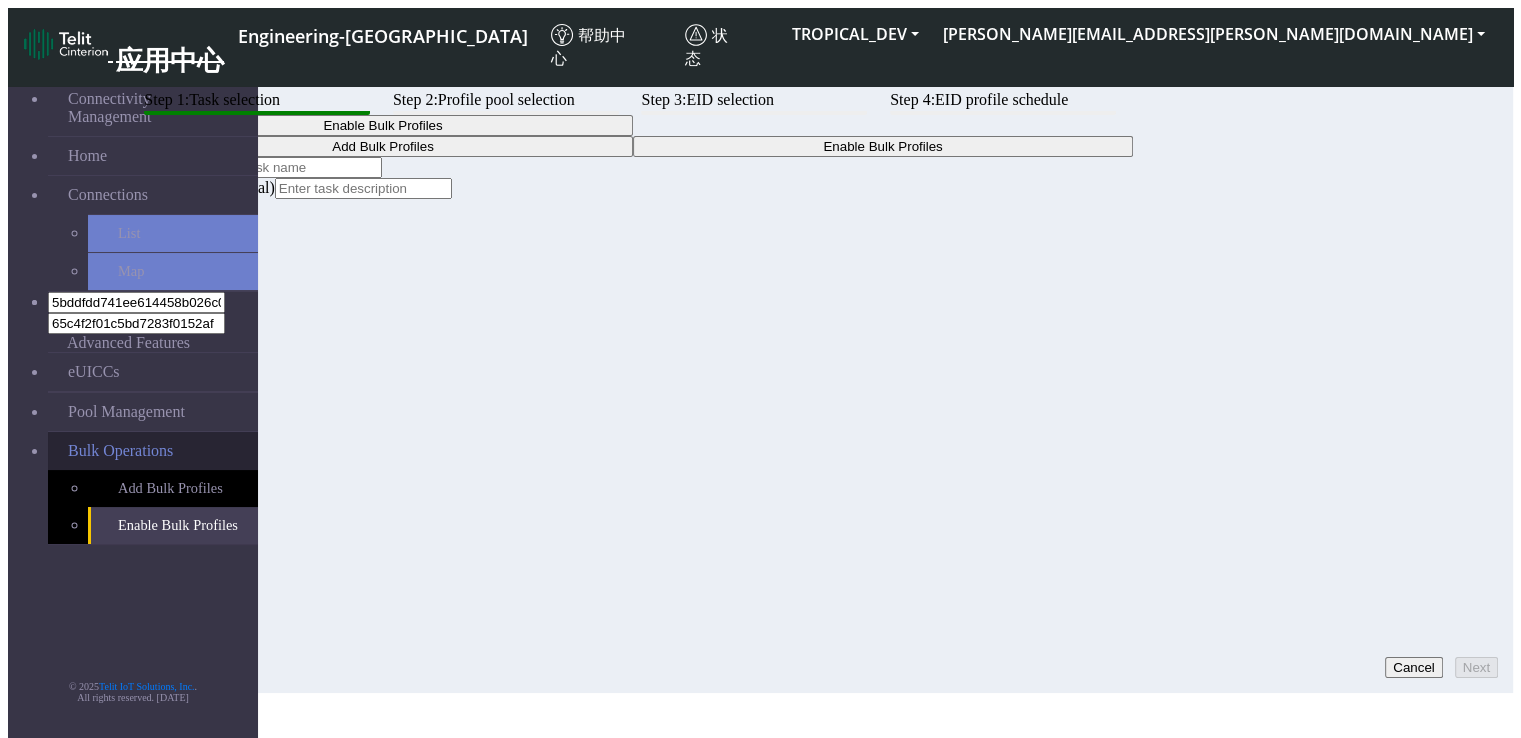 click on "Bulk Operations" at bounding box center (120, 451) 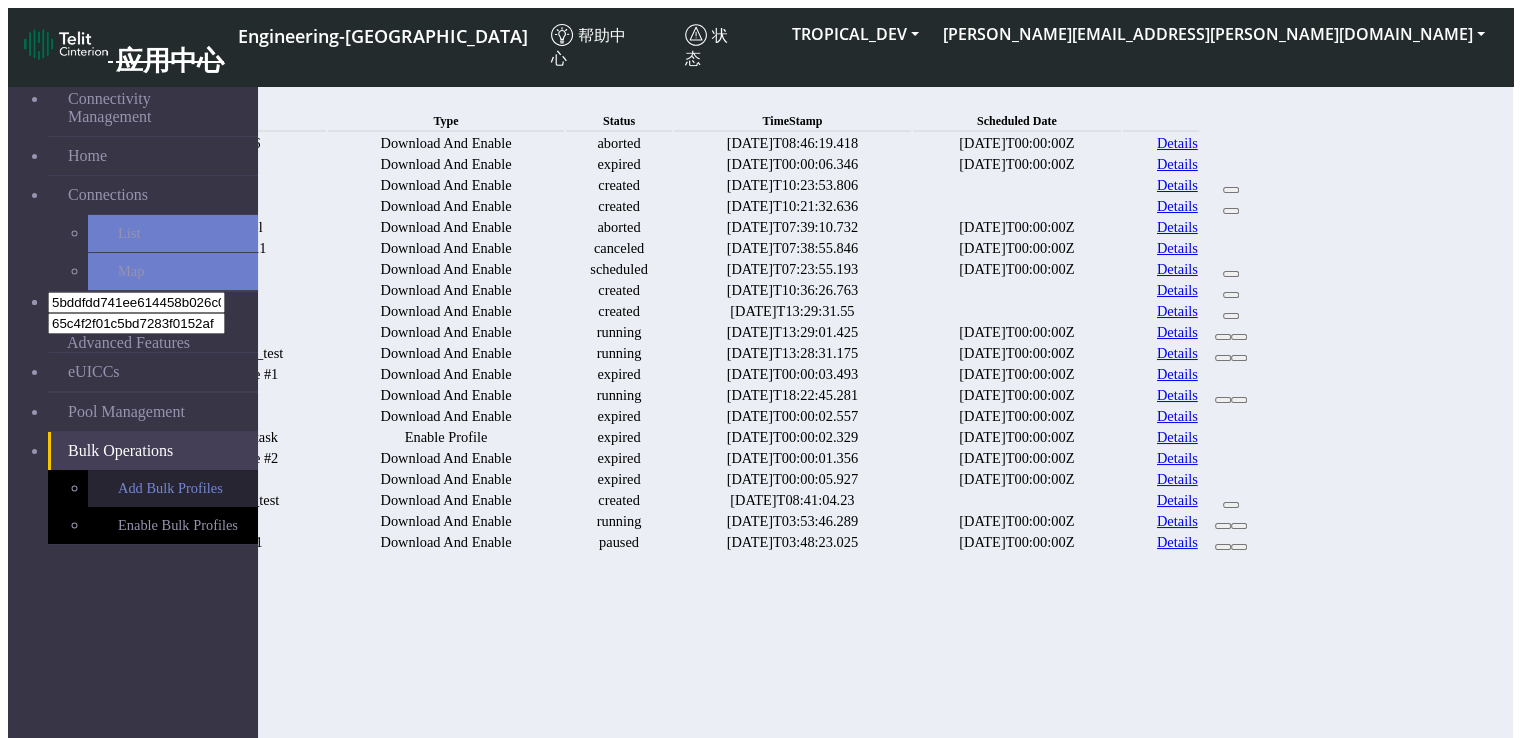click on "Add Bulk Profiles" at bounding box center [173, 488] 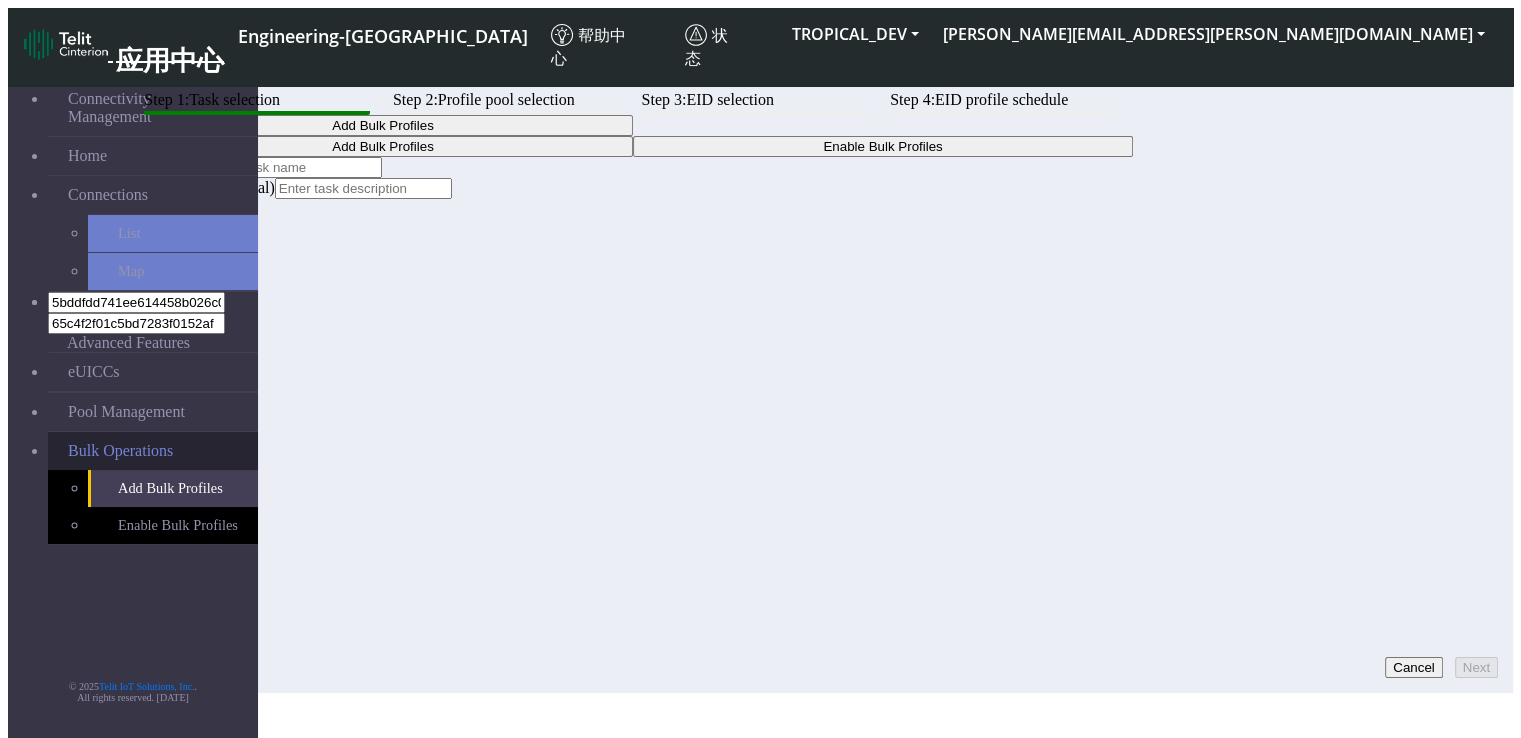 click on "Bulk Operations" at bounding box center (120, 451) 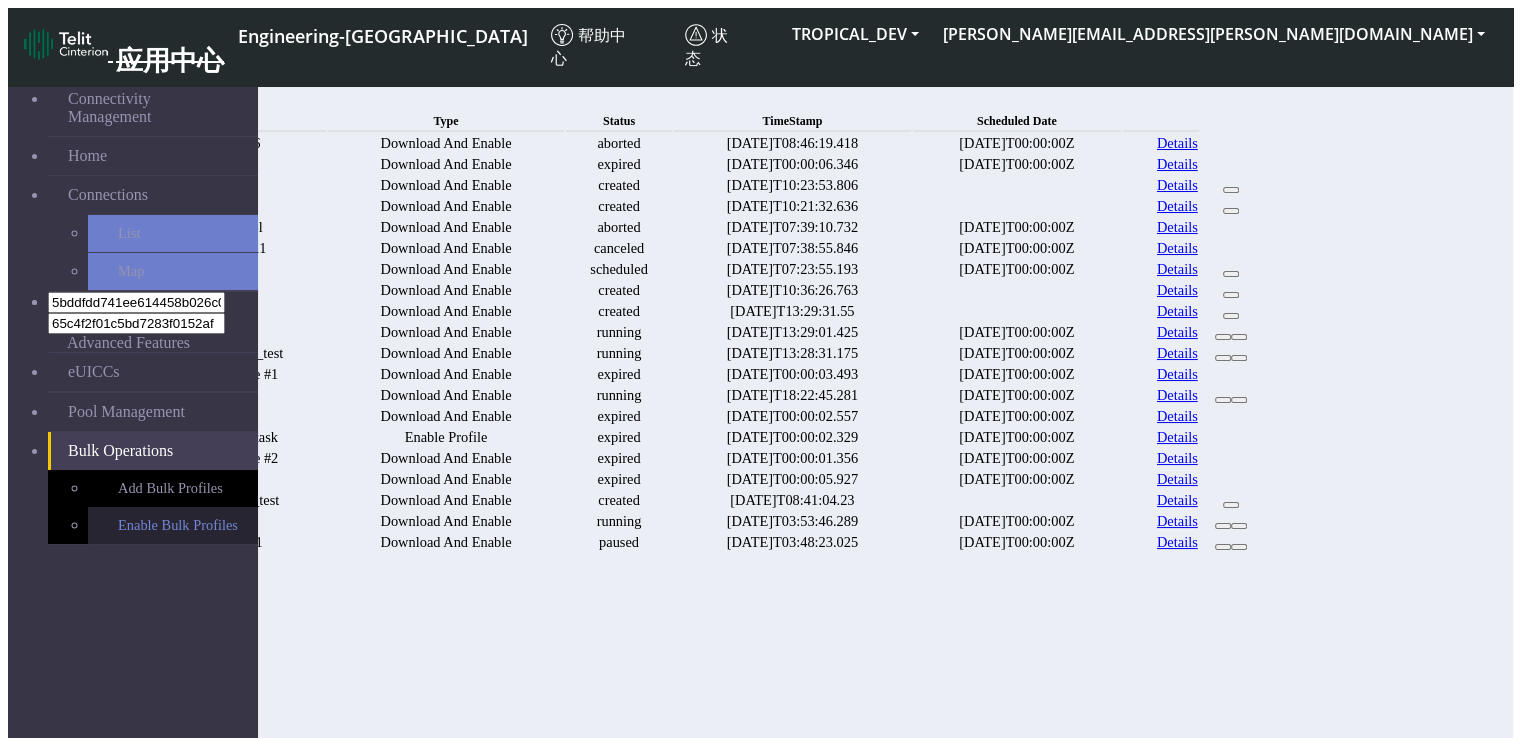 click on "Enable Bulk Profiles" at bounding box center (173, 525) 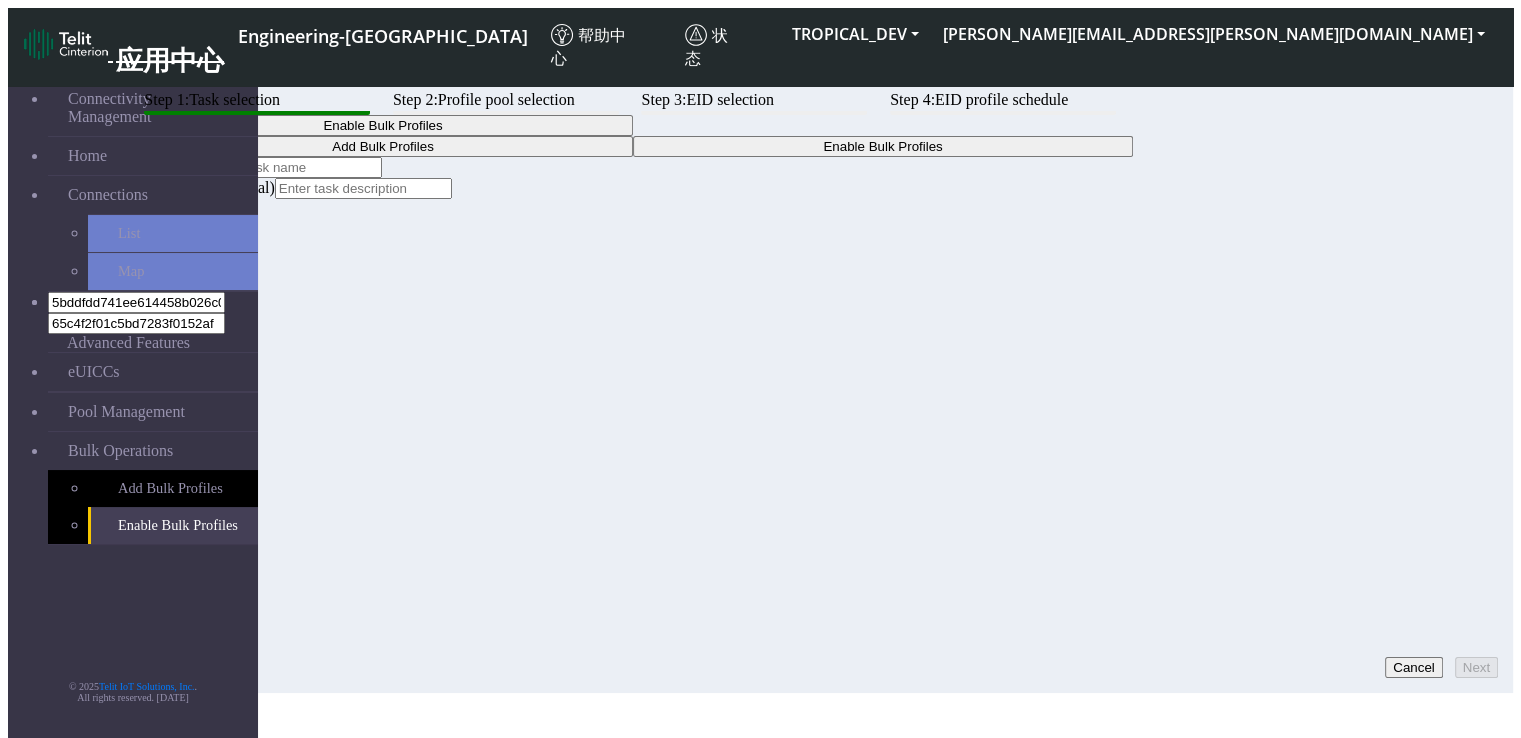 click on "Step 1:  Task selection  Step 2:  Profile pool selection  Step 3:  EID selection  Step 4:  EID profile schedule Enable Bulk Profiles  Add Bulk Profiles   Enable Bulk Profiles  Task Name Description (optional)  Cancel   Next" 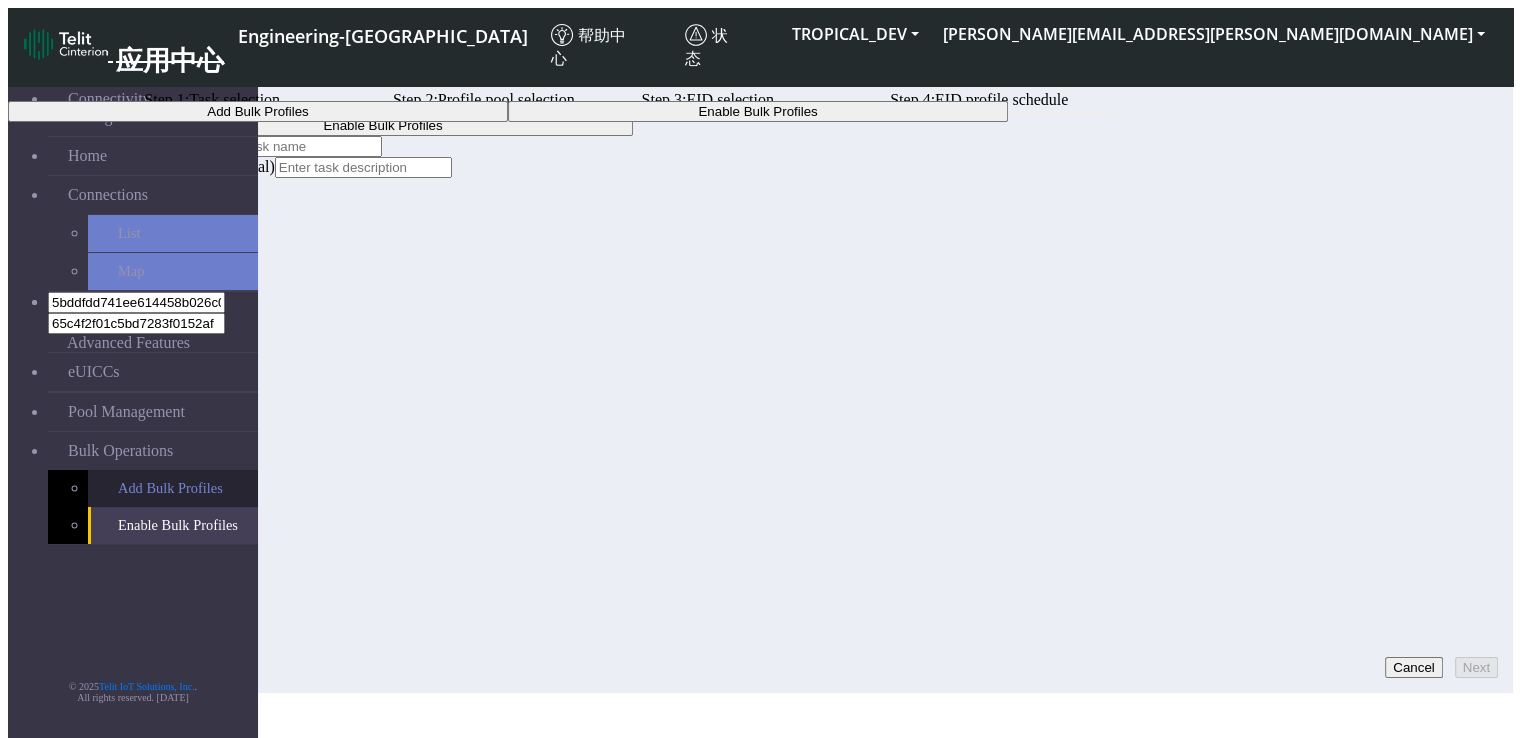 click on "Add Bulk Profiles" at bounding box center (173, 488) 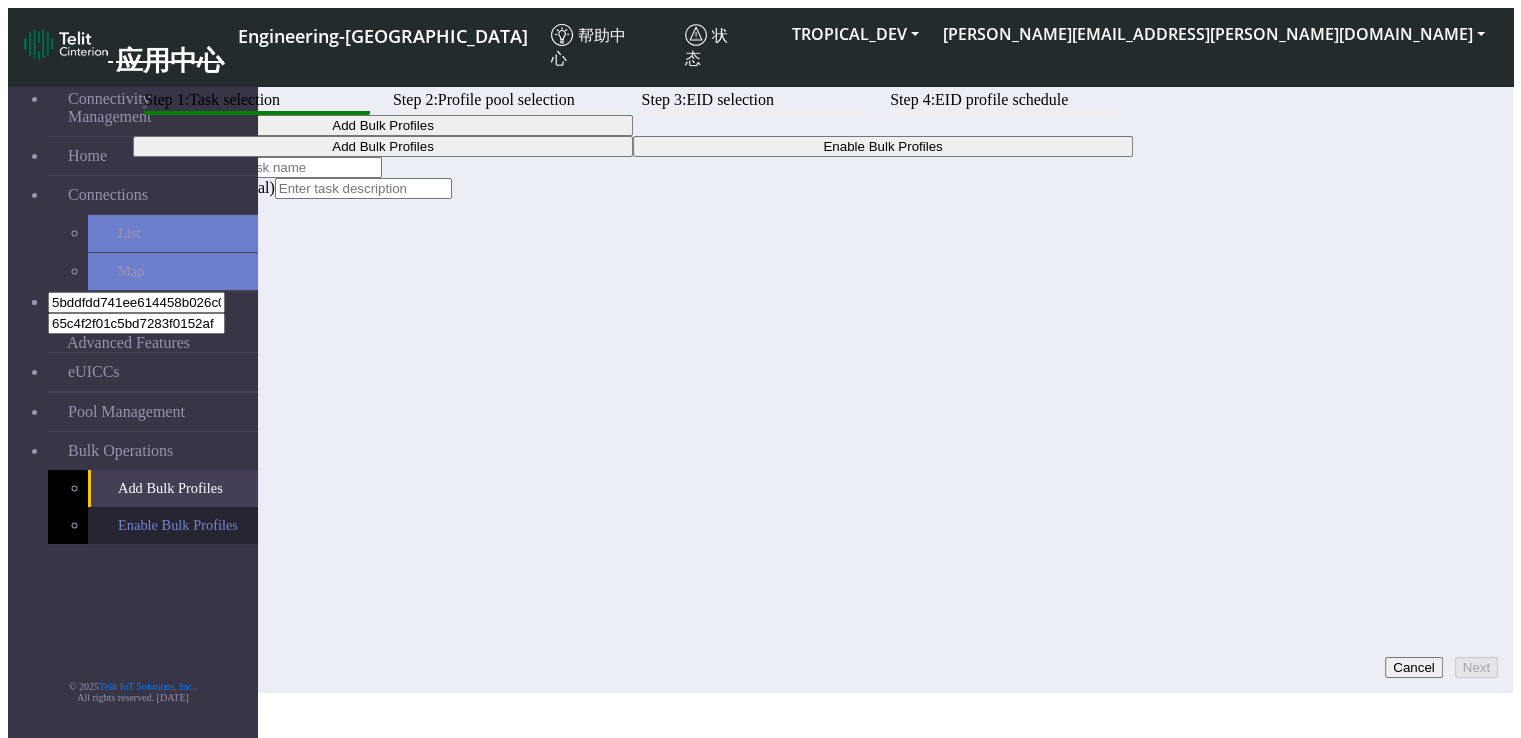 click on "Enable Bulk Profiles" at bounding box center [173, 525] 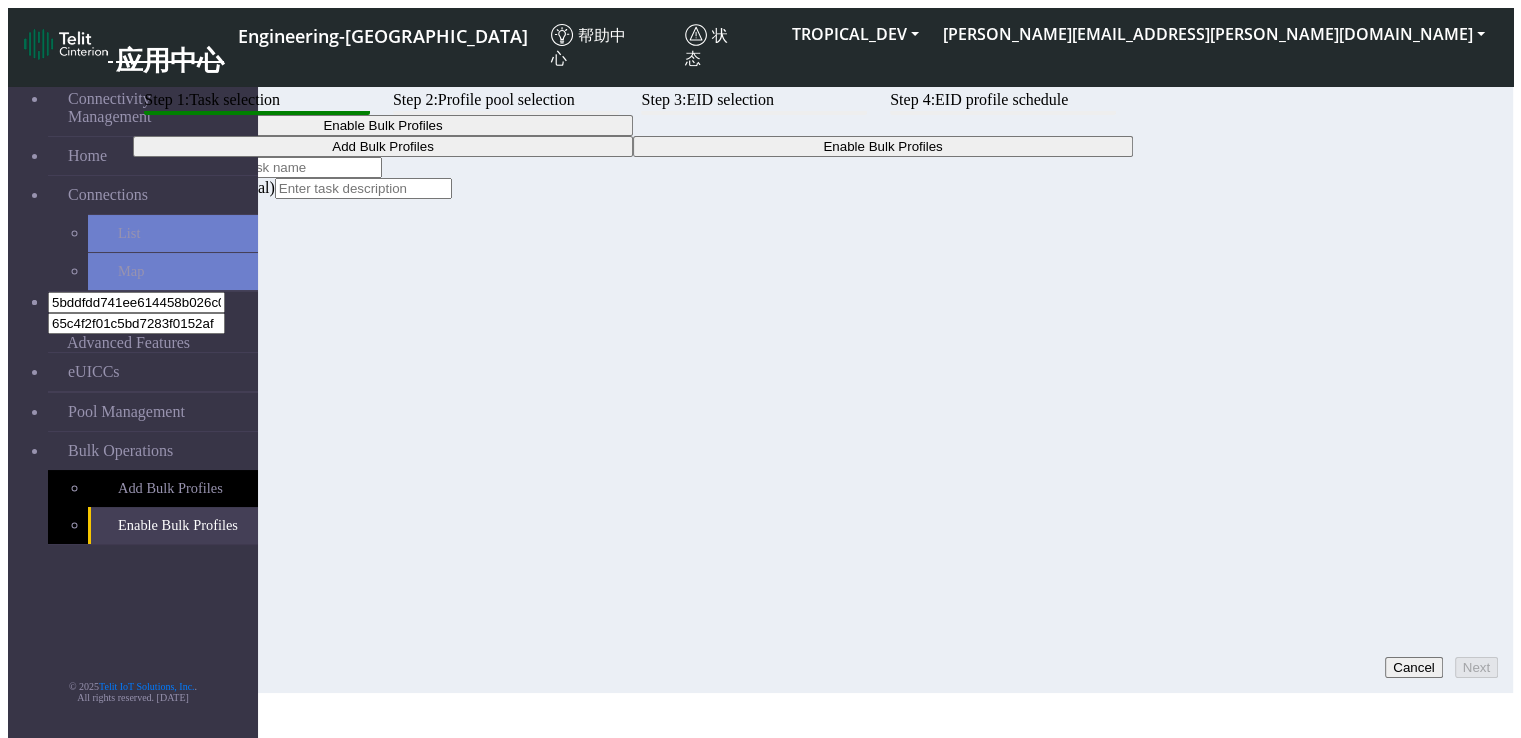 click on "Step 1:  Task selection  Step 2:  Profile pool selection  Step 3:  EID selection  Step 4:  EID profile schedule Enable Bulk Profiles  Add Bulk Profiles   Enable Bulk Profiles  Task Name Description (optional)  Cancel   Next" 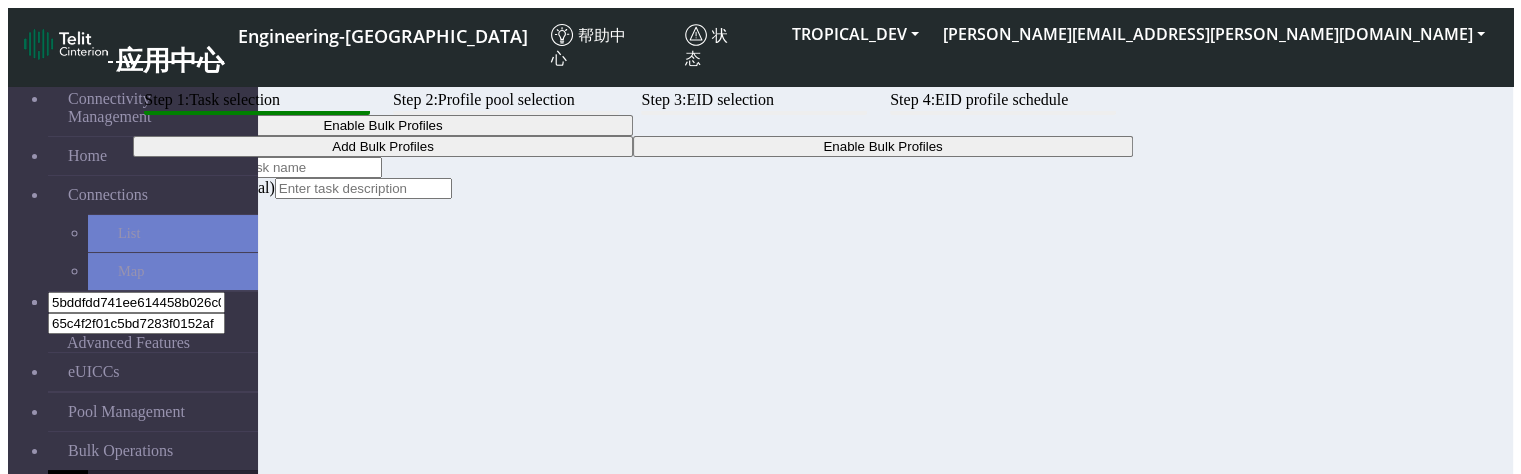 click on "Add Bulk Profiles" at bounding box center [173, 488] 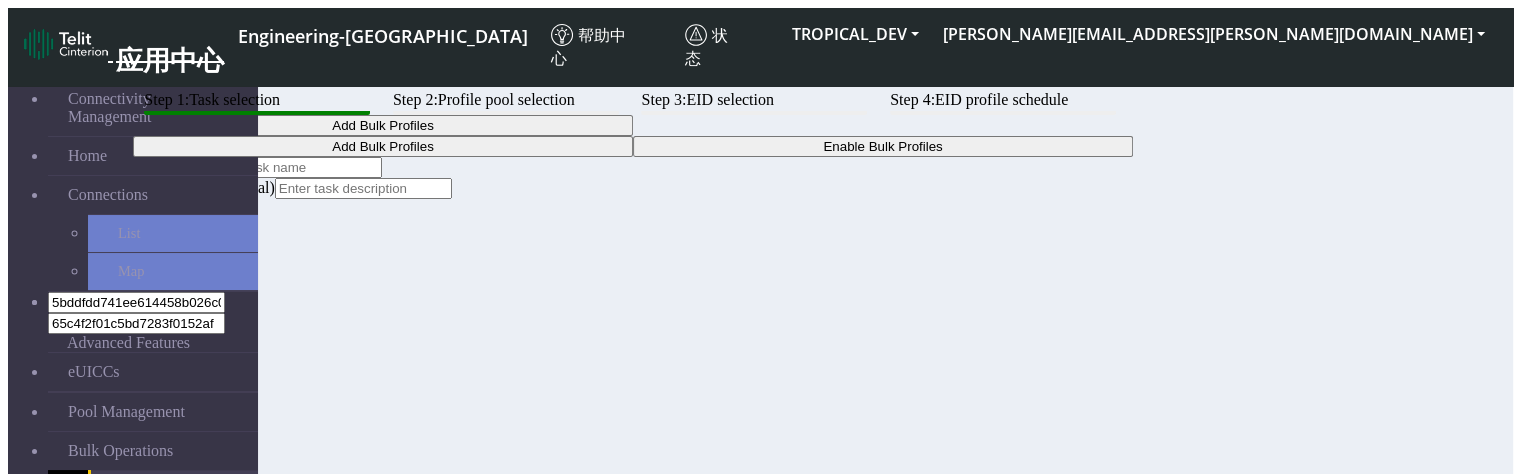 click on "Enable Bulk Profiles" at bounding box center [173, 525] 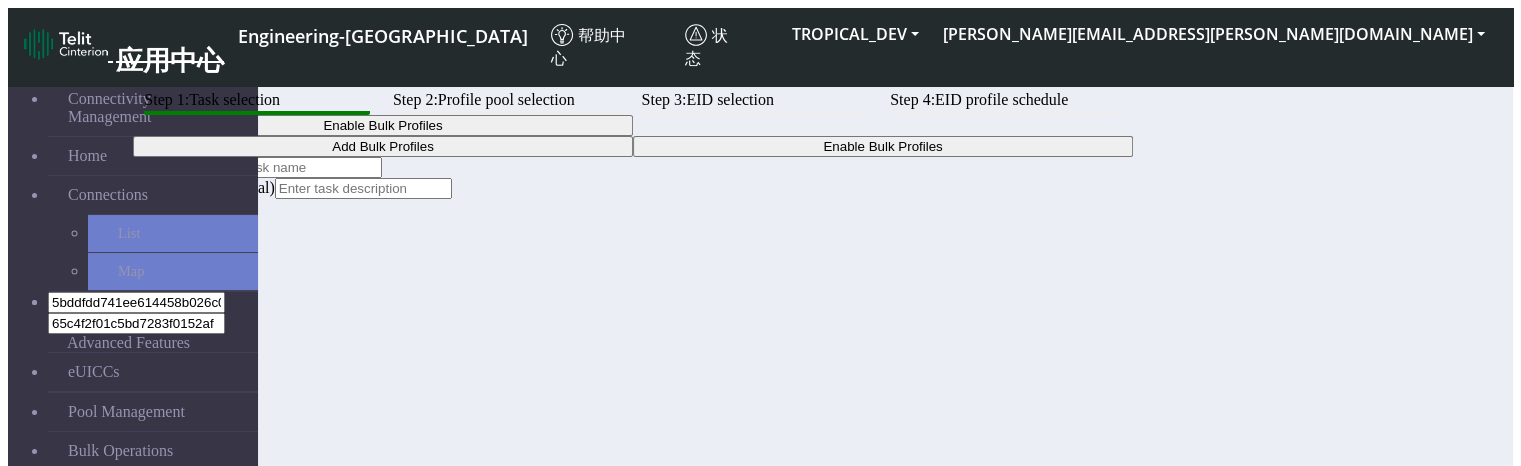 click on "Add Bulk Profiles" at bounding box center (173, 488) 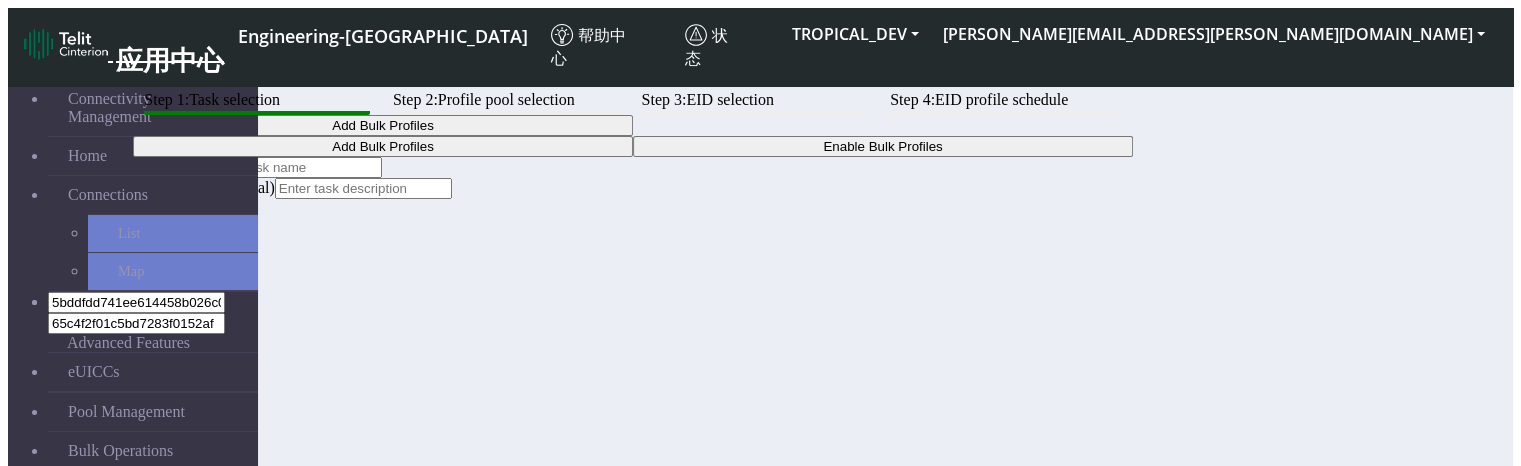 click on "Enable Bulk Profiles" at bounding box center [173, 525] 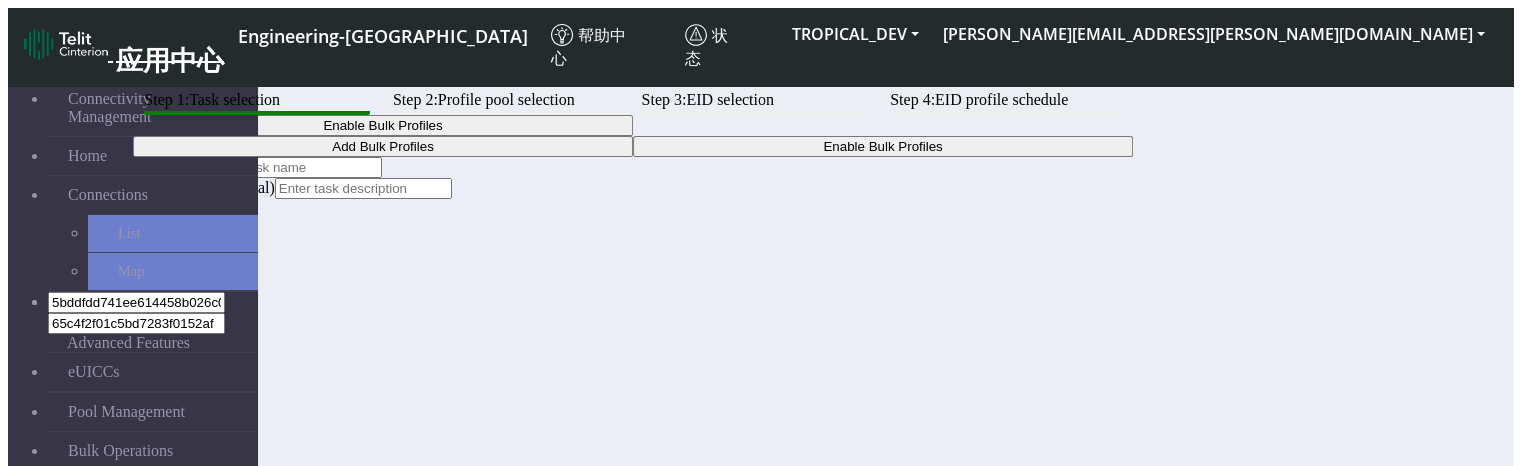 click on "Task Name" 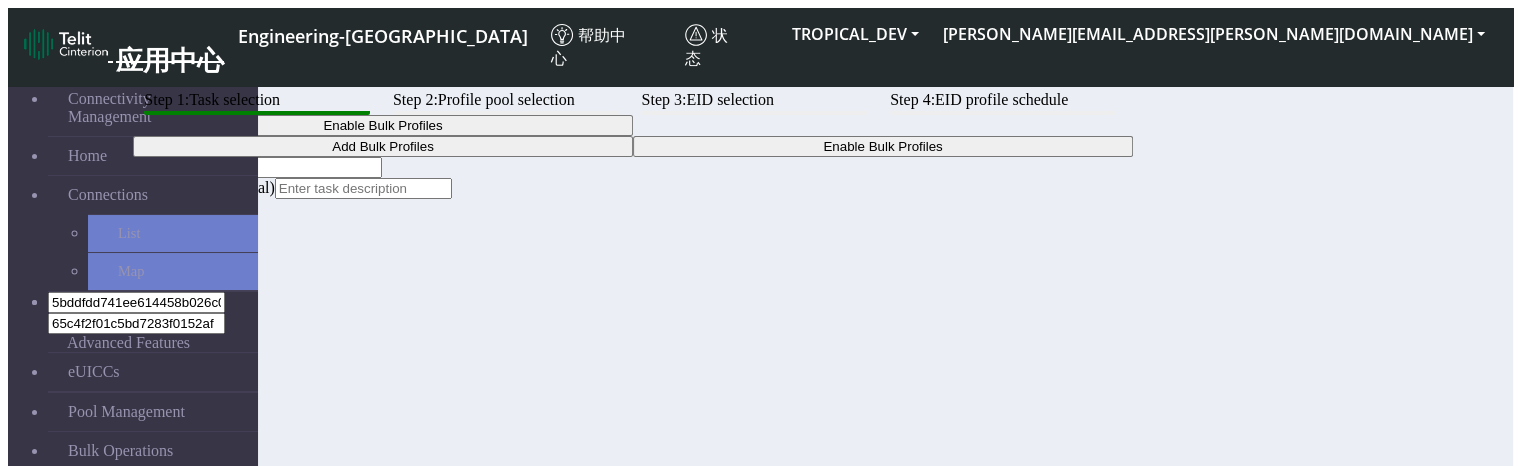 scroll, scrollTop: 164, scrollLeft: 0, axis: vertical 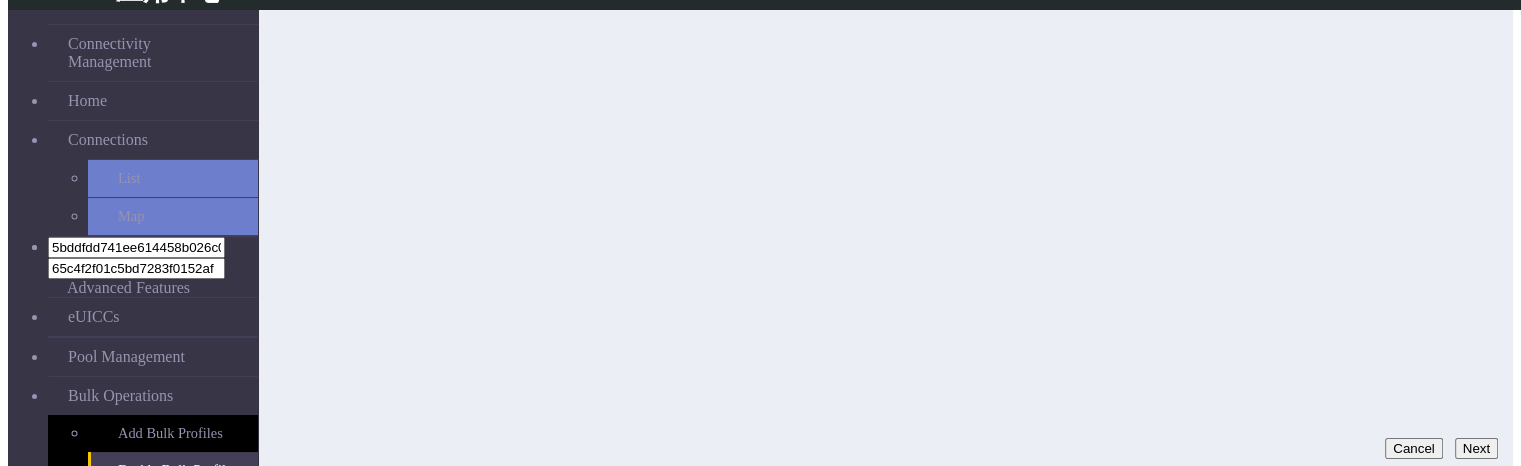 type on "Test@1" 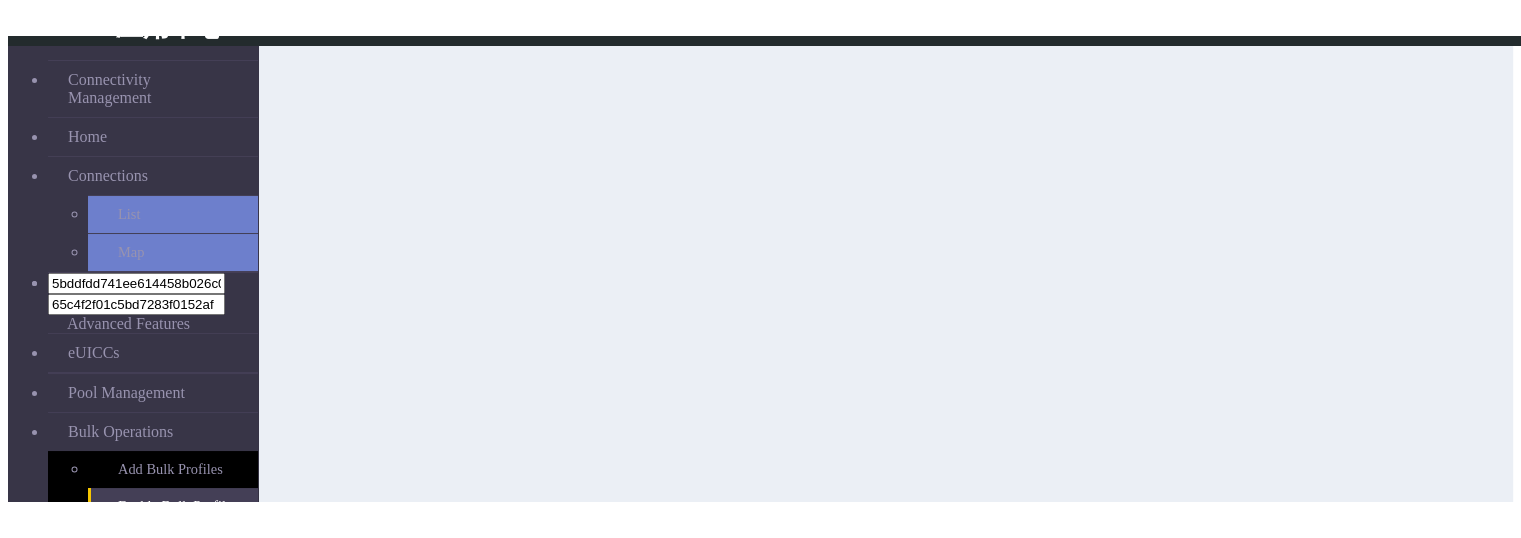 scroll, scrollTop: 0, scrollLeft: 0, axis: both 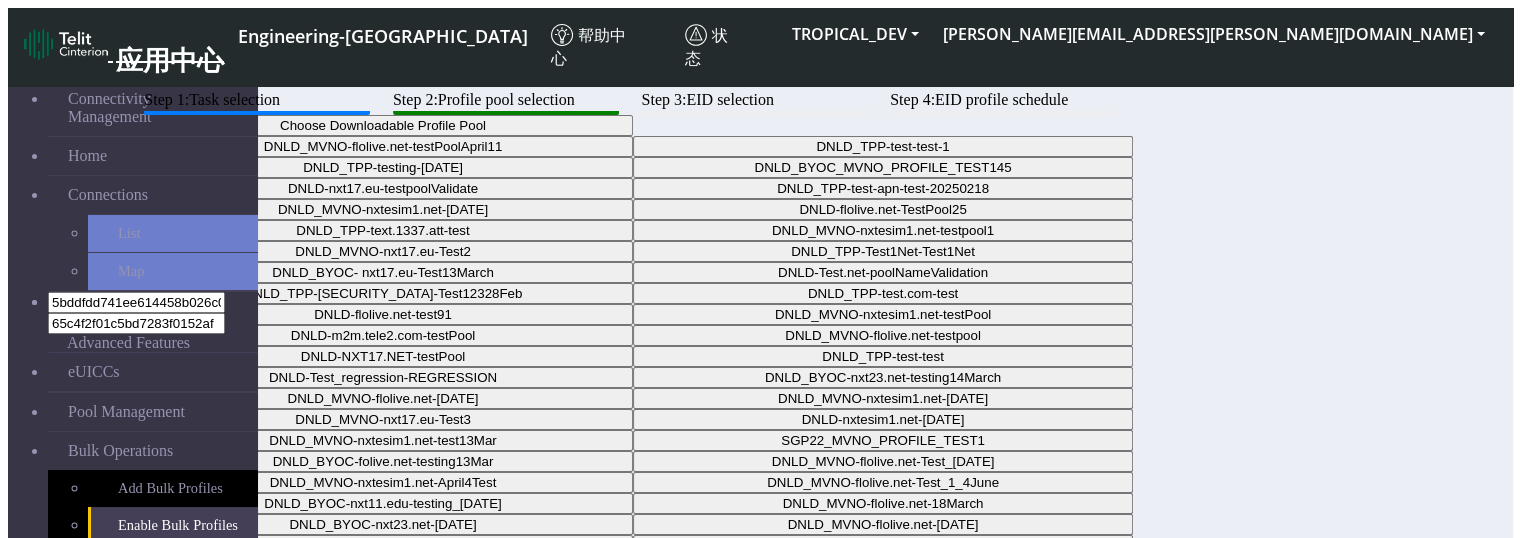 click on "Choose Downloadable Profile Pool" at bounding box center (383, 125) 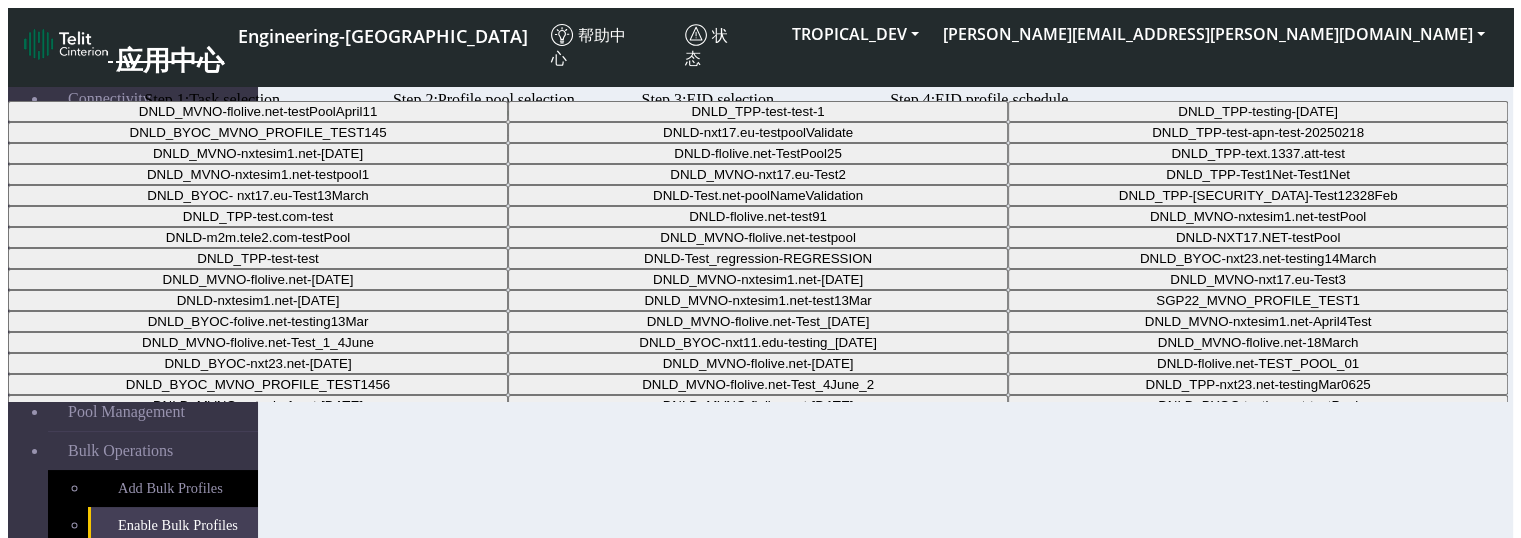 click on "DNLD_MVNO-flolive.net-testPoolApril11" at bounding box center (258, 111) 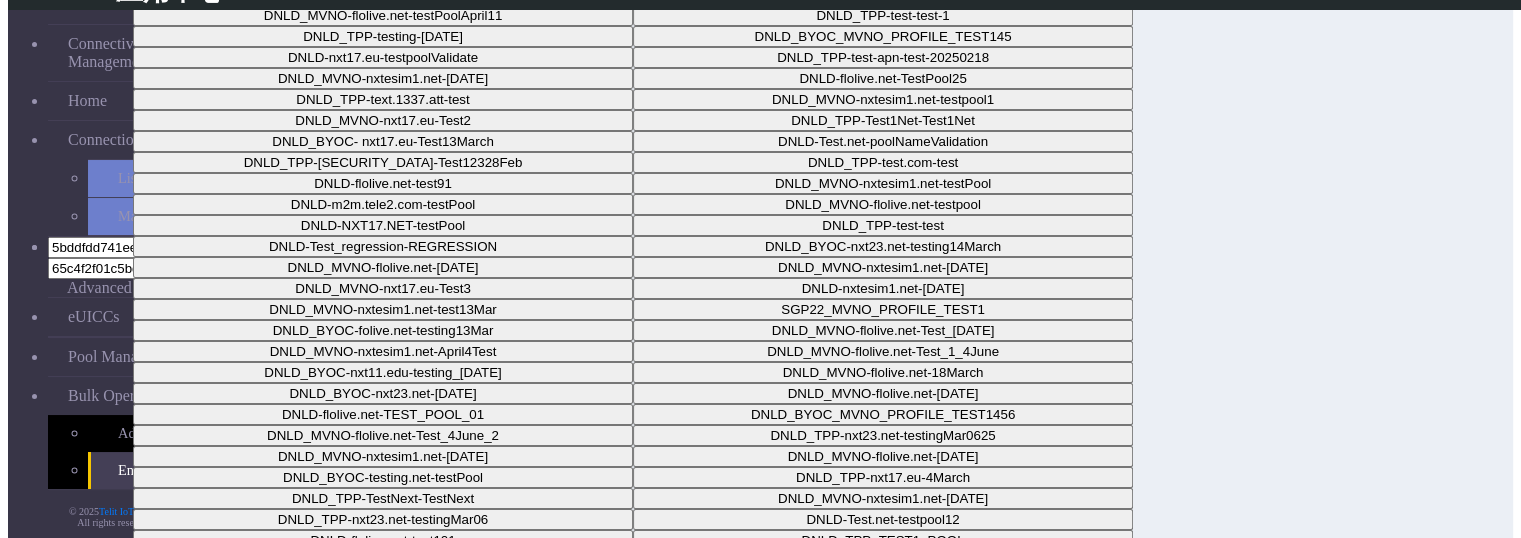 scroll, scrollTop: 92, scrollLeft: 0, axis: vertical 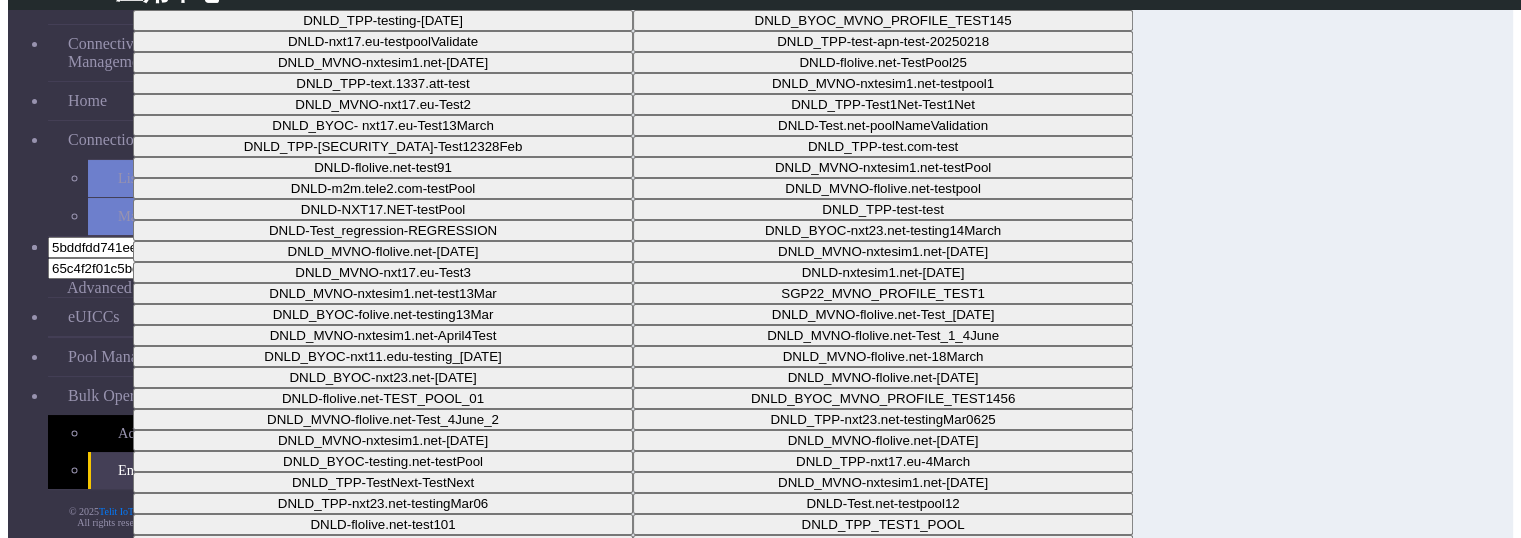 click on "Next" at bounding box center [1476, 572] 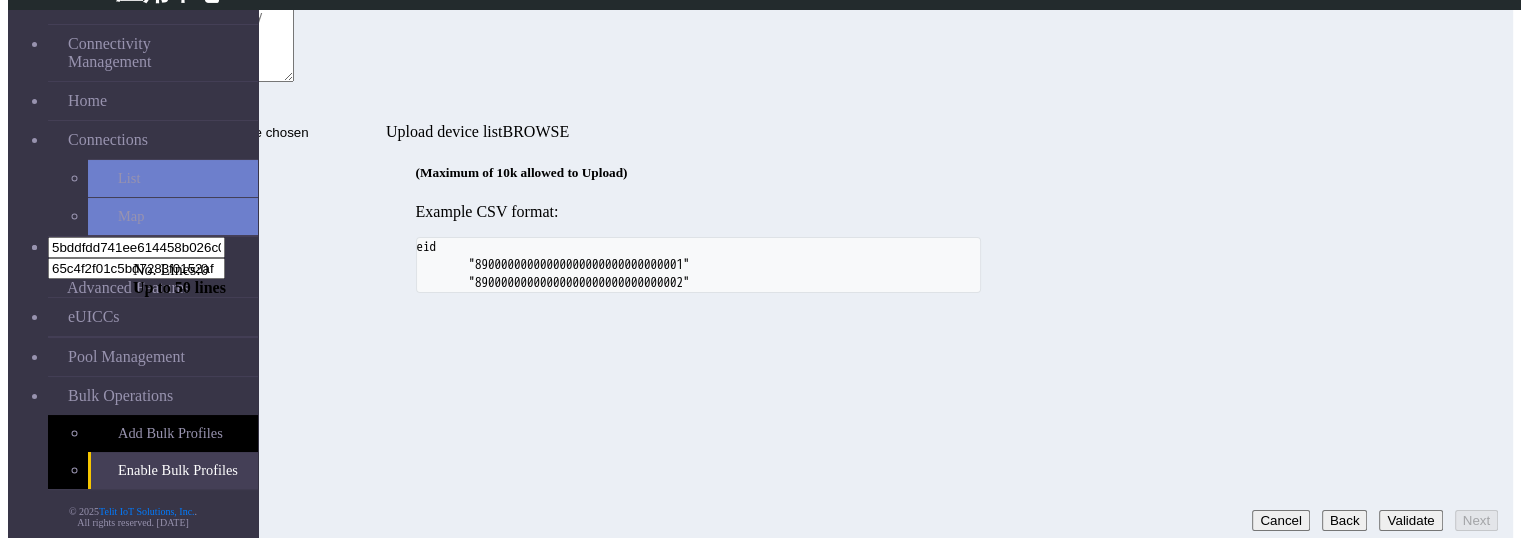 click at bounding box center [213, 34] 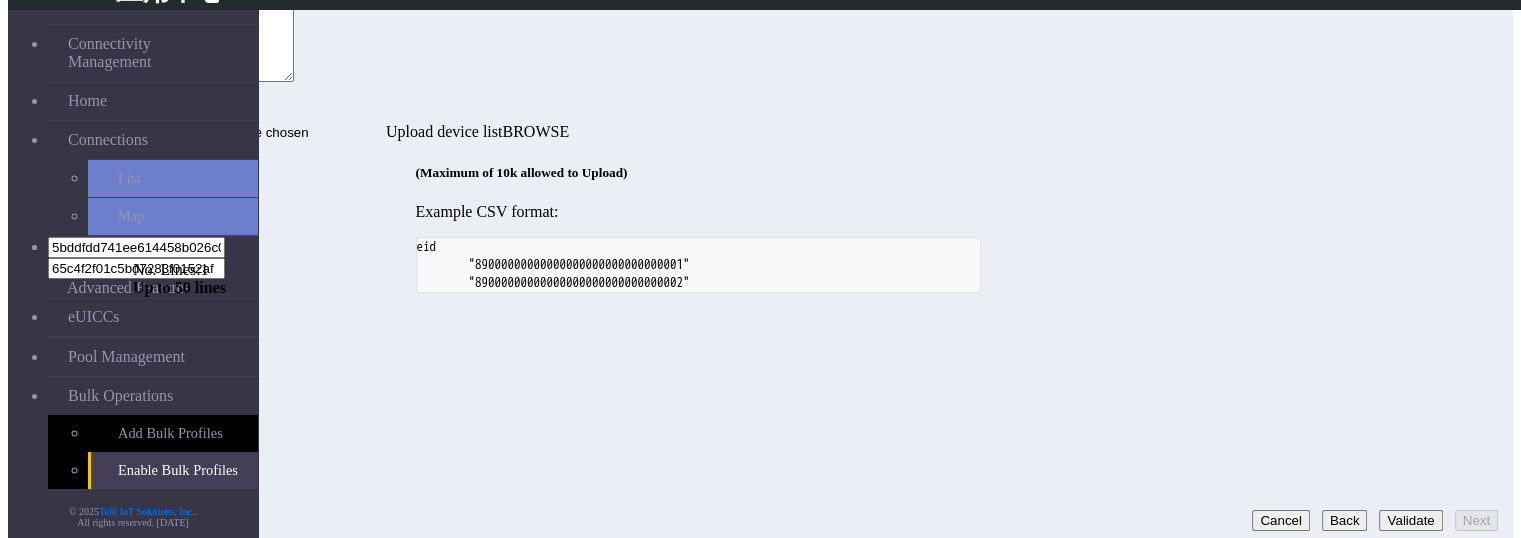 type on "89033024103401150100000000000006" 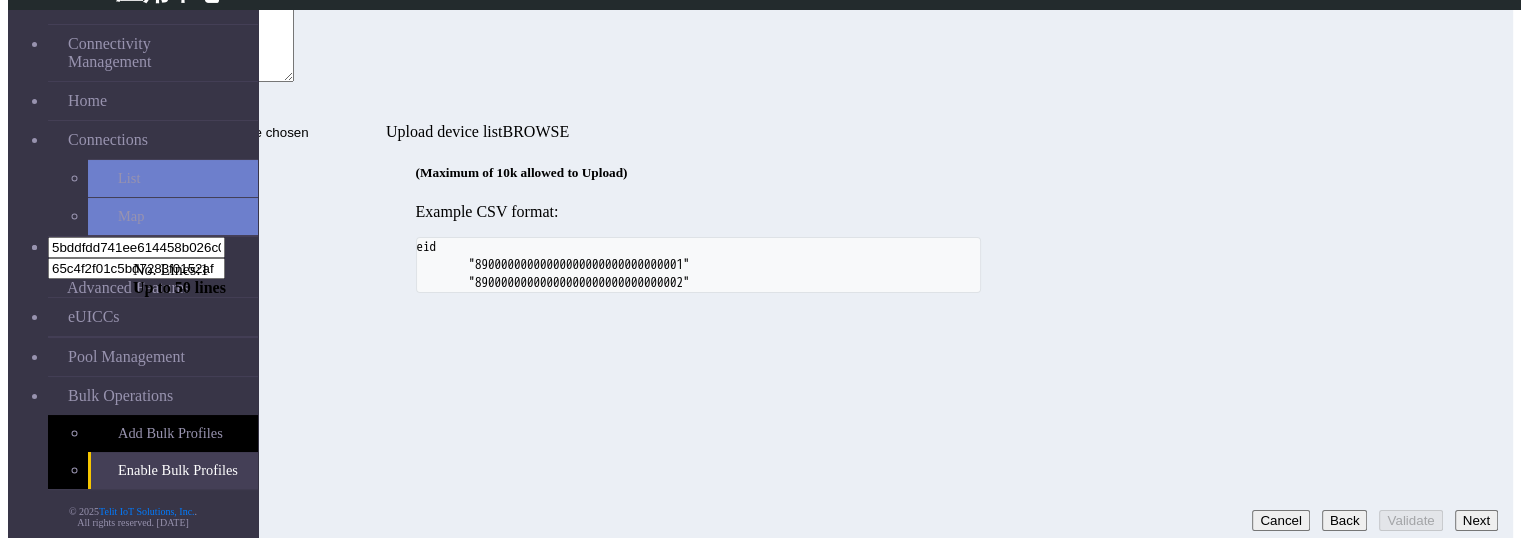 click on "Next" at bounding box center [1476, 520] 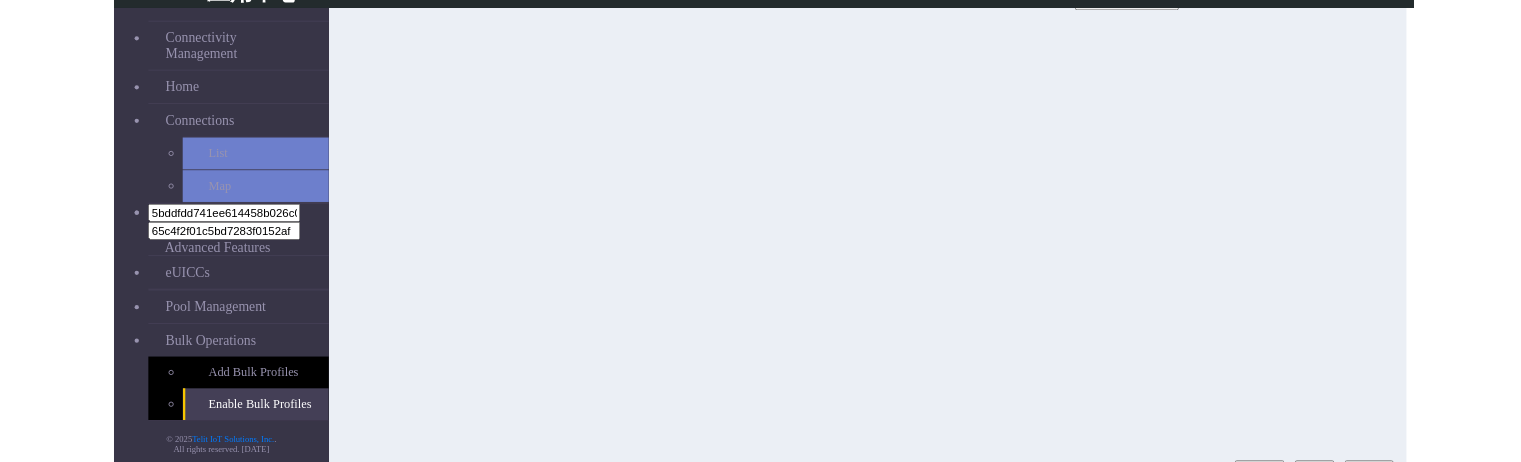 scroll, scrollTop: 92, scrollLeft: 0, axis: vertical 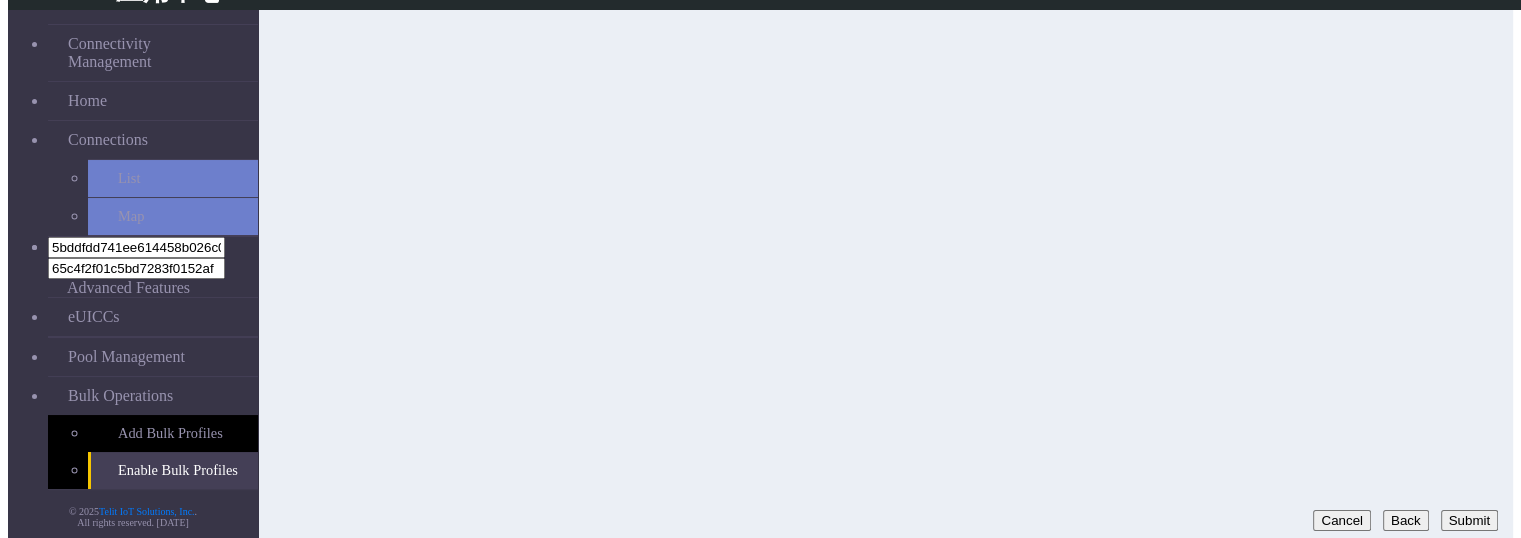 click on "Submit" at bounding box center [1469, 520] 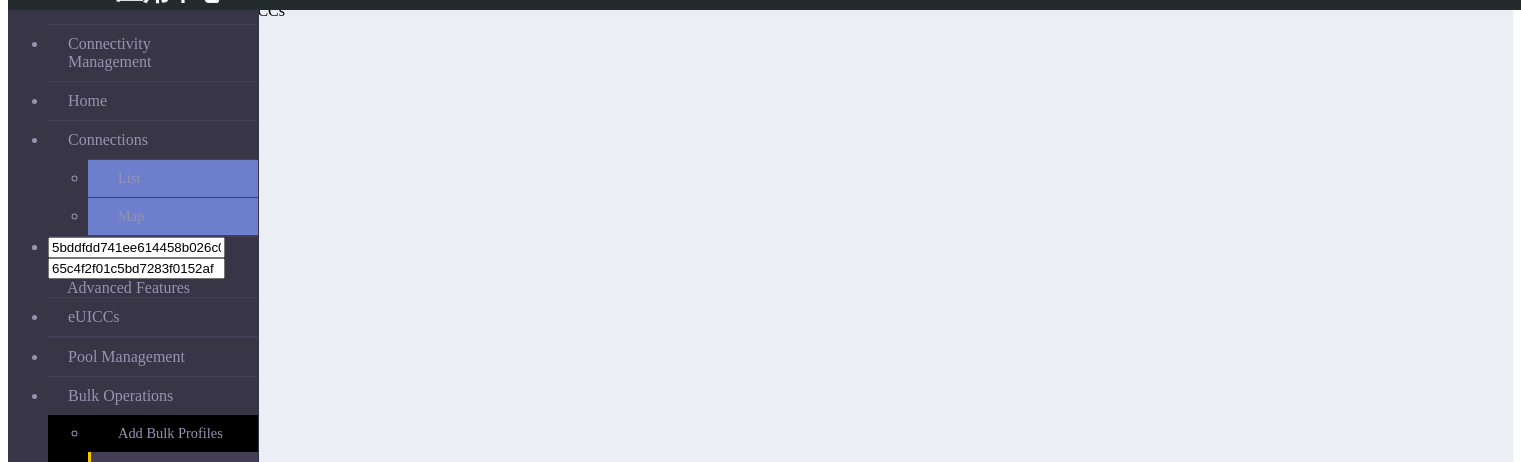 click on "Step 1:  Task selection  Step 2:  Profile pool selection  Step 3:  EID selection  Step 4:  EID profile schedule  Start now   Schedule for later  Processed 1 / 1 eUICCs Success: 0 Failed: 1  Back   Export failure   Cancel   Proceed" 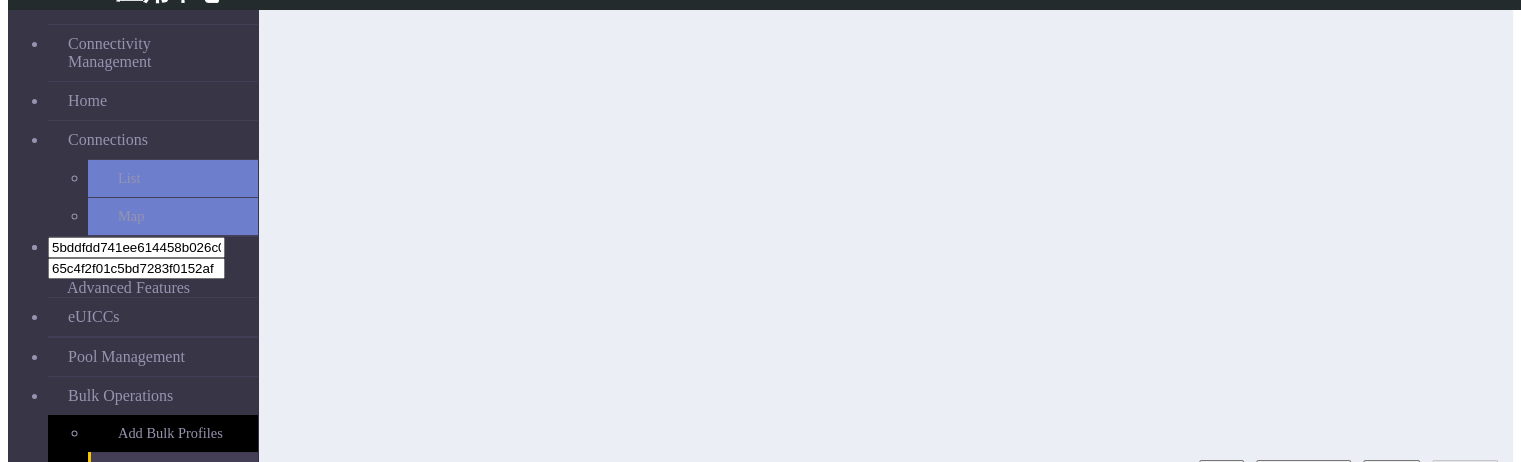 scroll, scrollTop: 168, scrollLeft: 0, axis: vertical 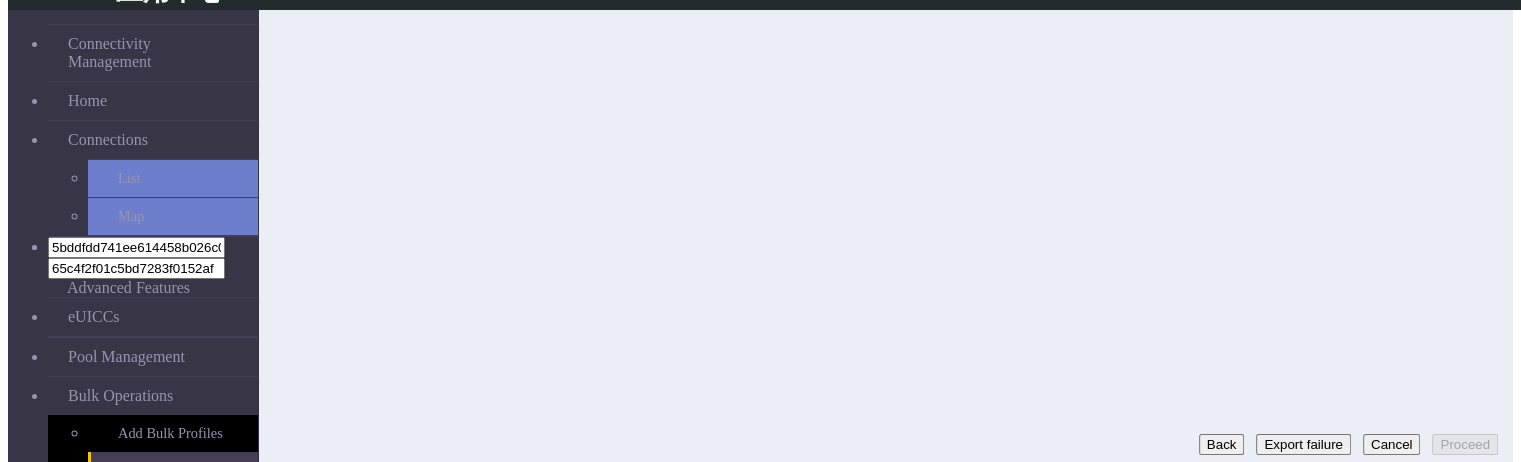 click on "Back" 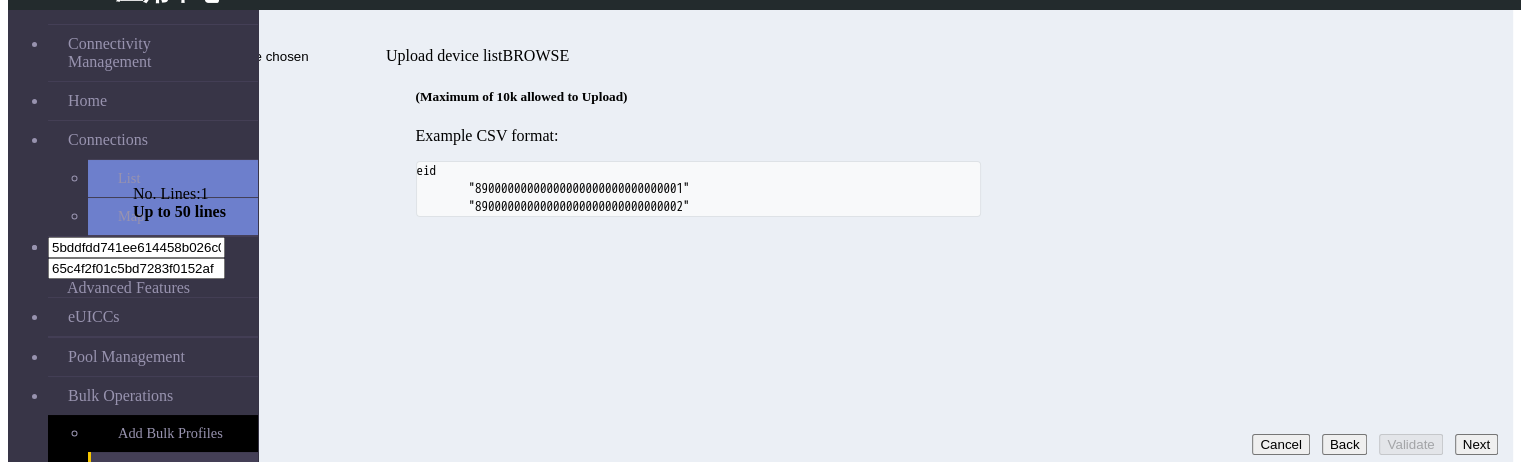 click on "89033024103401150100000000000006" at bounding box center [213, -42] 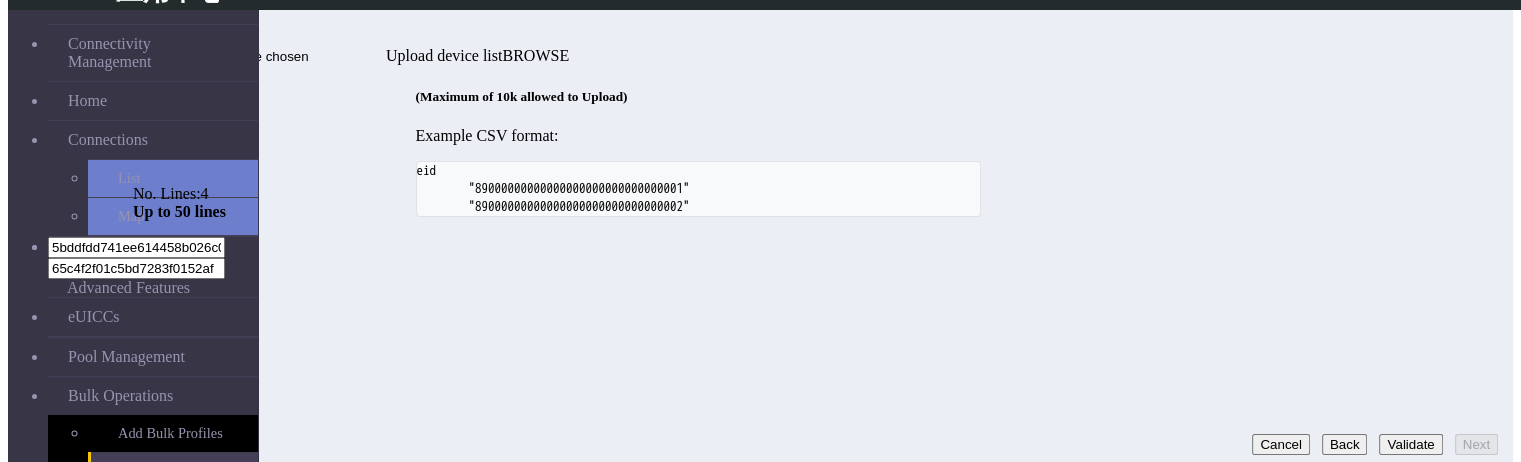 type on "89033024103401150100000000000005
89033024103401150100000000000006
89033024103401150100000000000007
89033024103401150100000000000008" 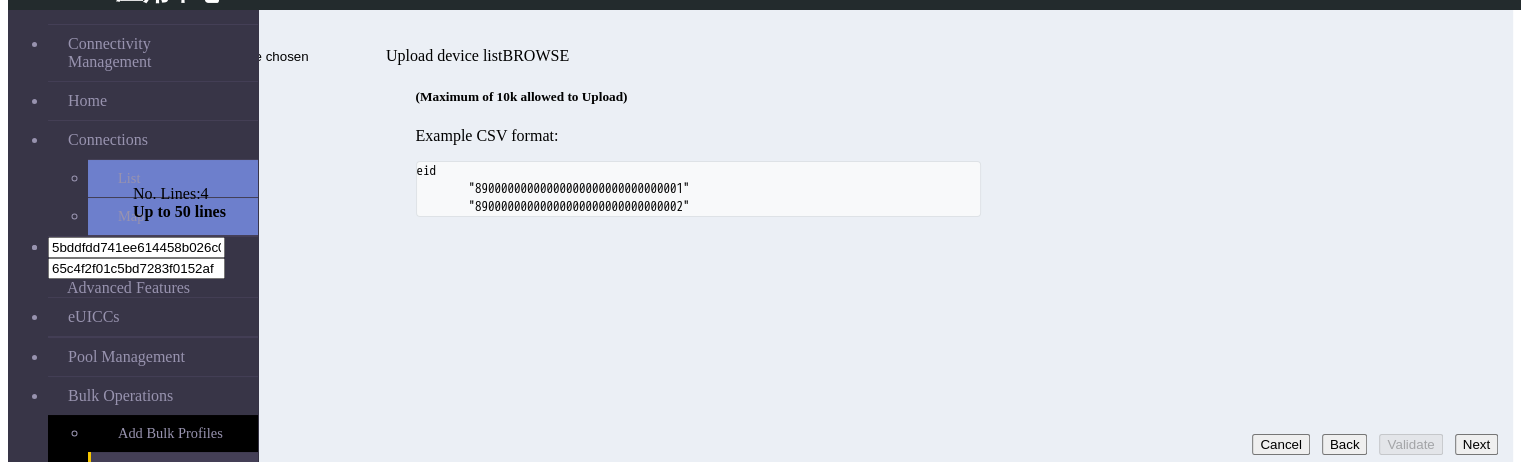click on "Next" at bounding box center [1476, 444] 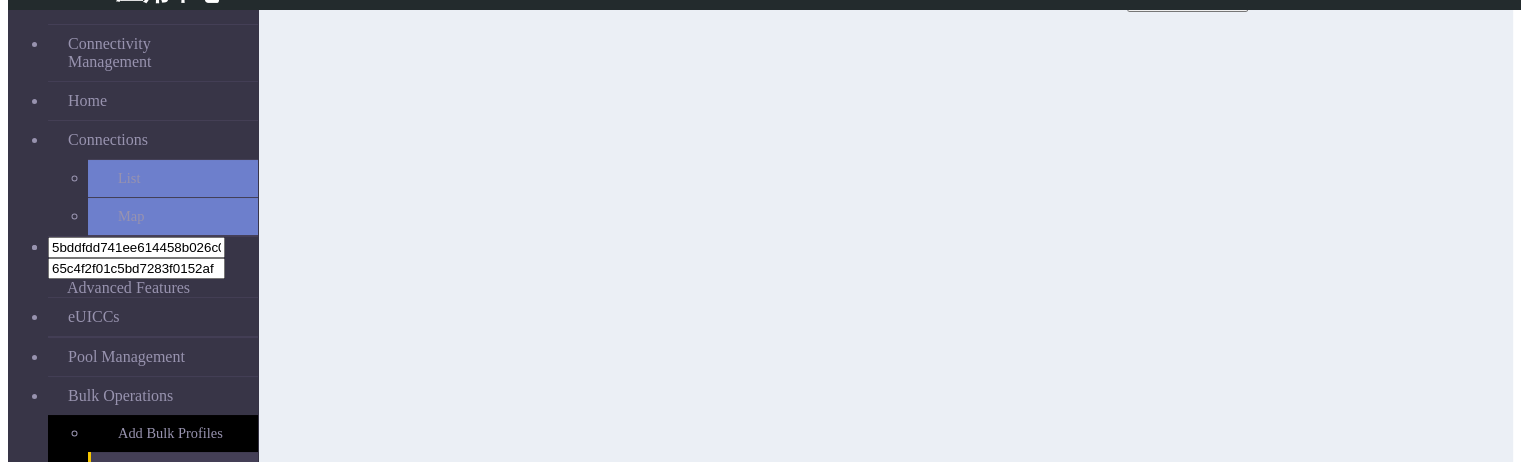 scroll, scrollTop: 0, scrollLeft: 0, axis: both 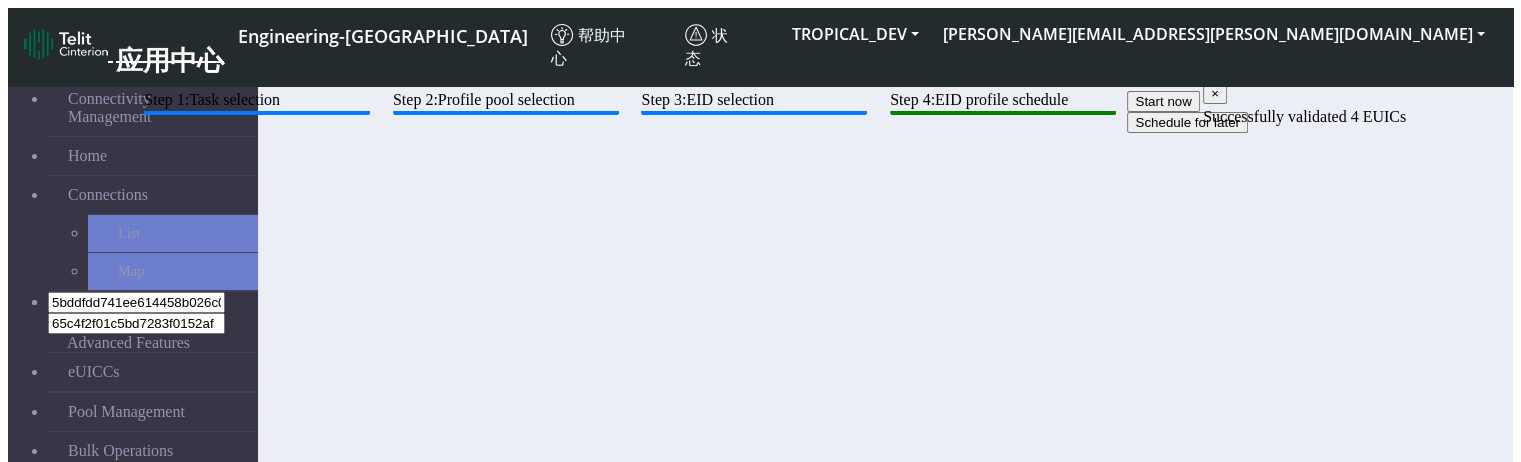click on "×" at bounding box center (1215, 93) 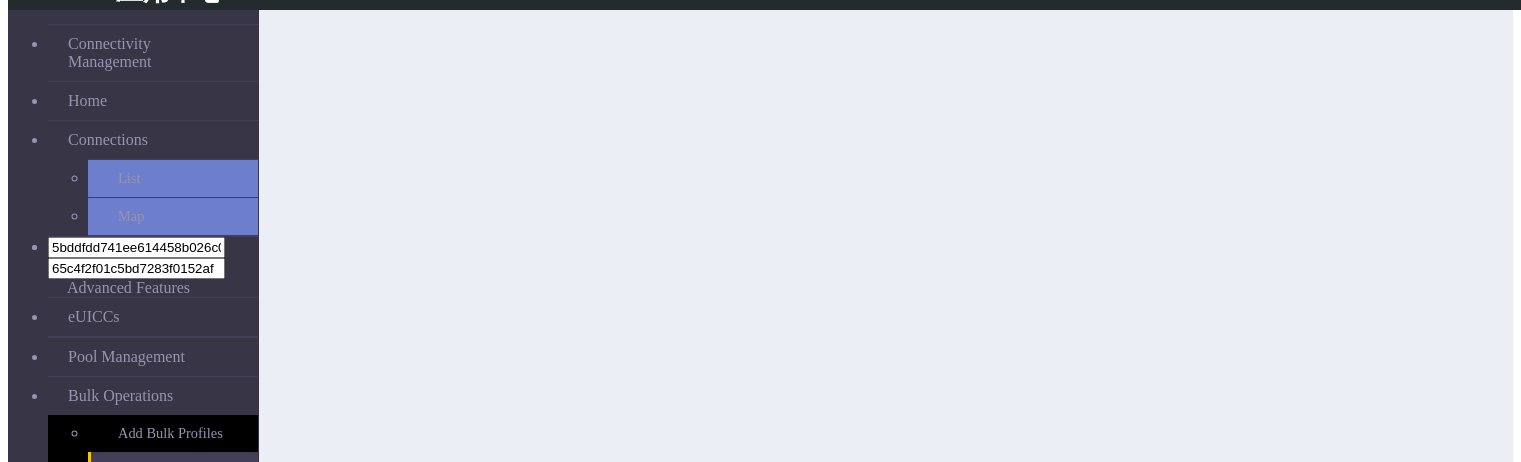 scroll, scrollTop: 168, scrollLeft: 0, axis: vertical 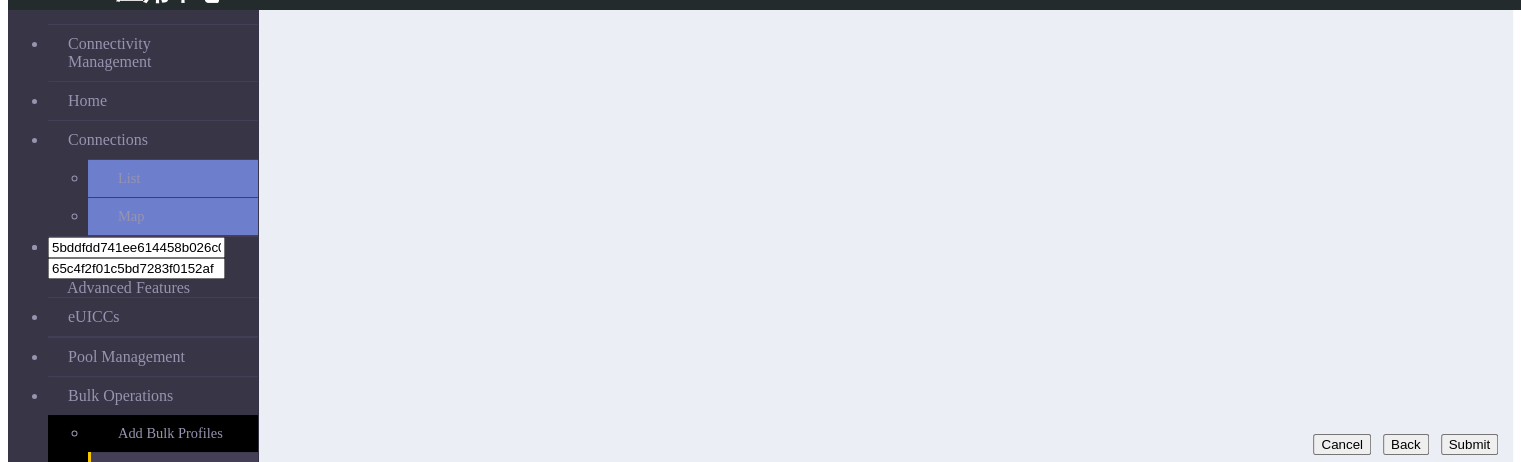 click on "Back" 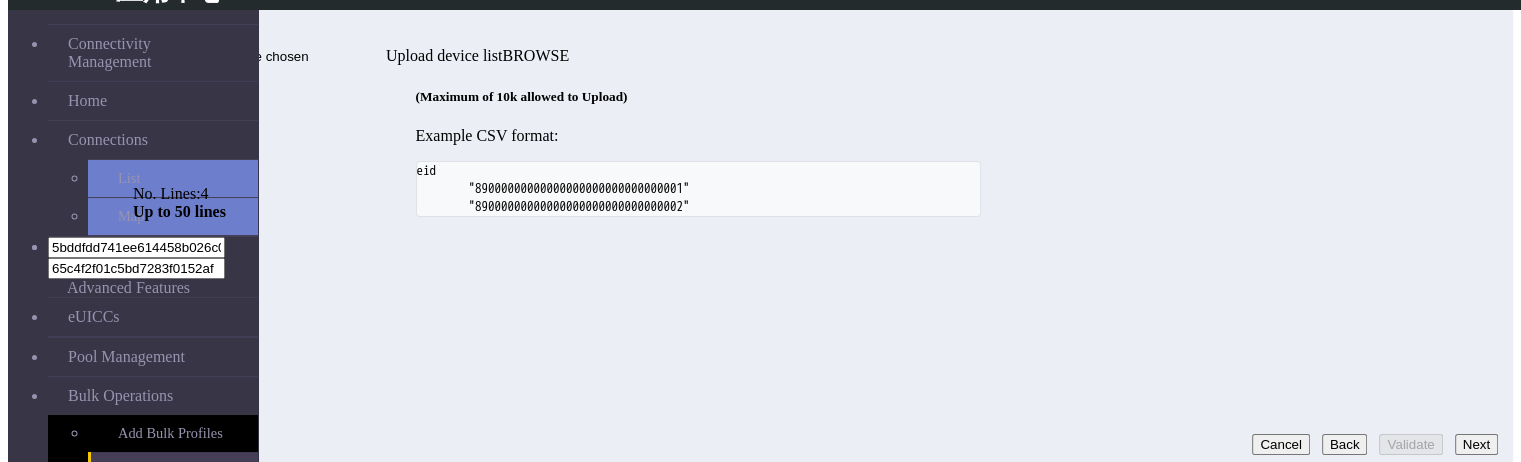 click on "Next" at bounding box center [1476, 444] 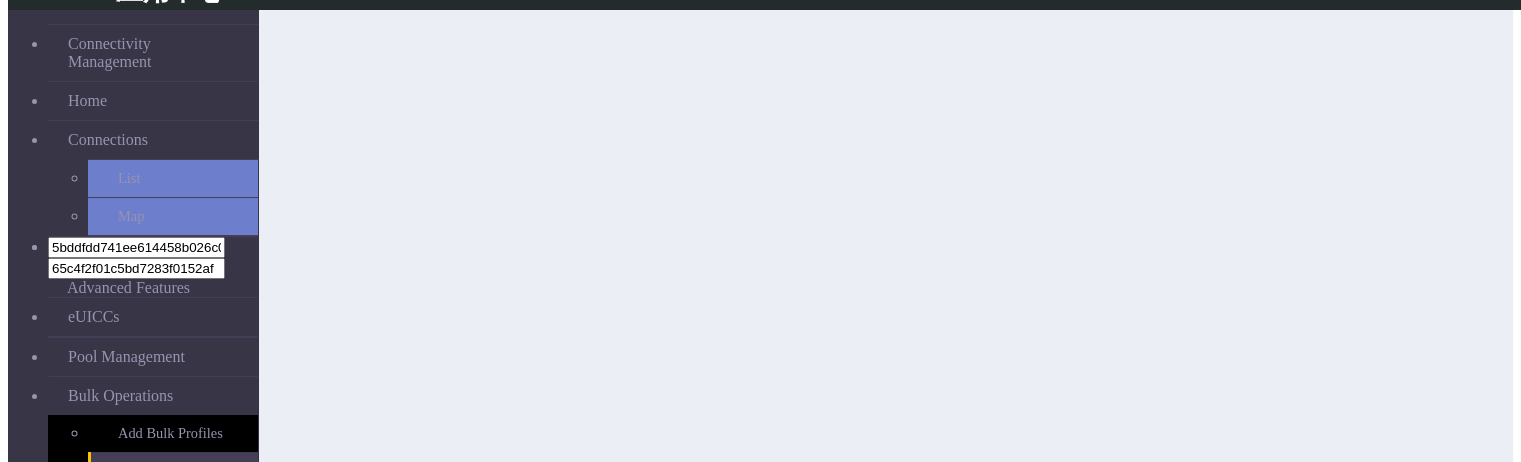 scroll, scrollTop: 168, scrollLeft: 0, axis: vertical 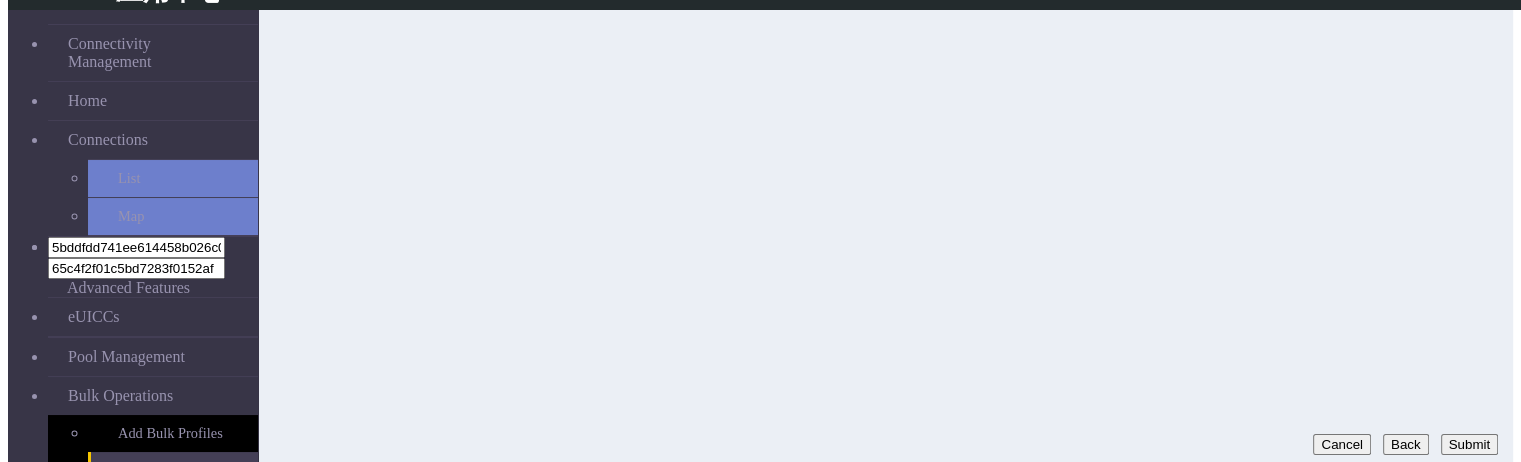 click on "Submit" at bounding box center [1469, 444] 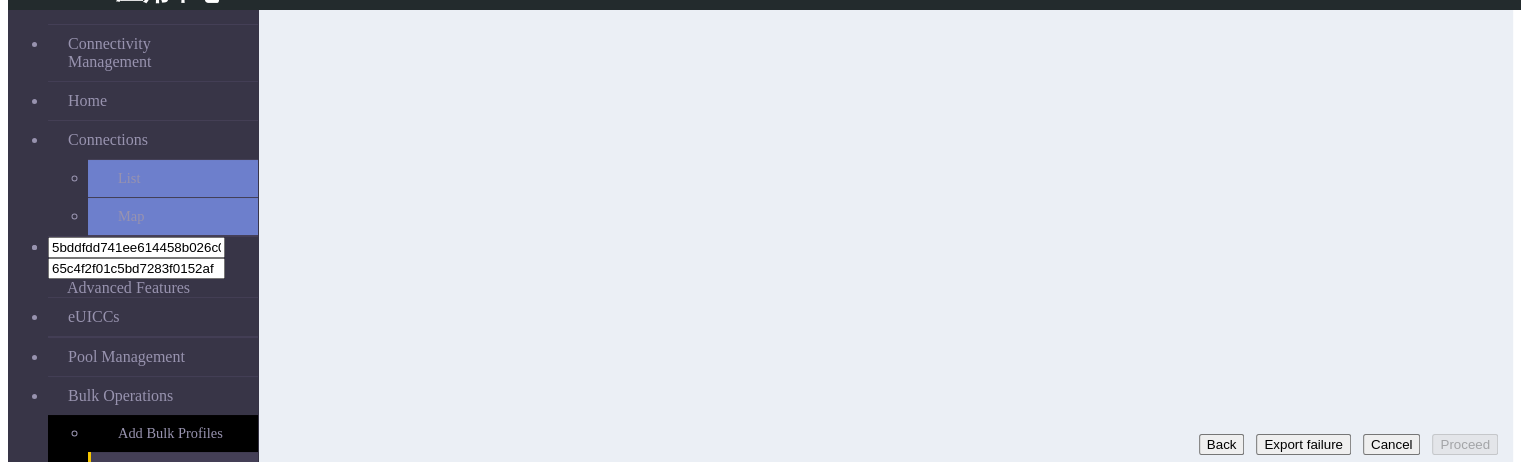 click on "Step 1:  Task selection  Step 2:  Profile pool selection  Step 3:  EID selection  Step 4:  EID profile schedule  Start now   Schedule for later  Processed 4 / 4 eUICCs Success: 0 Failed: 4  Back   Export failure   Cancel   Proceed" 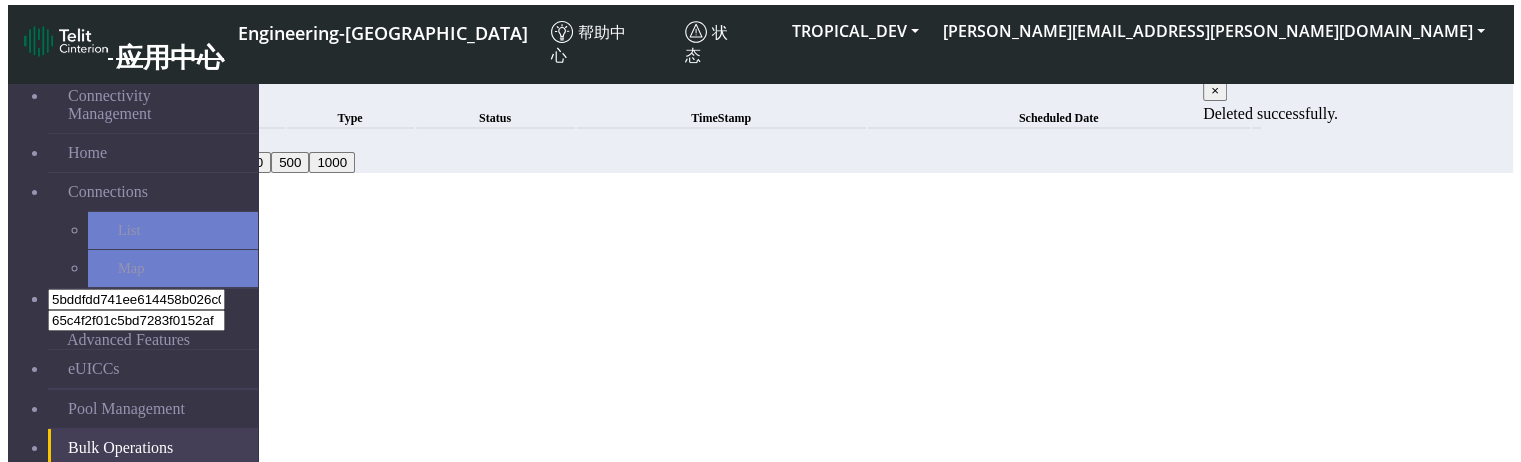 scroll, scrollTop: 0, scrollLeft: 0, axis: both 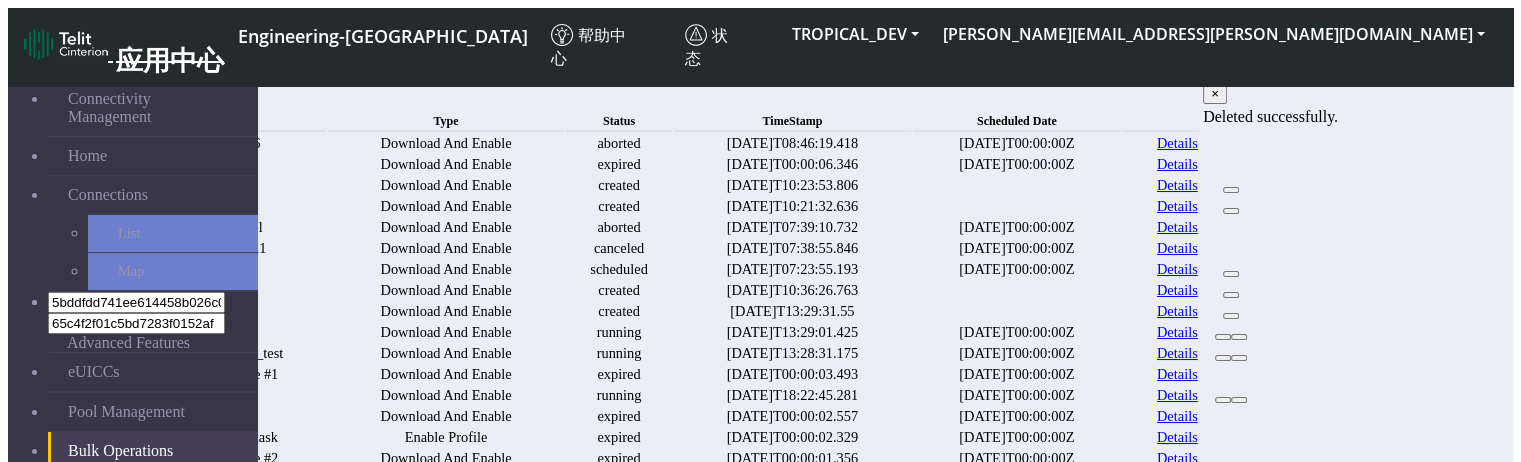 click on "Details" at bounding box center [1177, 143] 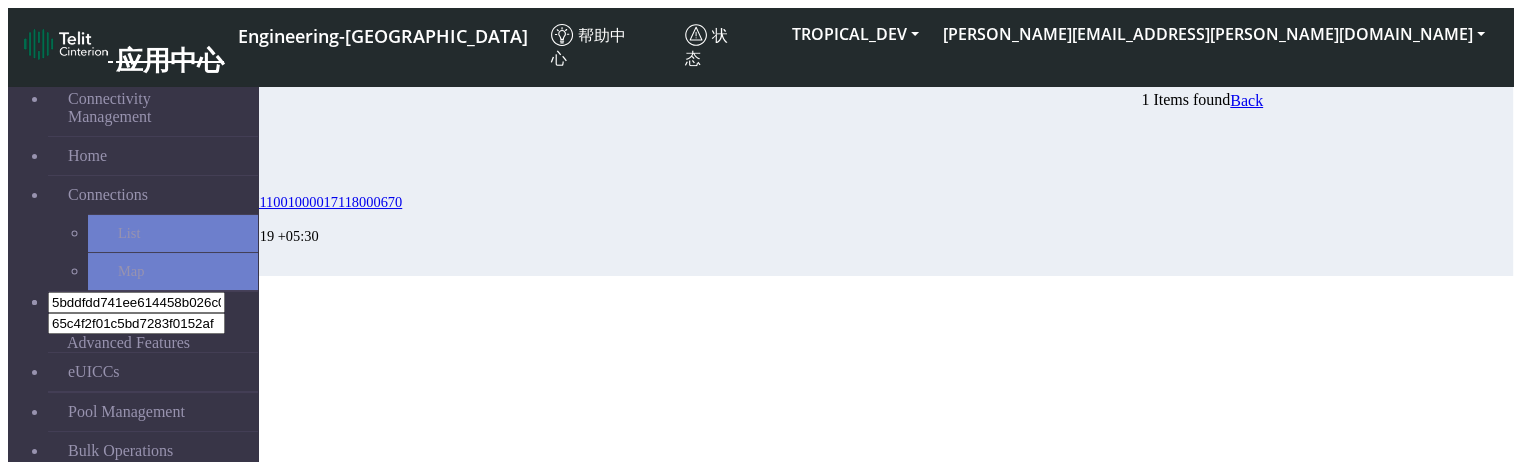 click on "Back" 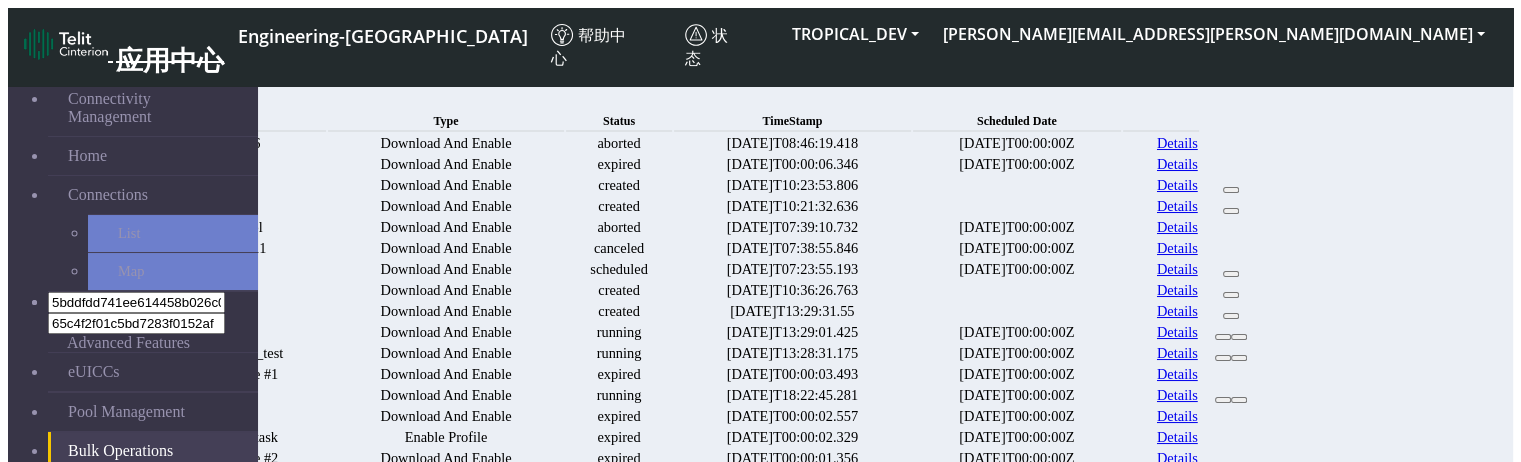 click on "Details" at bounding box center (1177, 164) 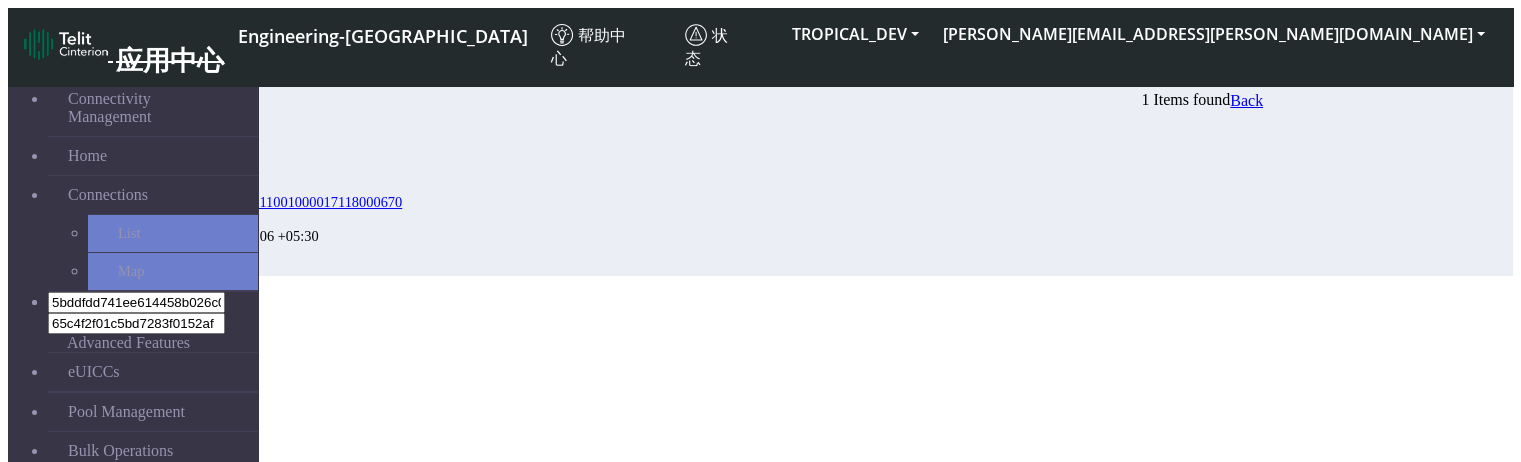 click on "Back" 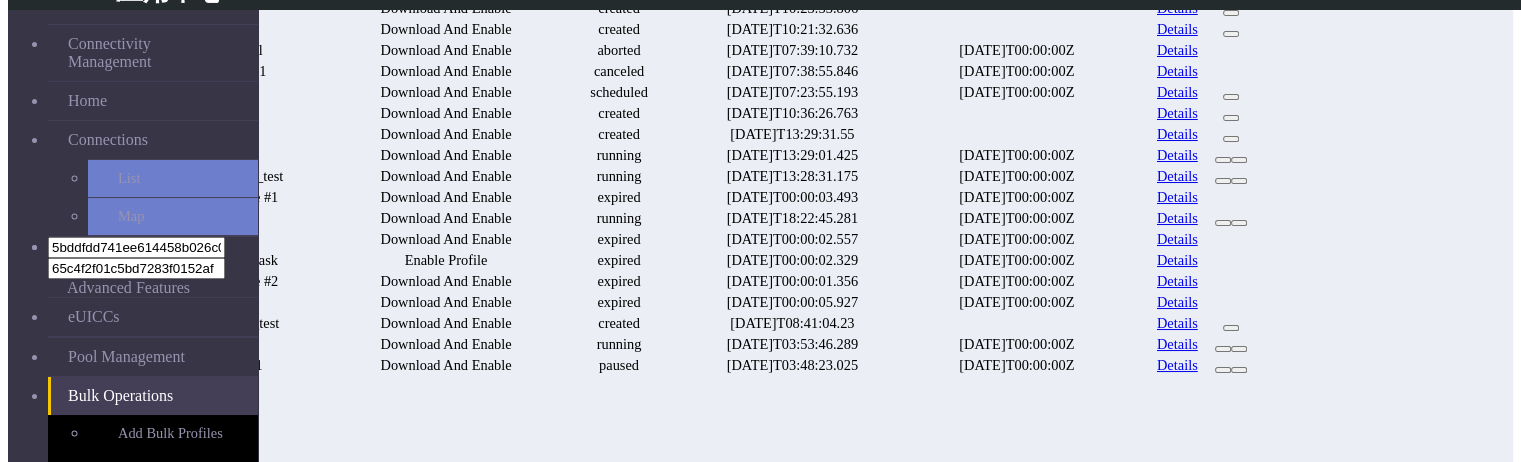 scroll, scrollTop: 123, scrollLeft: 0, axis: vertical 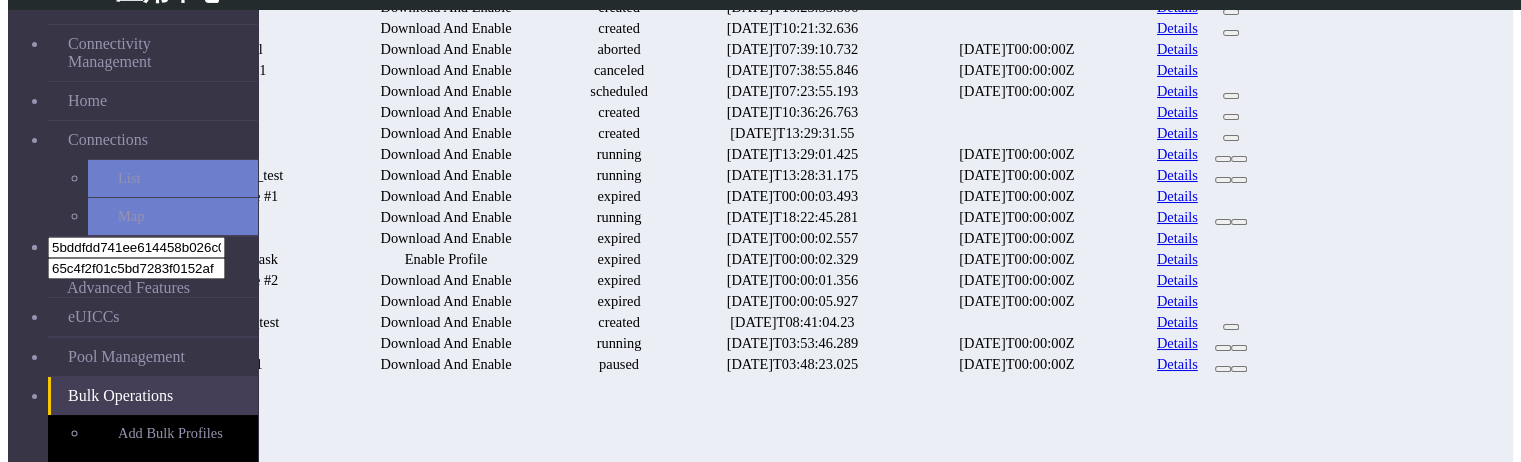 click on "Details" at bounding box center (1177, 7) 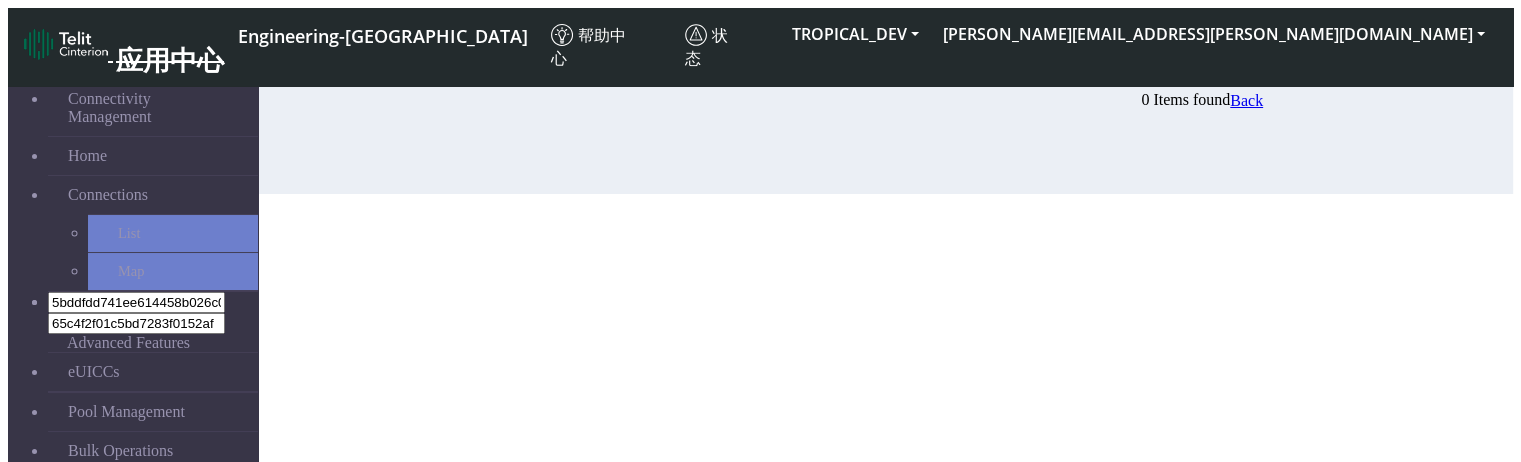 click on "Back" 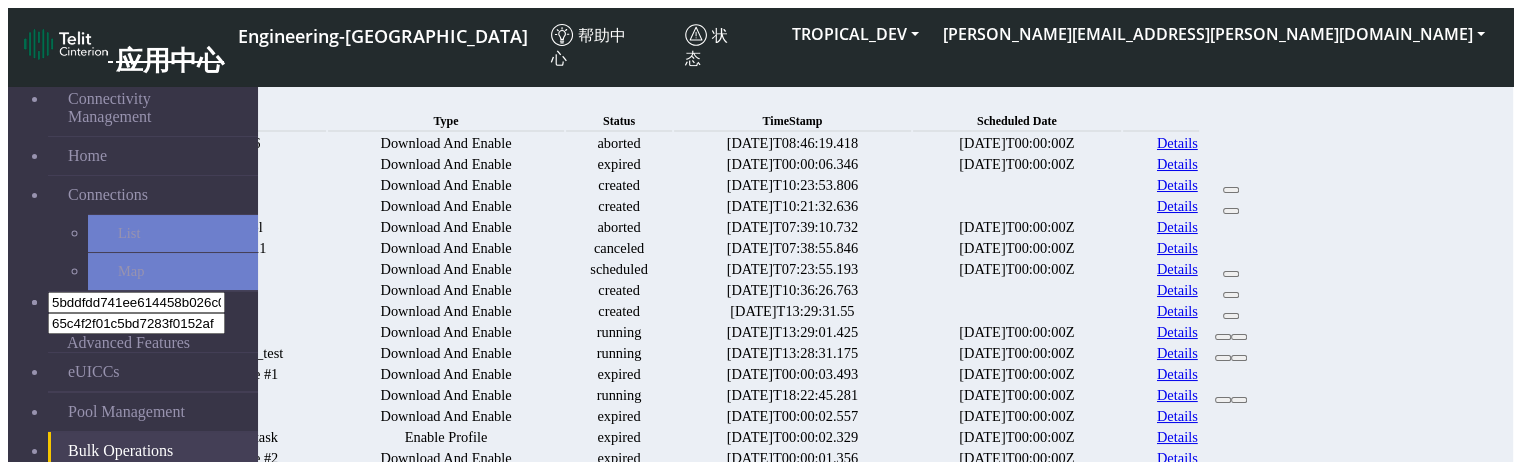 click on "Details" at bounding box center [1177, 206] 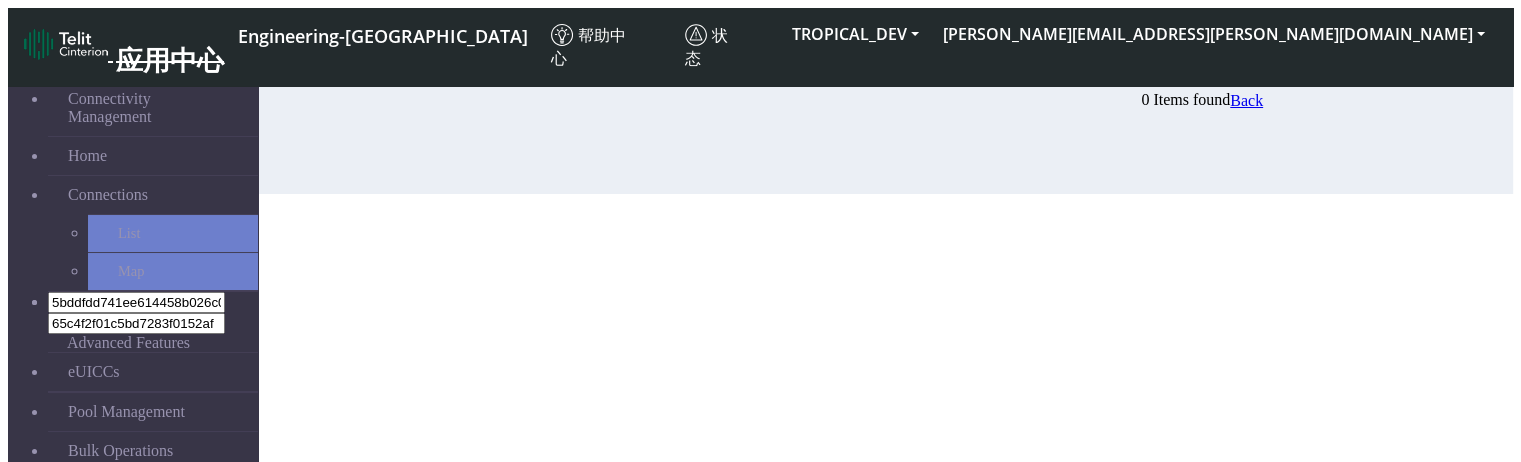 click on "Back" 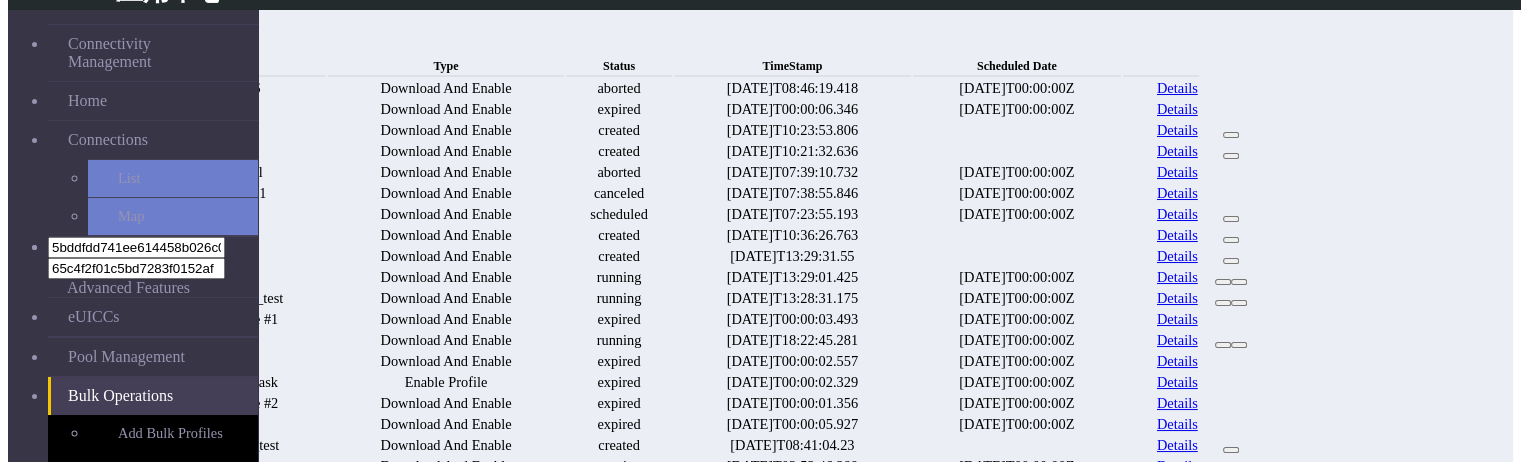 scroll, scrollTop: 200, scrollLeft: 0, axis: vertical 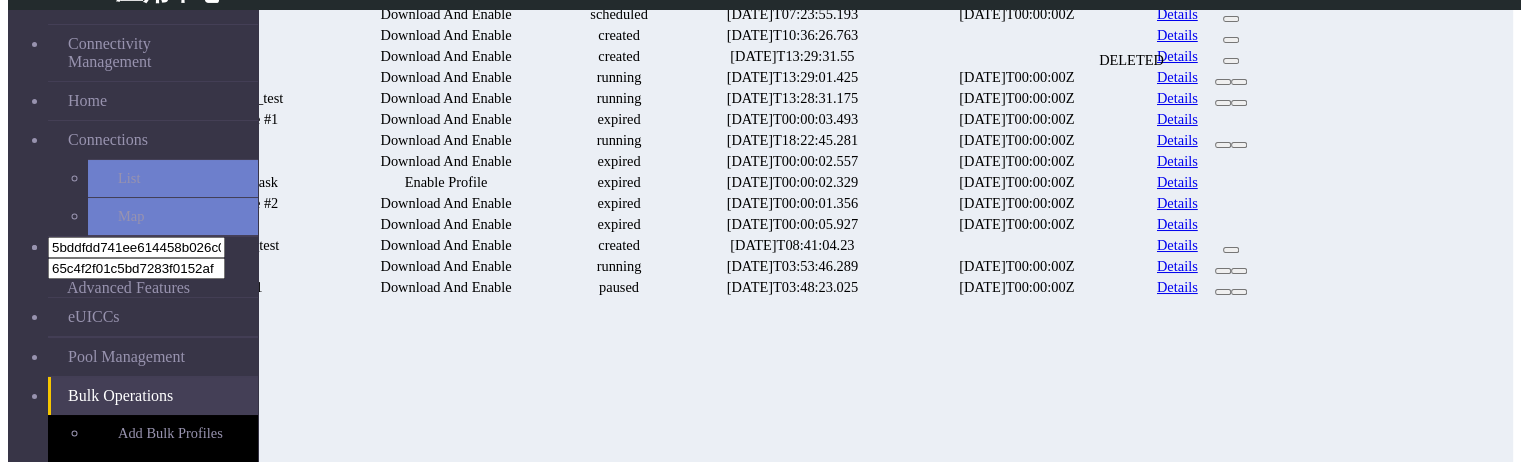 click at bounding box center (1231, -44) 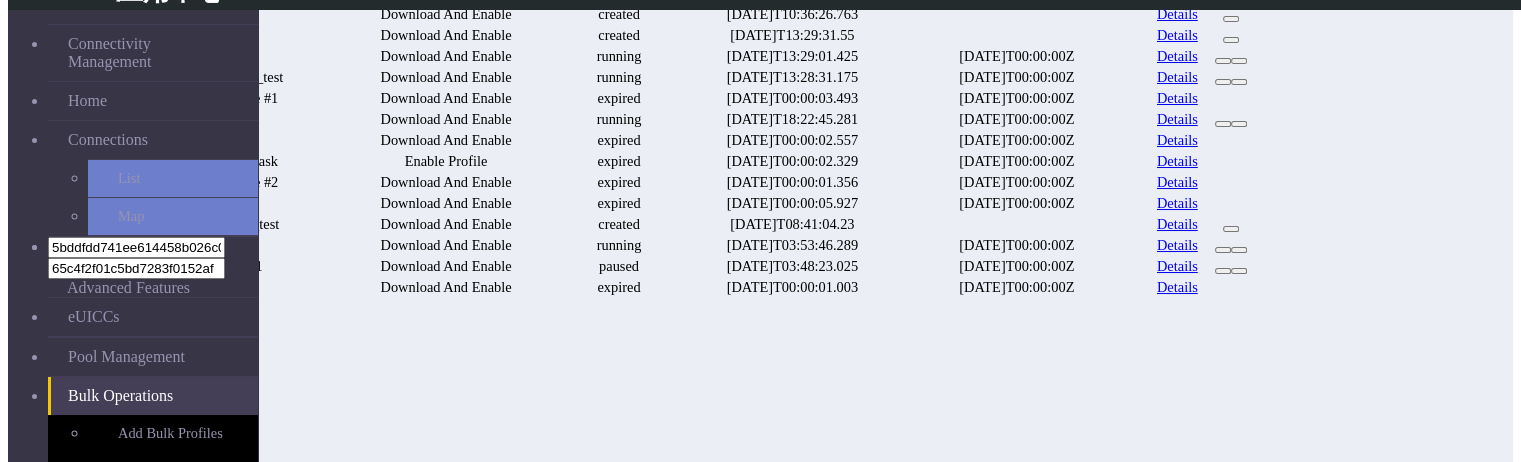 click on "Details" at bounding box center (1177, -7) 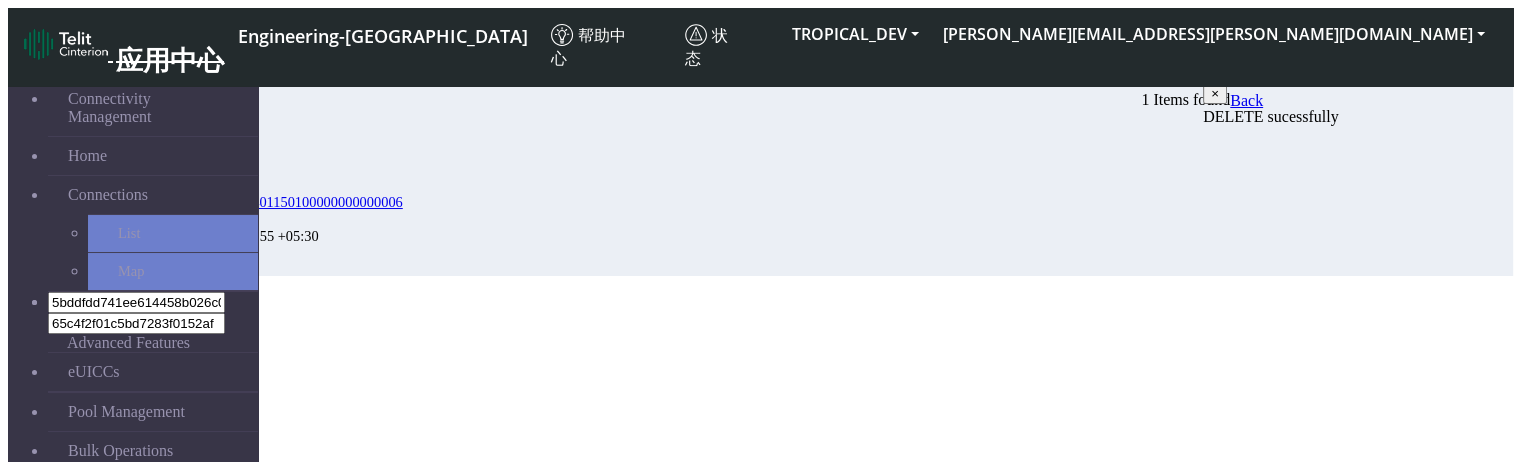 drag, startPoint x: 576, startPoint y: 205, endPoint x: 276, endPoint y: 211, distance: 300.06 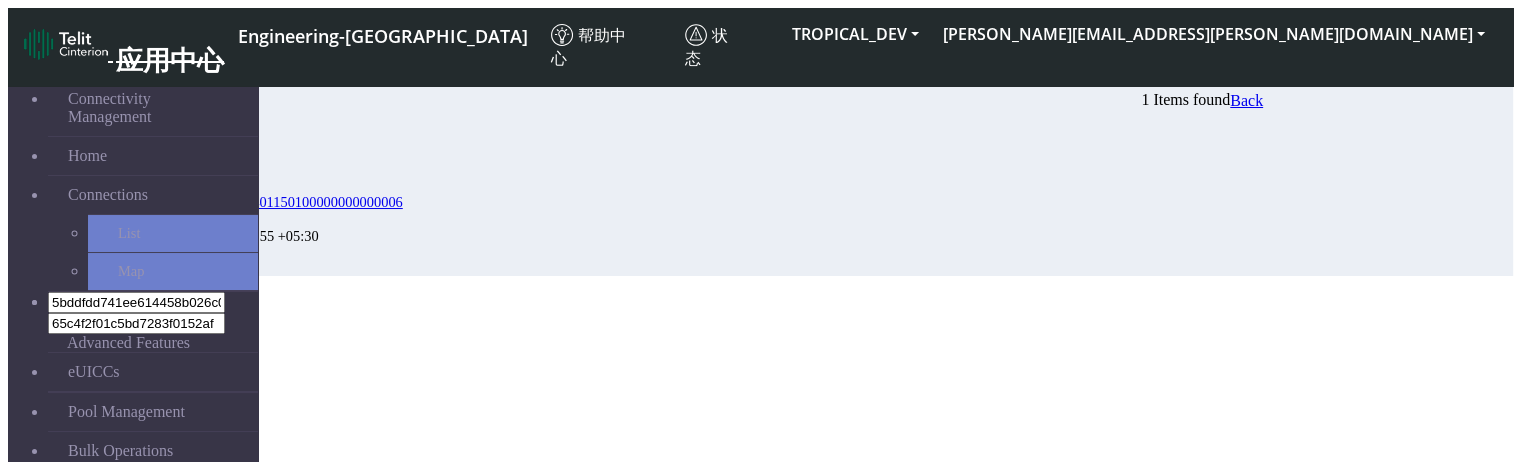 click on "Back" 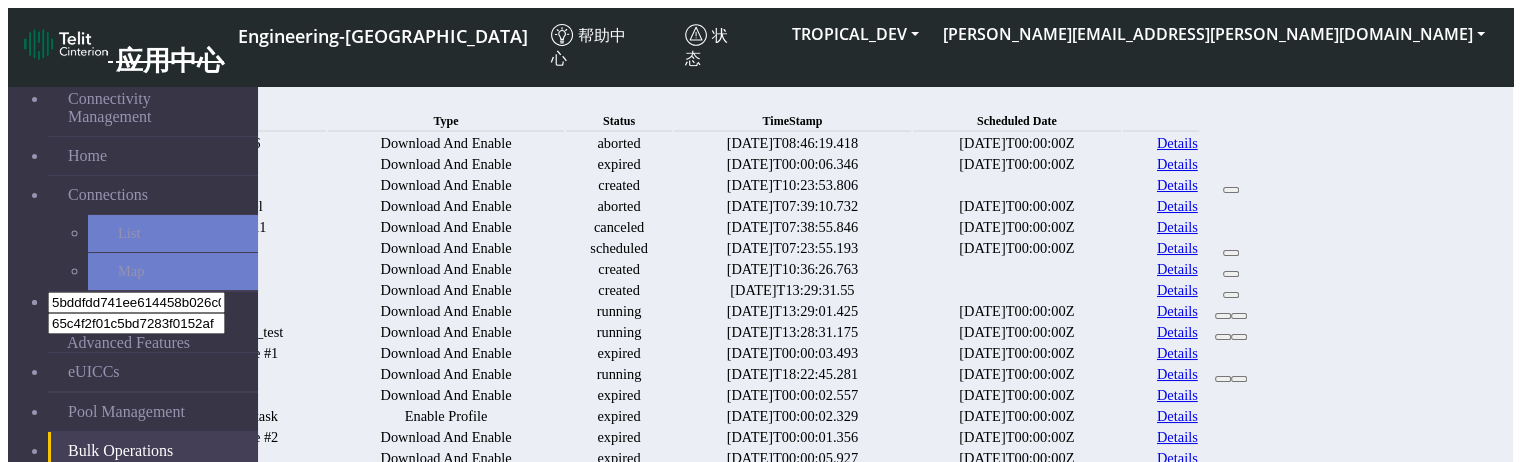 click on "New" 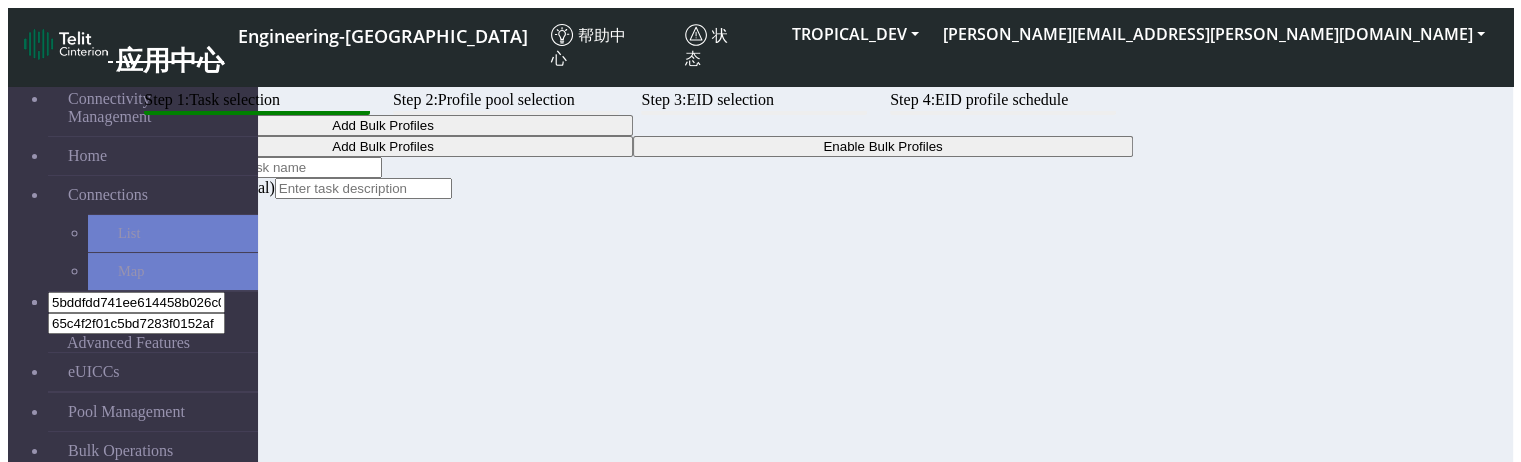 click 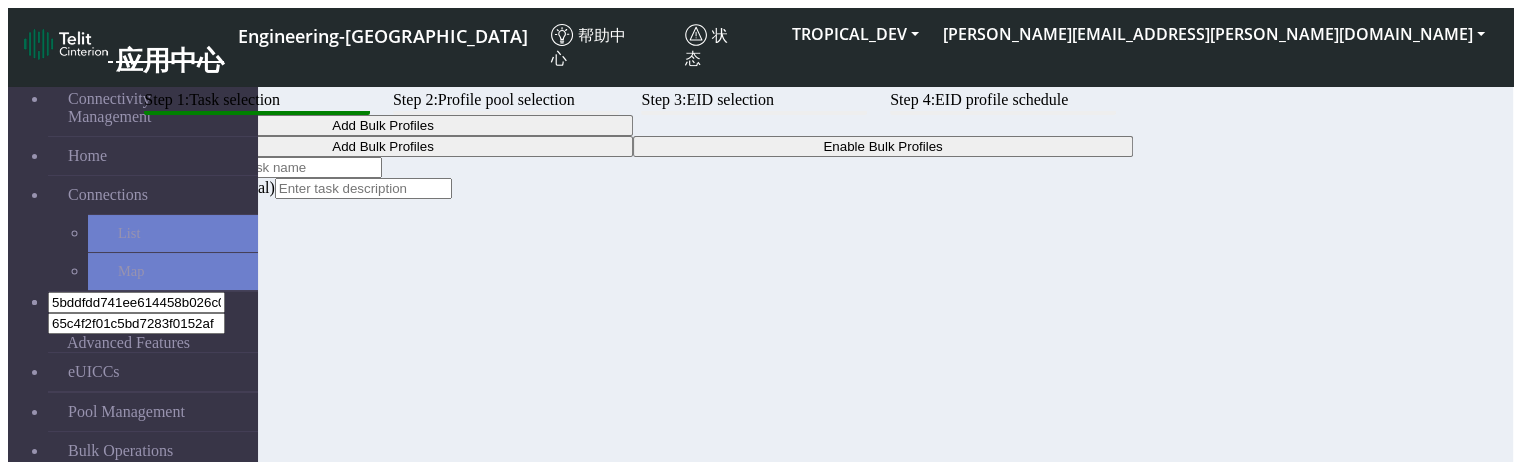 click 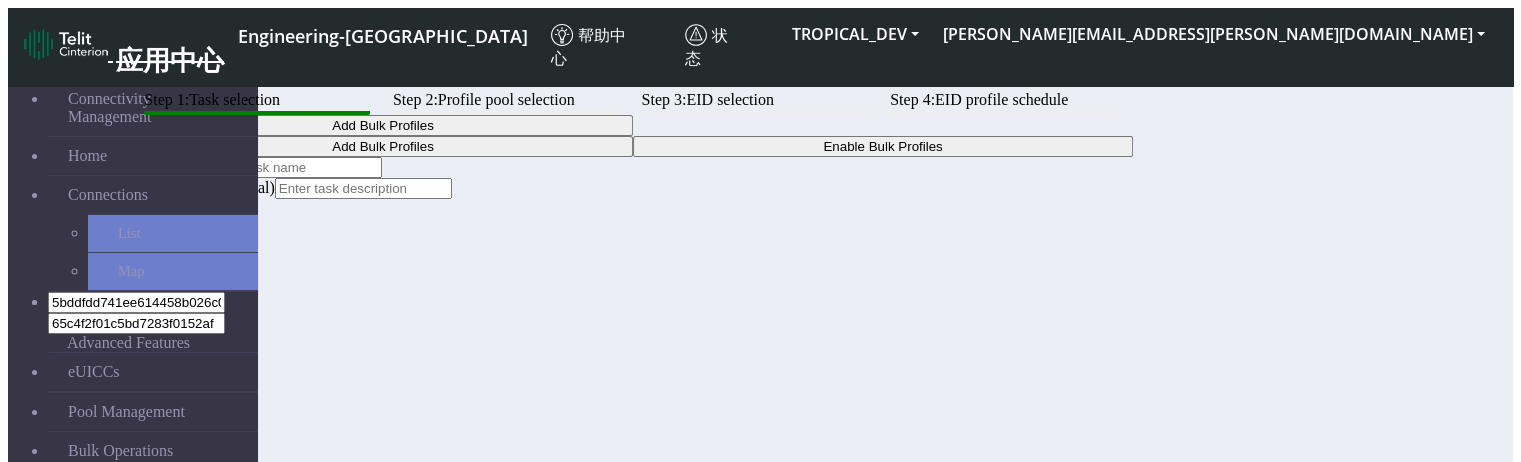 click 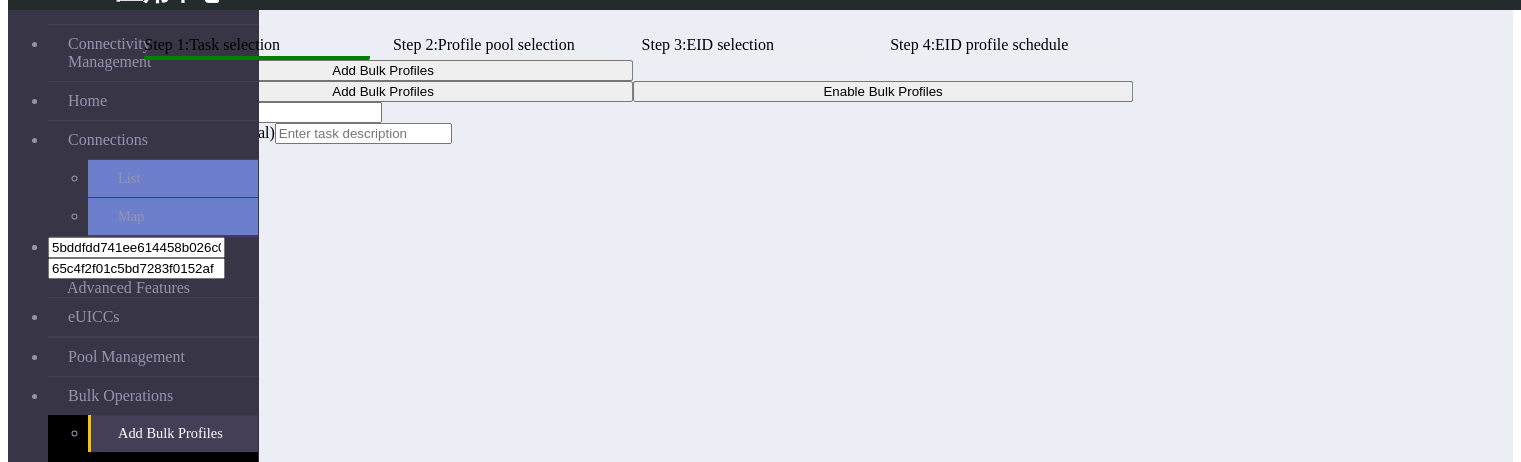 scroll, scrollTop: 168, scrollLeft: 0, axis: vertical 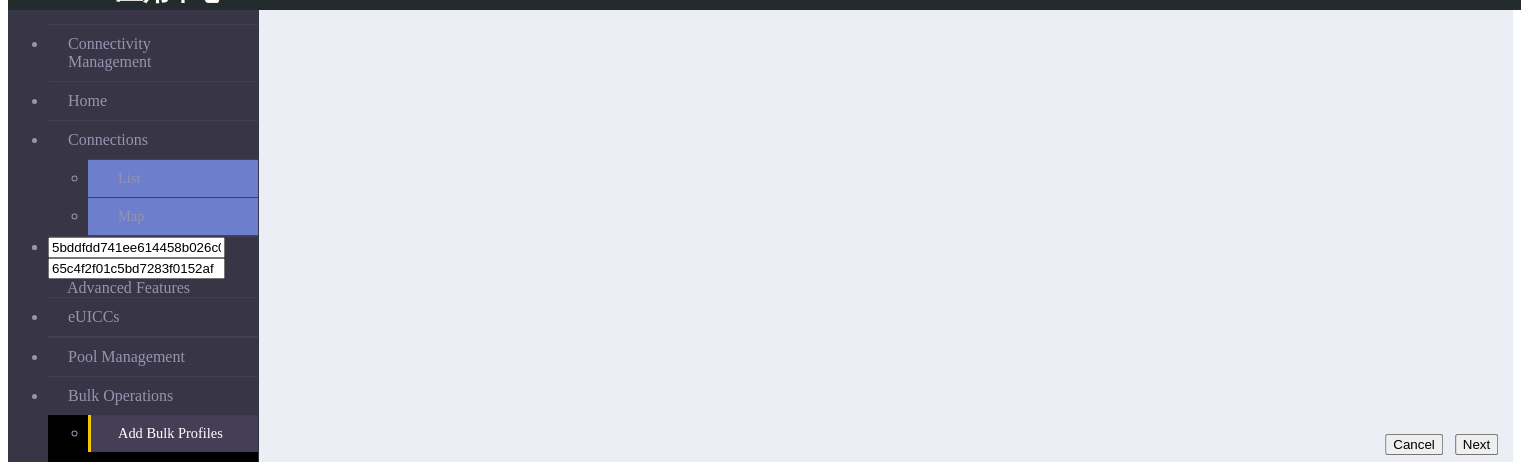 type on "gytr" 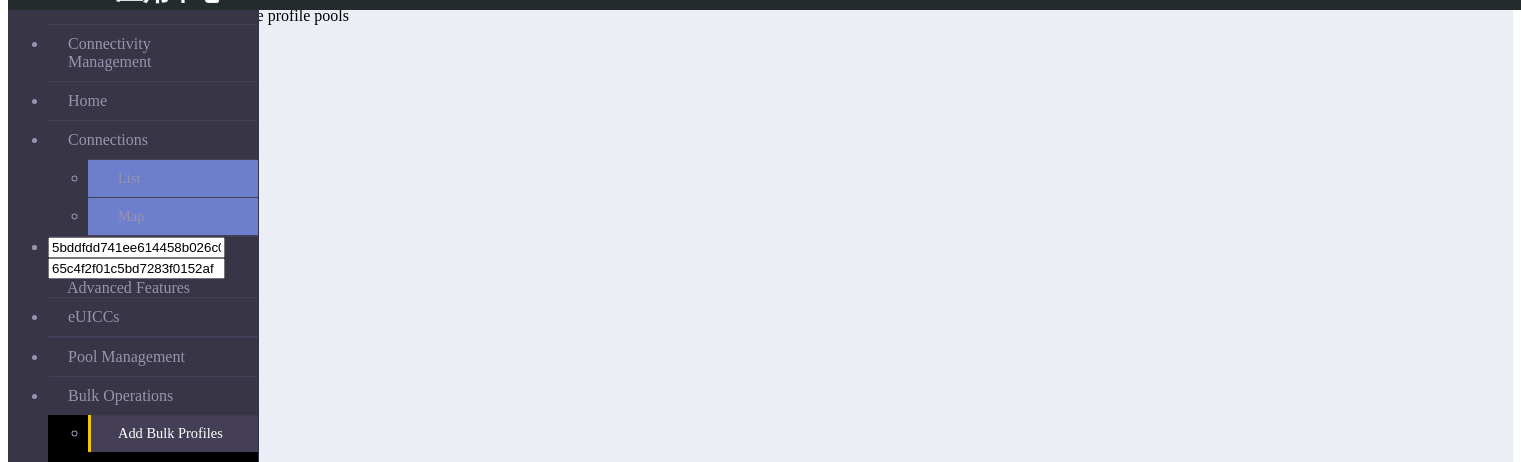 scroll, scrollTop: 100, scrollLeft: 0, axis: vertical 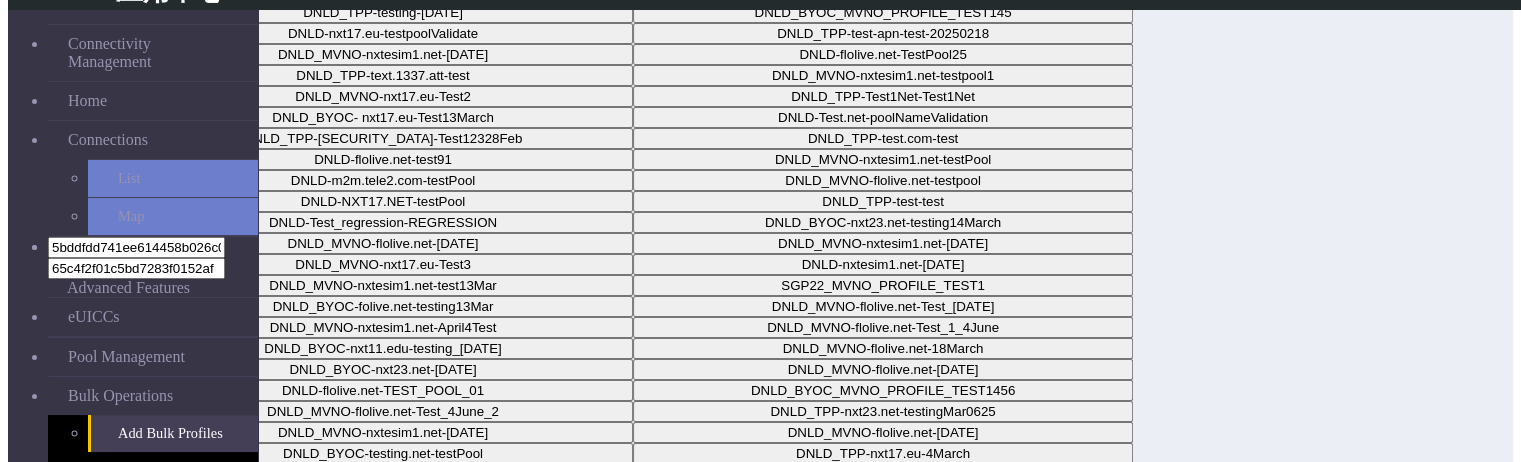 click on "Step 1:  Task selection  Step 2:  Profile pool selection  Step 3:  EID selection  Step 4:  EID profile schedule Choose Downloadable Profile Pool  DNLD_MVNO-flolive.net-testPoolApril11   DNLD_TPP-test-test-1   DNLD_TPP-testing-Mar05   DNLD_BYOC_MVNO_PROFILE_TEST145   DNLD-nxt17.eu-testpoolValidate   DNLD_TPP-test-apn-test-20250218   DNLD_MVNO-nxtesim1.net-April4   DNLD-flolive.net-TestPool25   DNLD_TPP-text.1337.att-test   DNLD_MVNO-nxtesim1.net-testpool1   DNLD_MVNO-nxt17.eu-Test2   DNLD_TPP-Test1Net-Test1Net   DNLD_BYOC- nxt17.eu-Test13March   DNLD-Test.net-poolNameValidation   DNLD_TPP-Test123-Test12328Feb   DNLD_TPP-test.com-test   DNLD-flolive.net-test91   DNLD_MVNO-nxtesim1.net-testPool   DNLD-m2m.tele2.com-testPool   DNLD_MVNO-flolive.net-testpool   DNLD-NXT17.NET-testPool   DNLD_TPP-test-test   DNLD-Test_regression-REGRESSION   DNLD_BYOC-nxt23.net-testing14March   DNLD_MVNO-flolive.net-Apr23   DNLD_MVNO-nxtesim1.net-March18   DNLD_MVNO-nxt17.eu-Test3   DNLD-nxtesim1.net-Apr29   DNLD_TPP_TEST1_POOL" 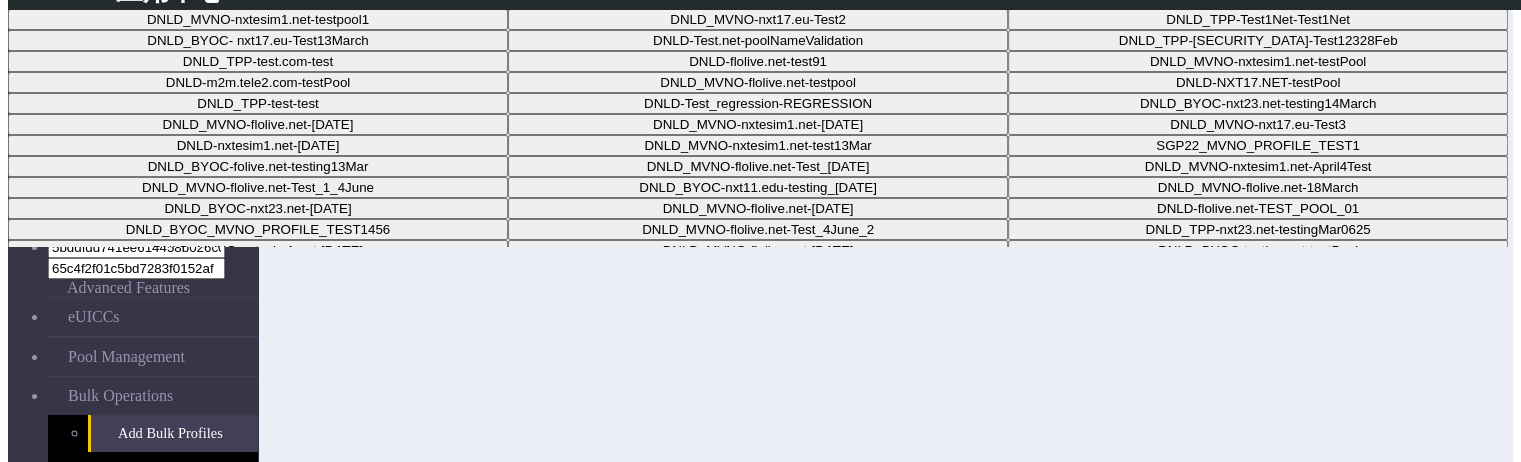 click on "DNLD_MVNO-flolive.net-testPoolApril11" at bounding box center (258, -44) 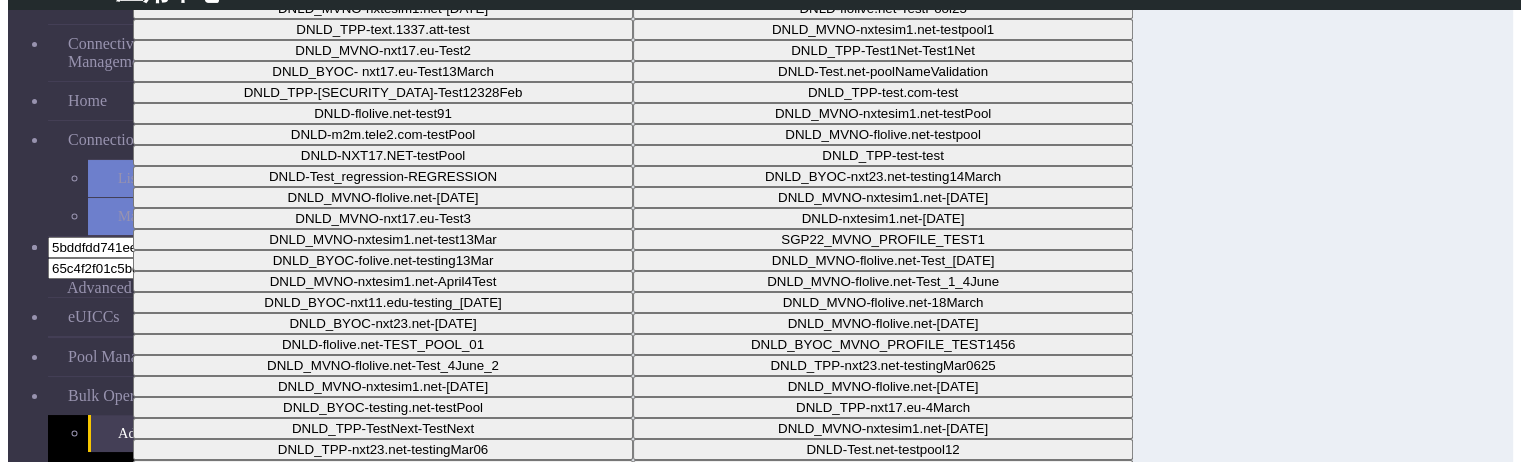 scroll, scrollTop: 168, scrollLeft: 0, axis: vertical 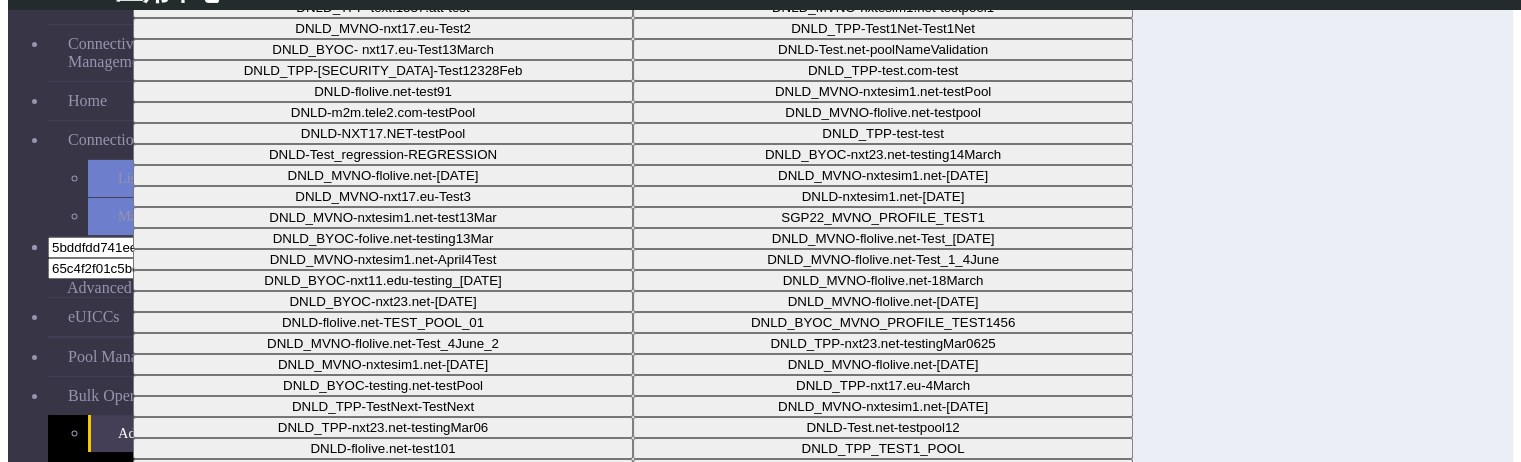 click on "Next" at bounding box center [1476, 496] 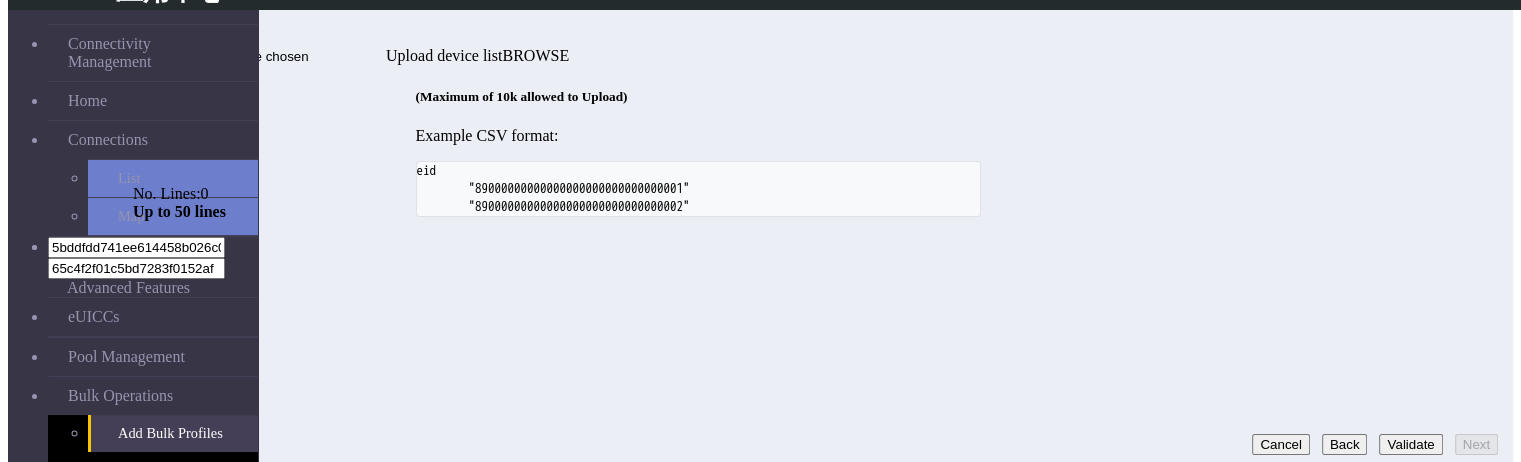 click at bounding box center (213, -42) 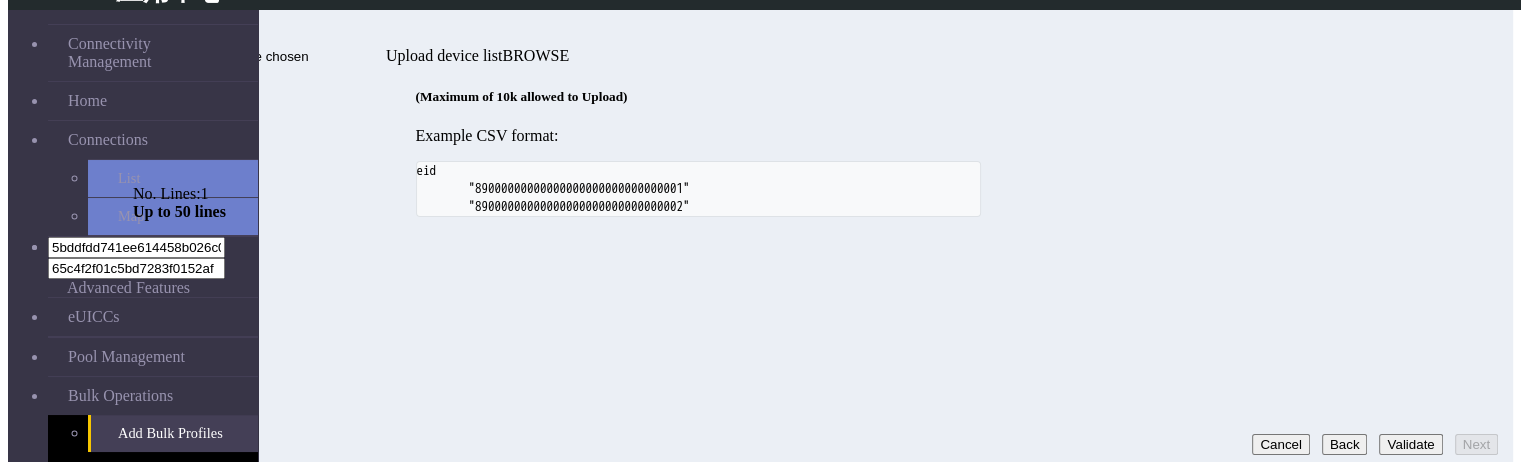 type on "89033024103401150100000000000006" 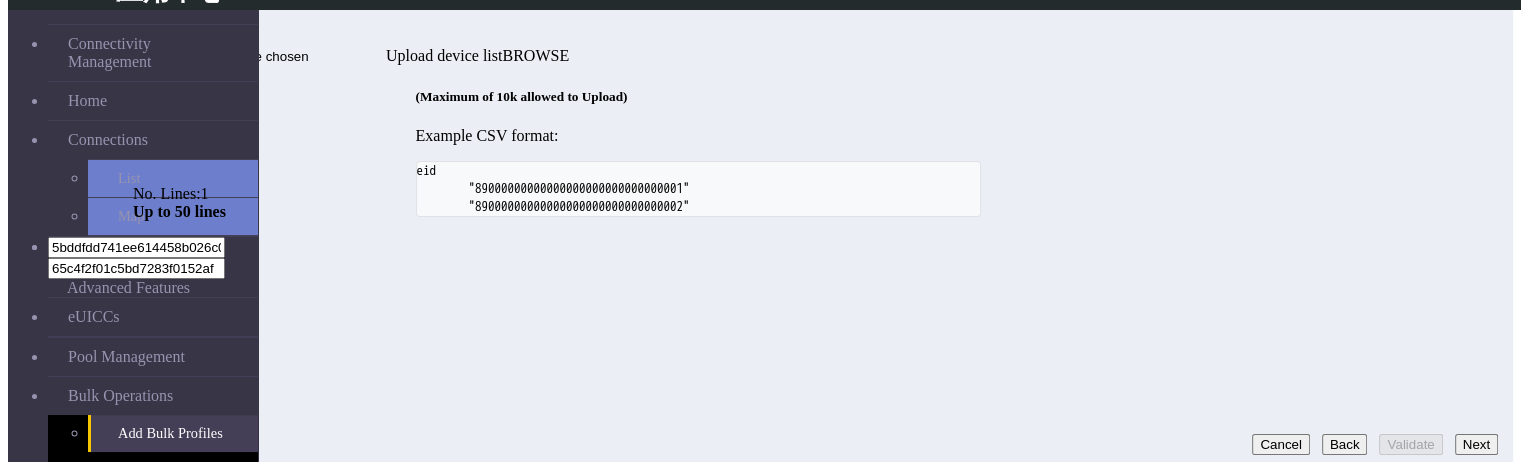 click on "Next" at bounding box center (1476, 444) 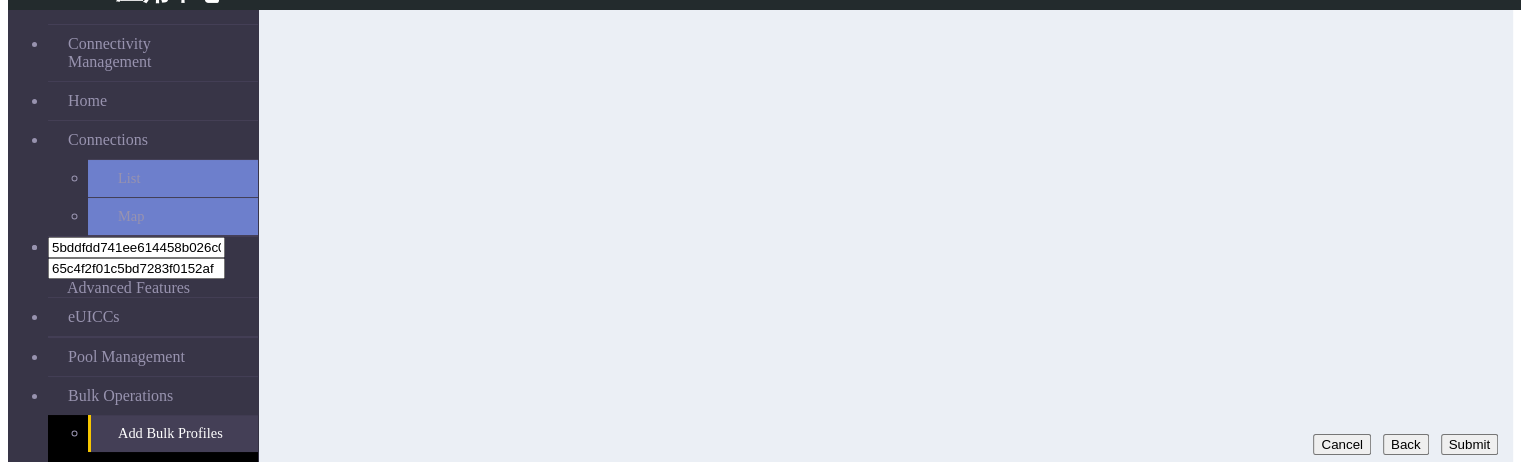 click on "Submit" at bounding box center (1469, 444) 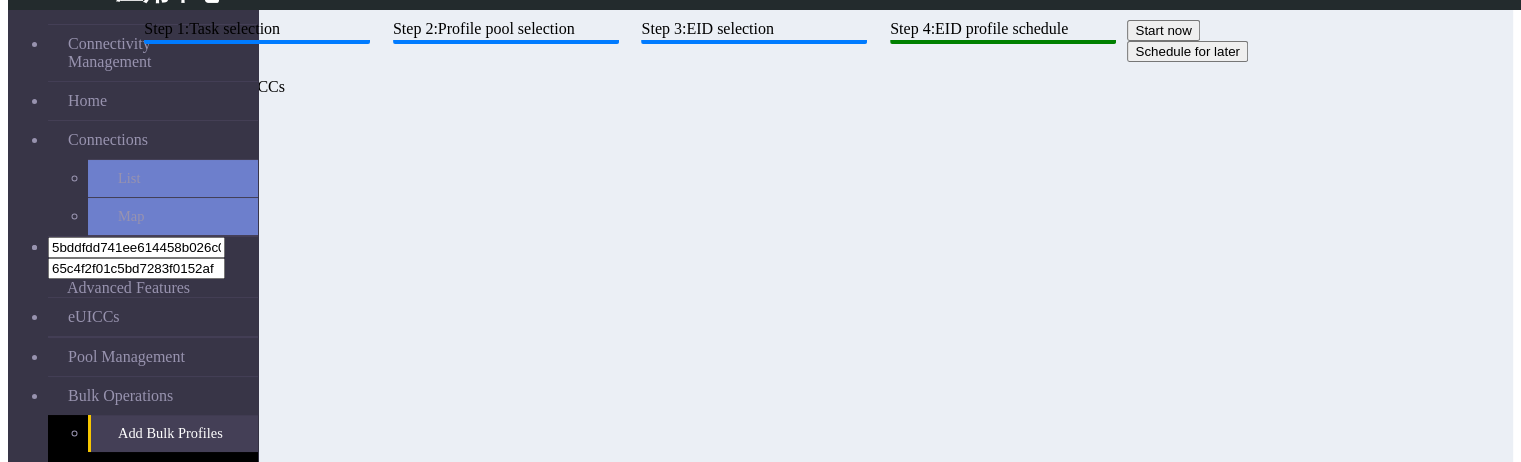 scroll, scrollTop: 0, scrollLeft: 0, axis: both 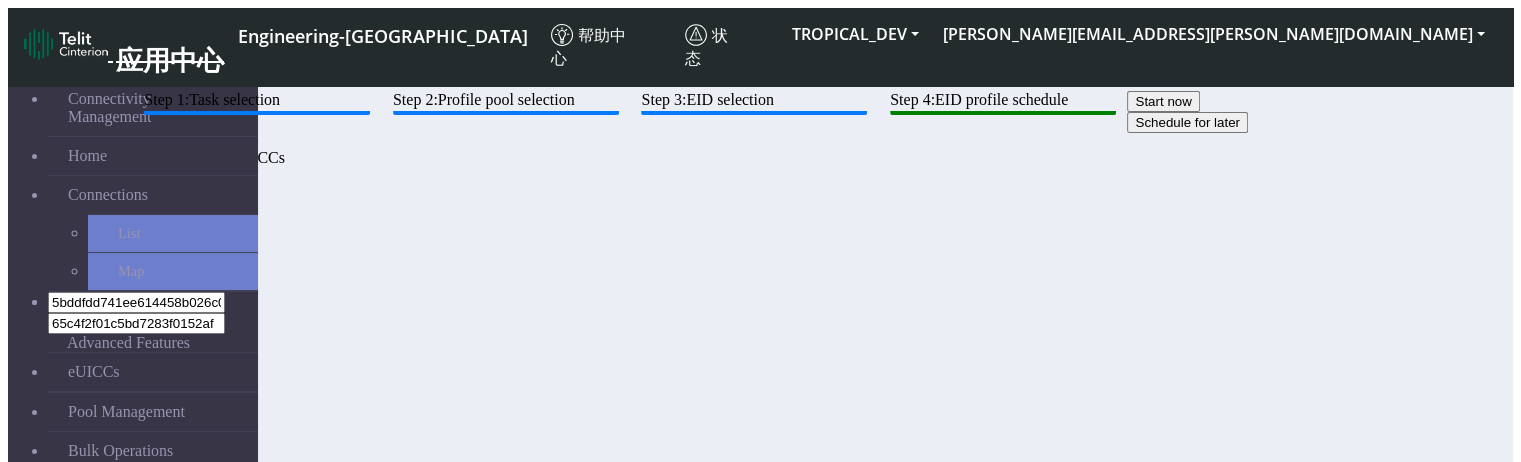 click 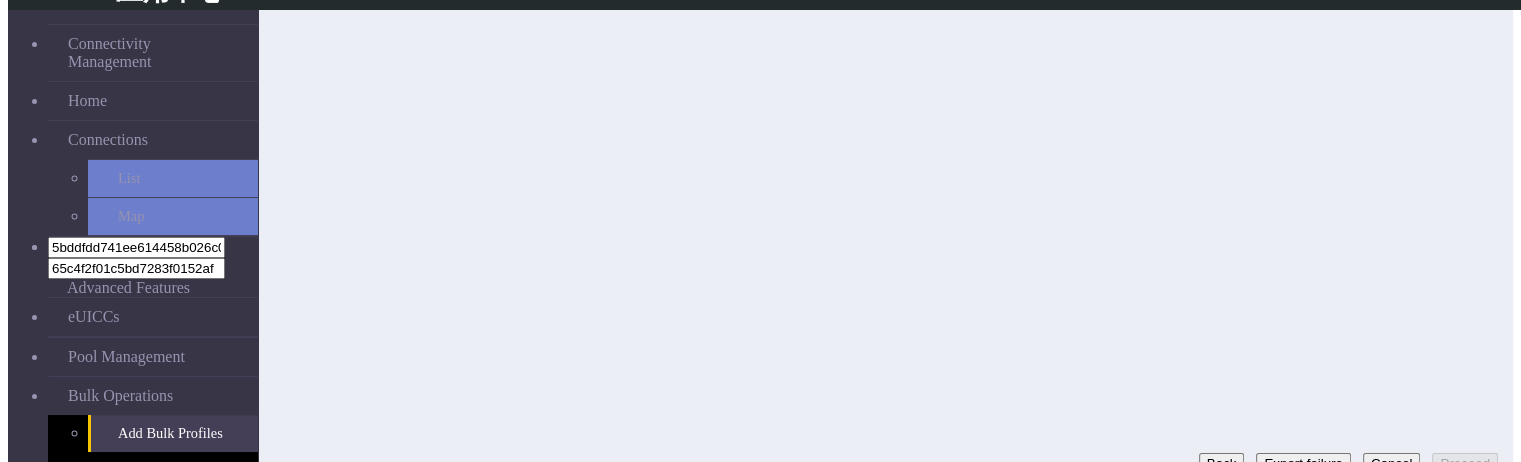 scroll, scrollTop: 168, scrollLeft: 0, axis: vertical 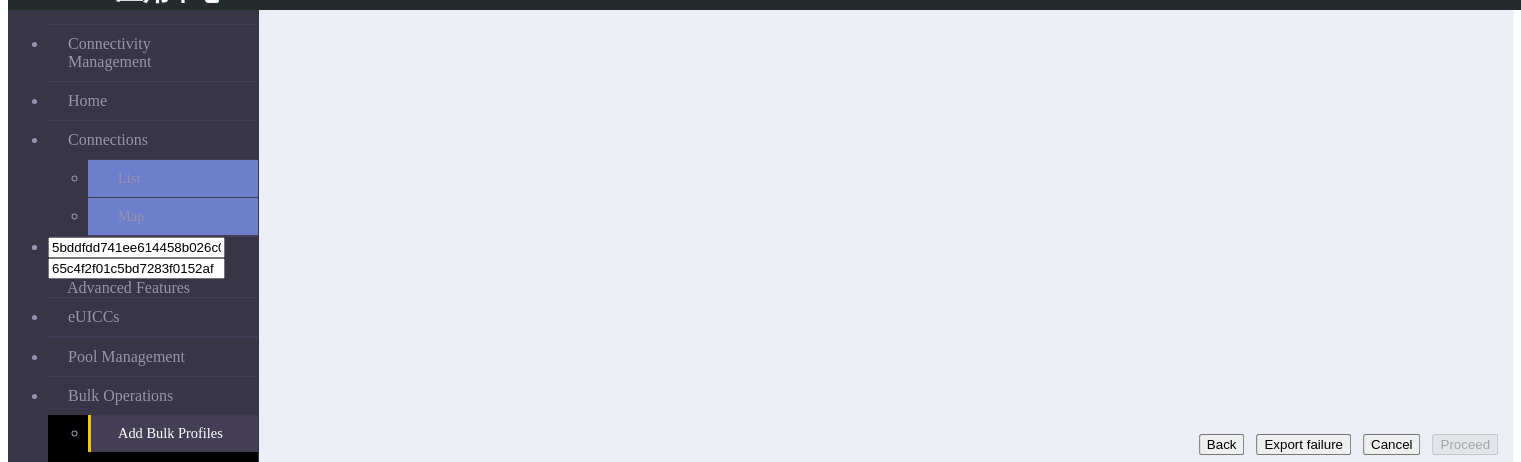 click on "Back" 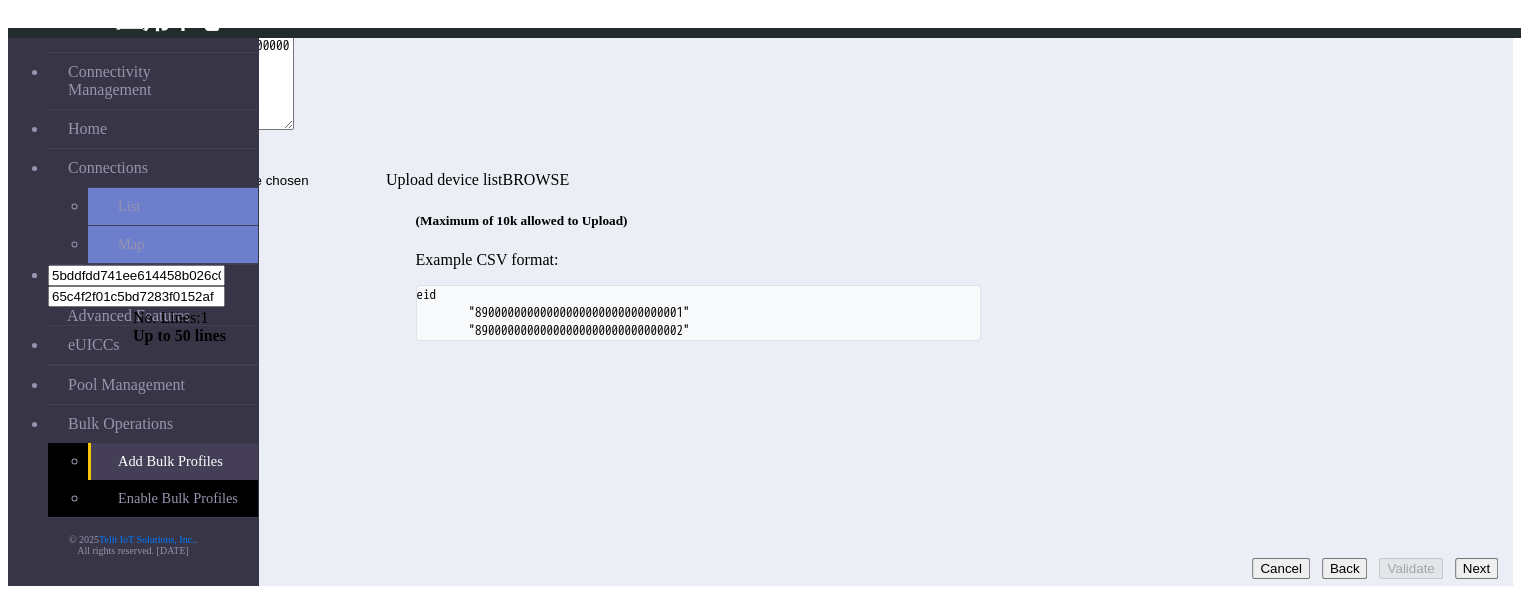 scroll, scrollTop: 16, scrollLeft: 0, axis: vertical 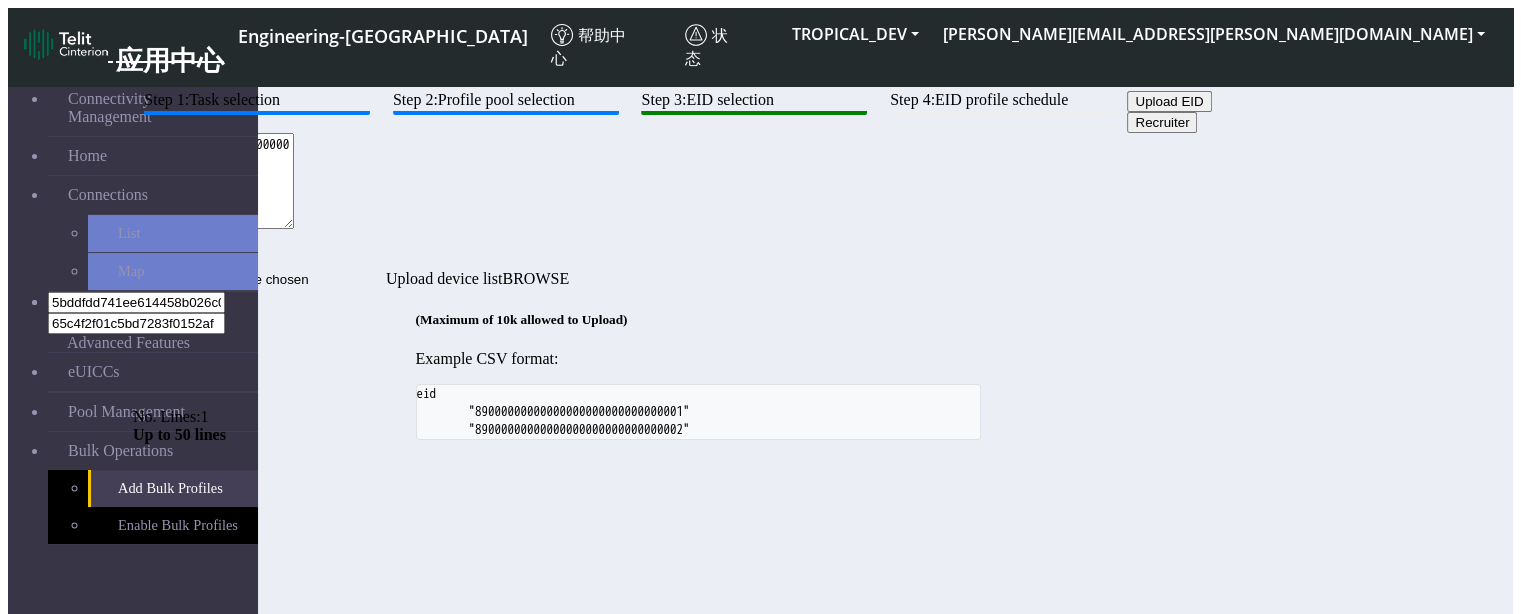 click on "Step 1:  Task selection  Step 2:  Profile pool selection  Step 3:  EID selection  Step 4:  EID profile schedule  Upload EID   Recruiter  89033024103401150100000000000006  No. Lines:  1   Up to 50 lines   Upload device list  (Maximum of 10k allowed to Upload) Example CSV format:         eid
"89000000000000000000000000000001"
"89000000000000000000000000000002"
Cancel   Back   Validate   Next" 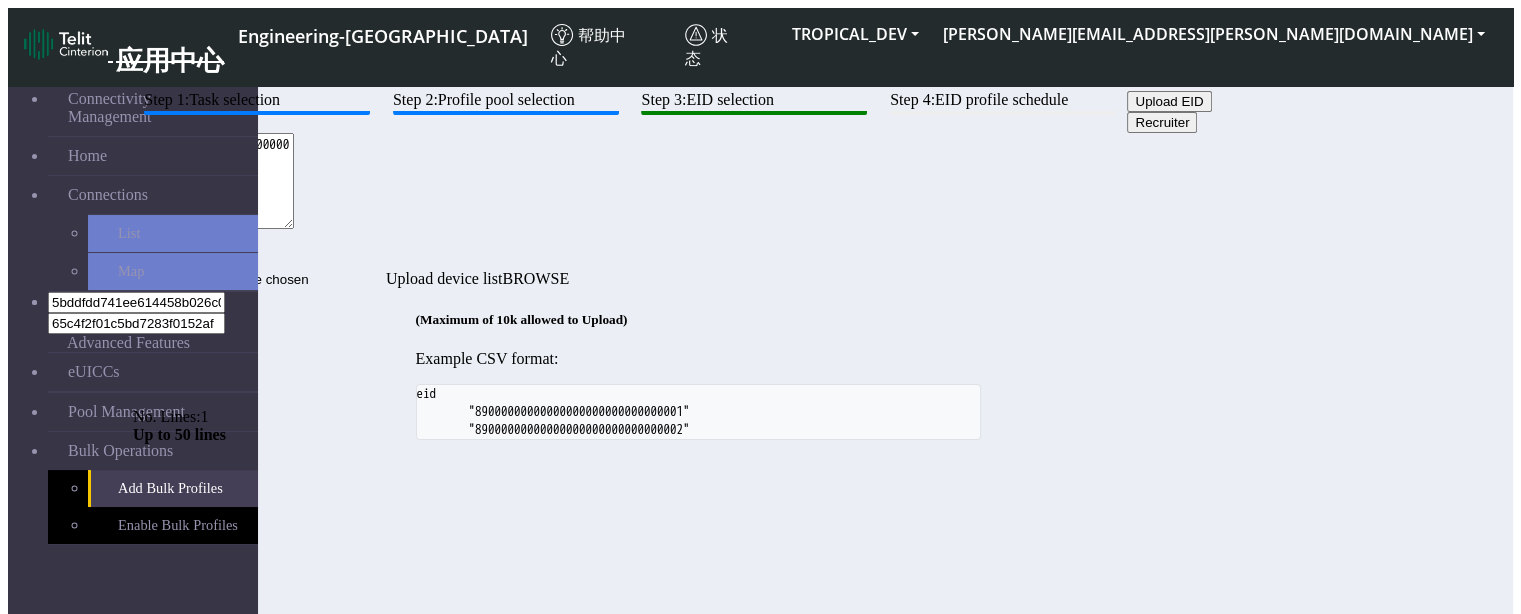 paste on "00100008935711001000017118000670" 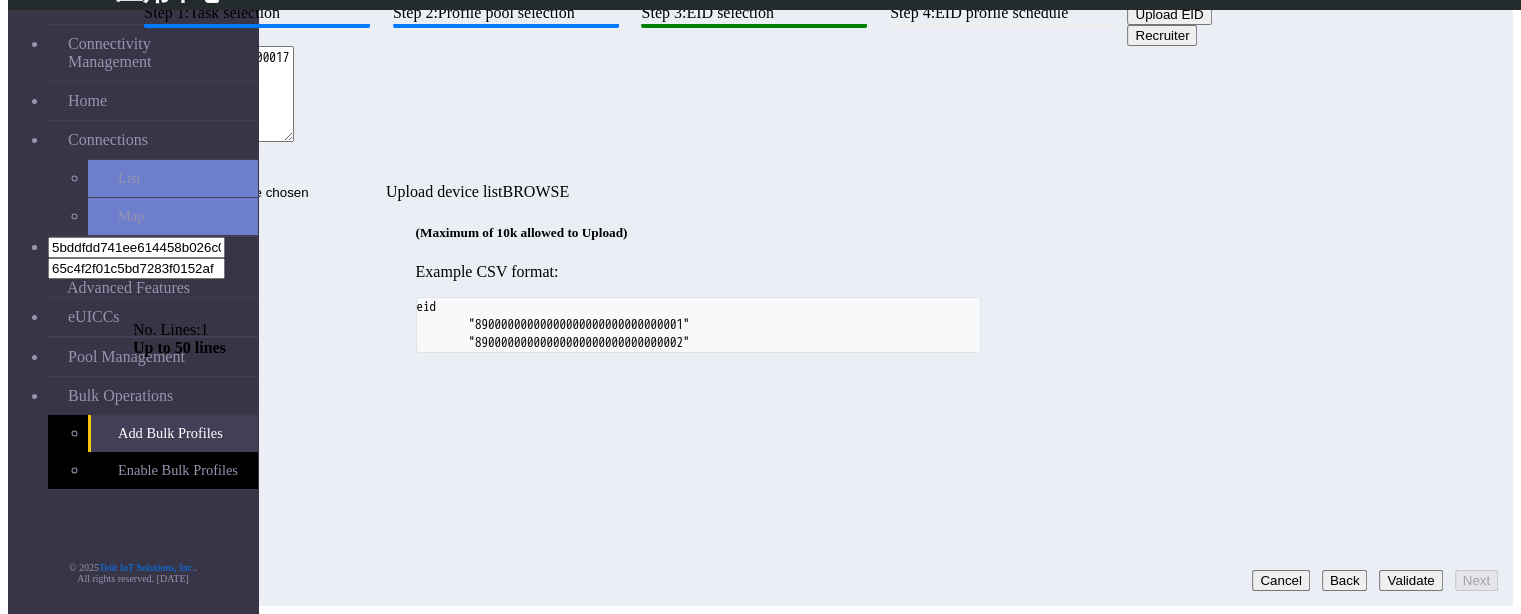 scroll, scrollTop: 16, scrollLeft: 0, axis: vertical 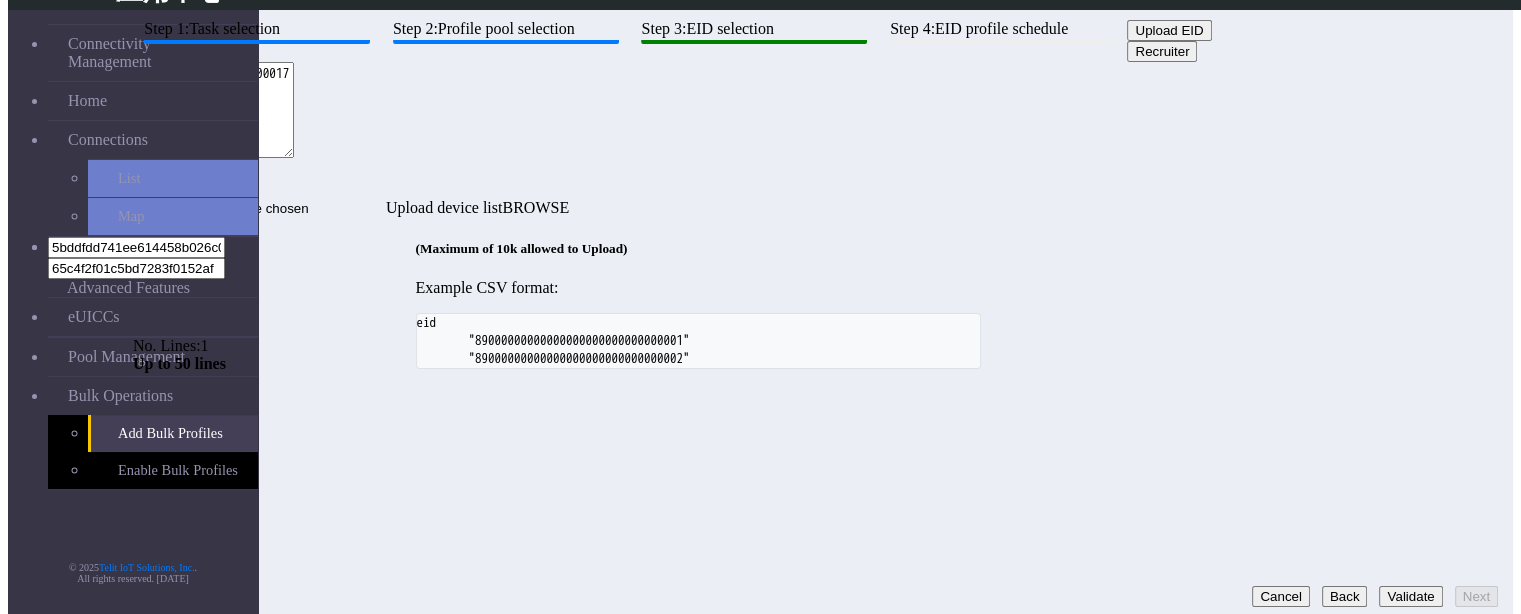 type on "00100008935711001000017118000670" 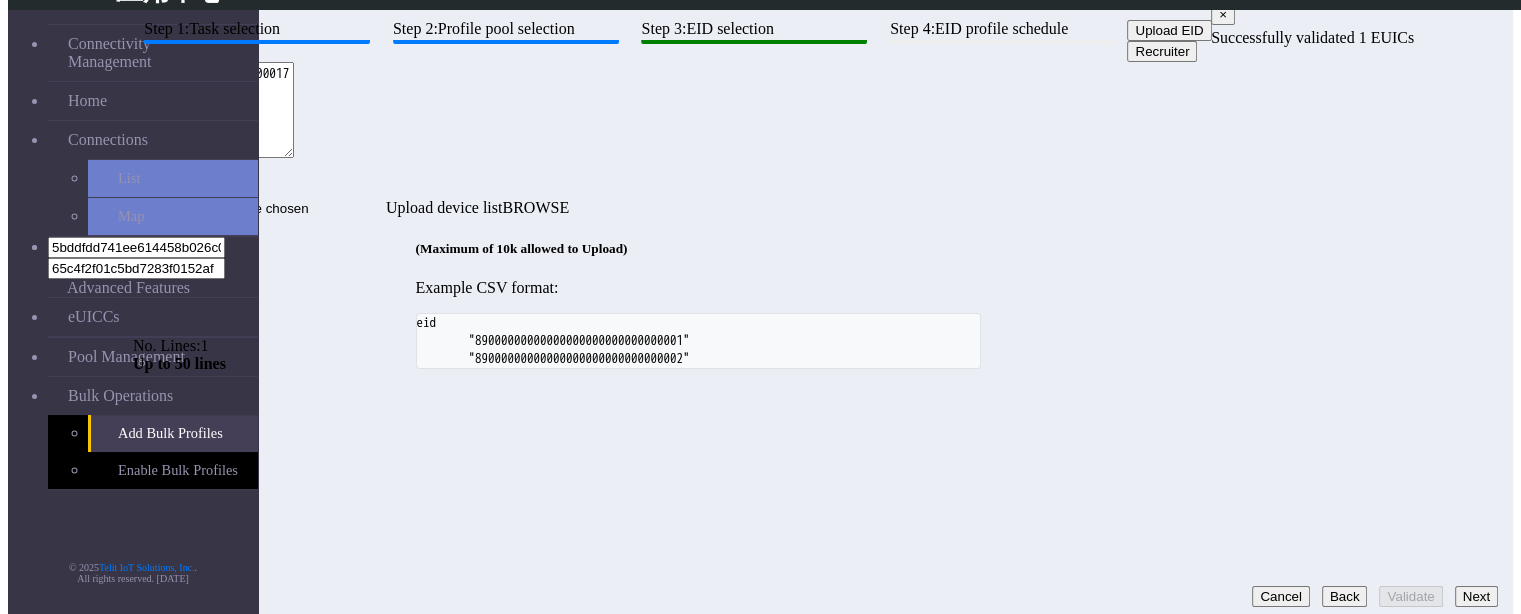 click on "Next" at bounding box center (1476, 596) 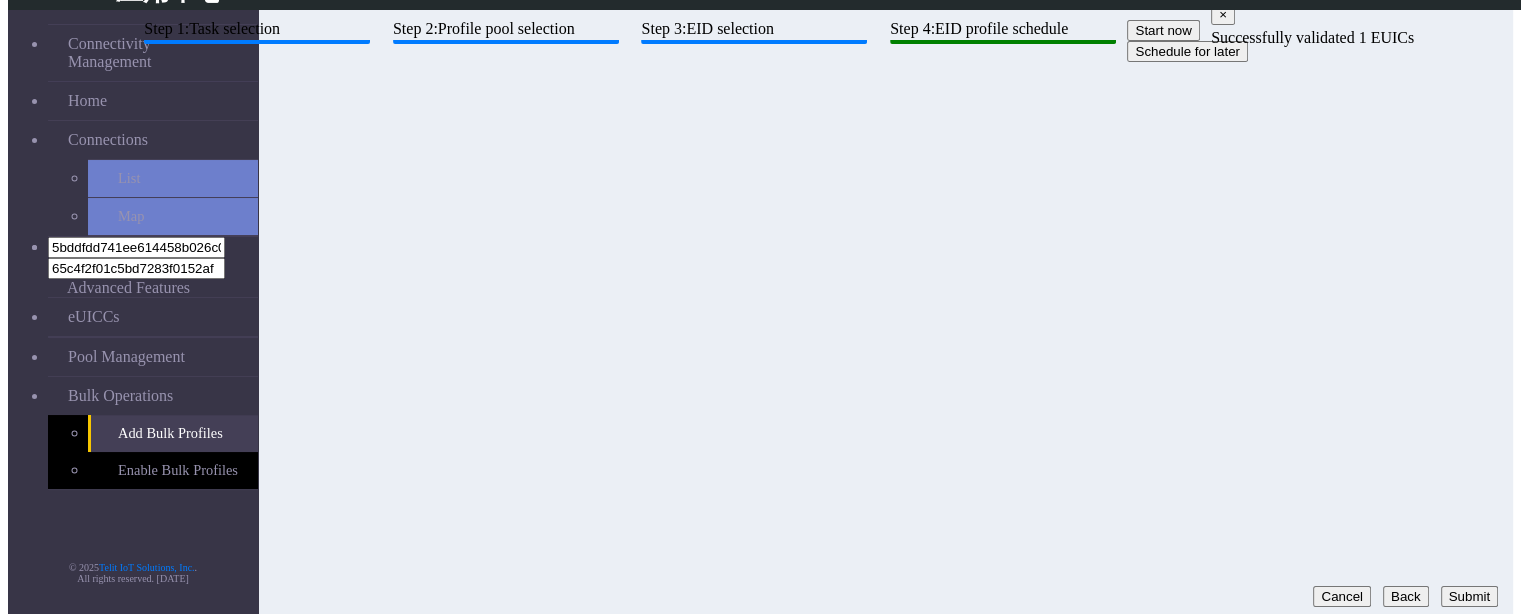 click on "Submit" at bounding box center (1469, 596) 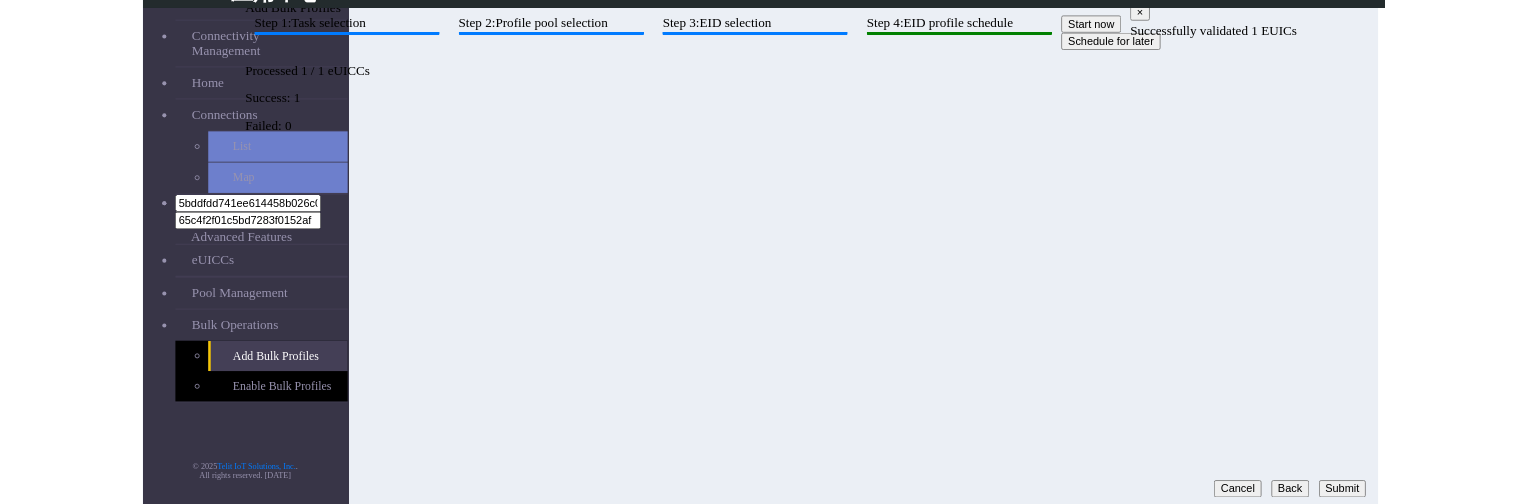 scroll, scrollTop: 0, scrollLeft: 0, axis: both 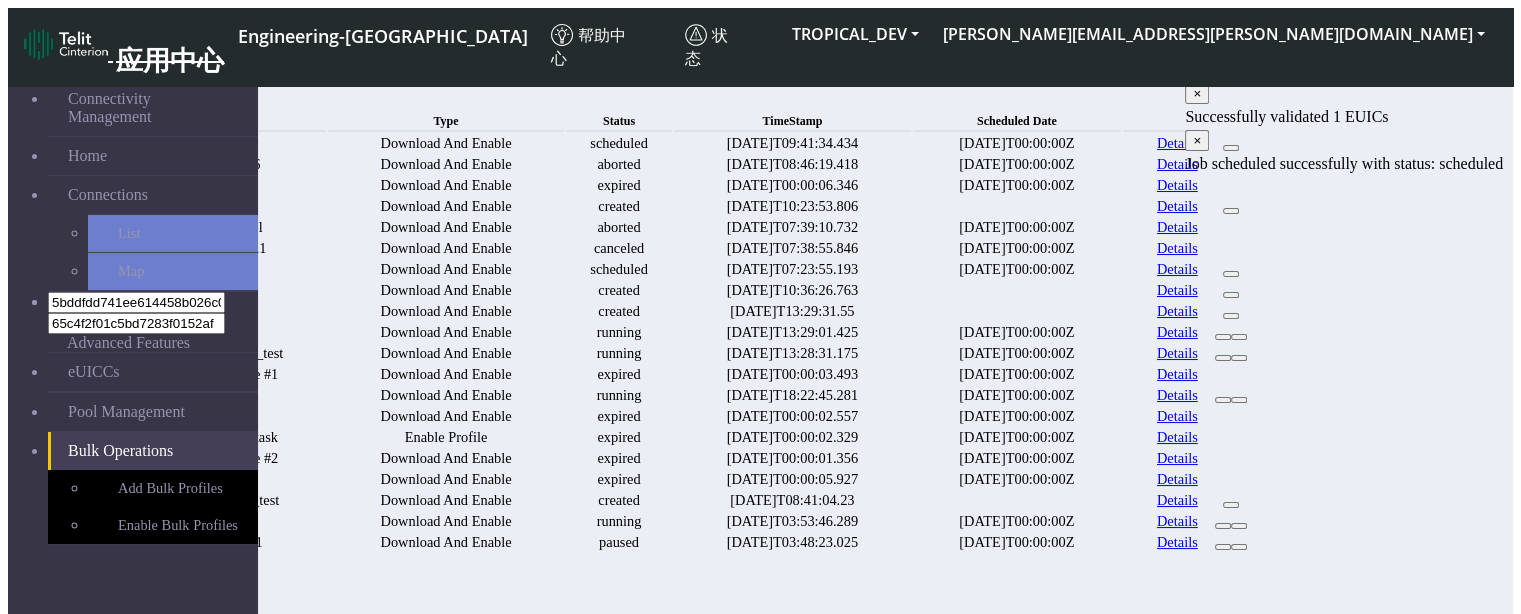 click on "×" at bounding box center (1197, 93) 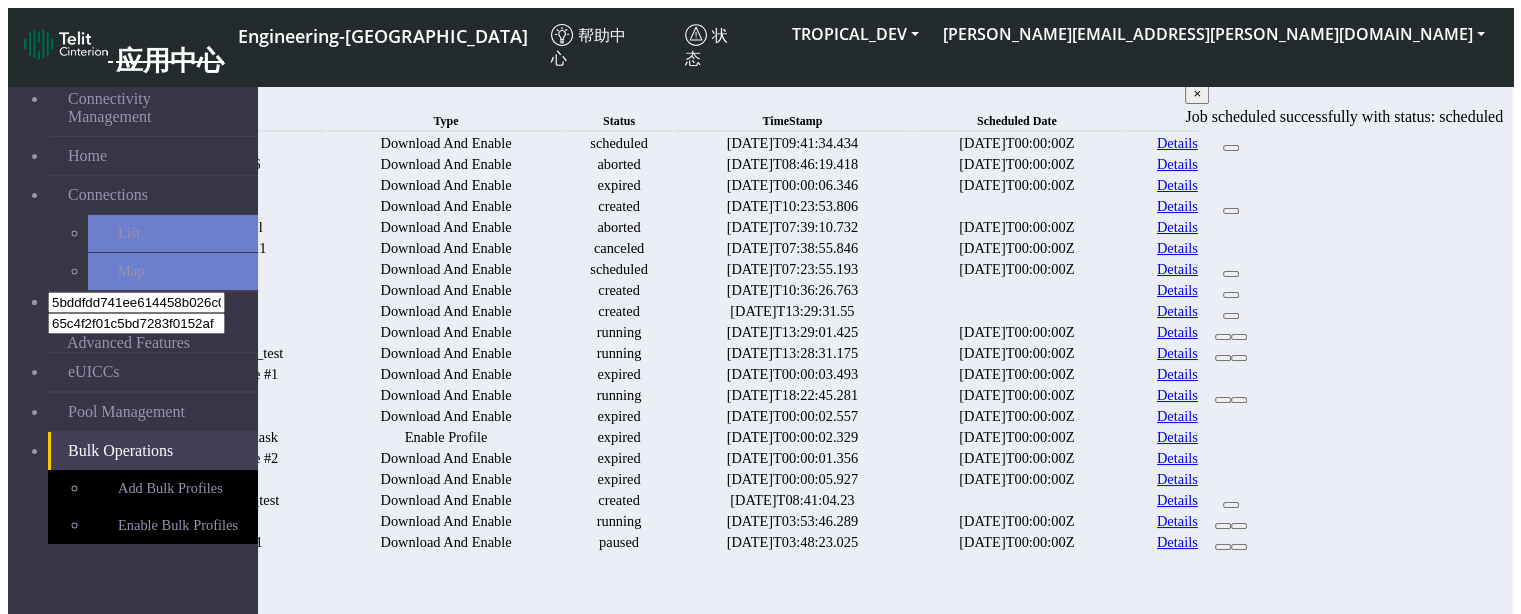 click on "×" at bounding box center (1197, 93) 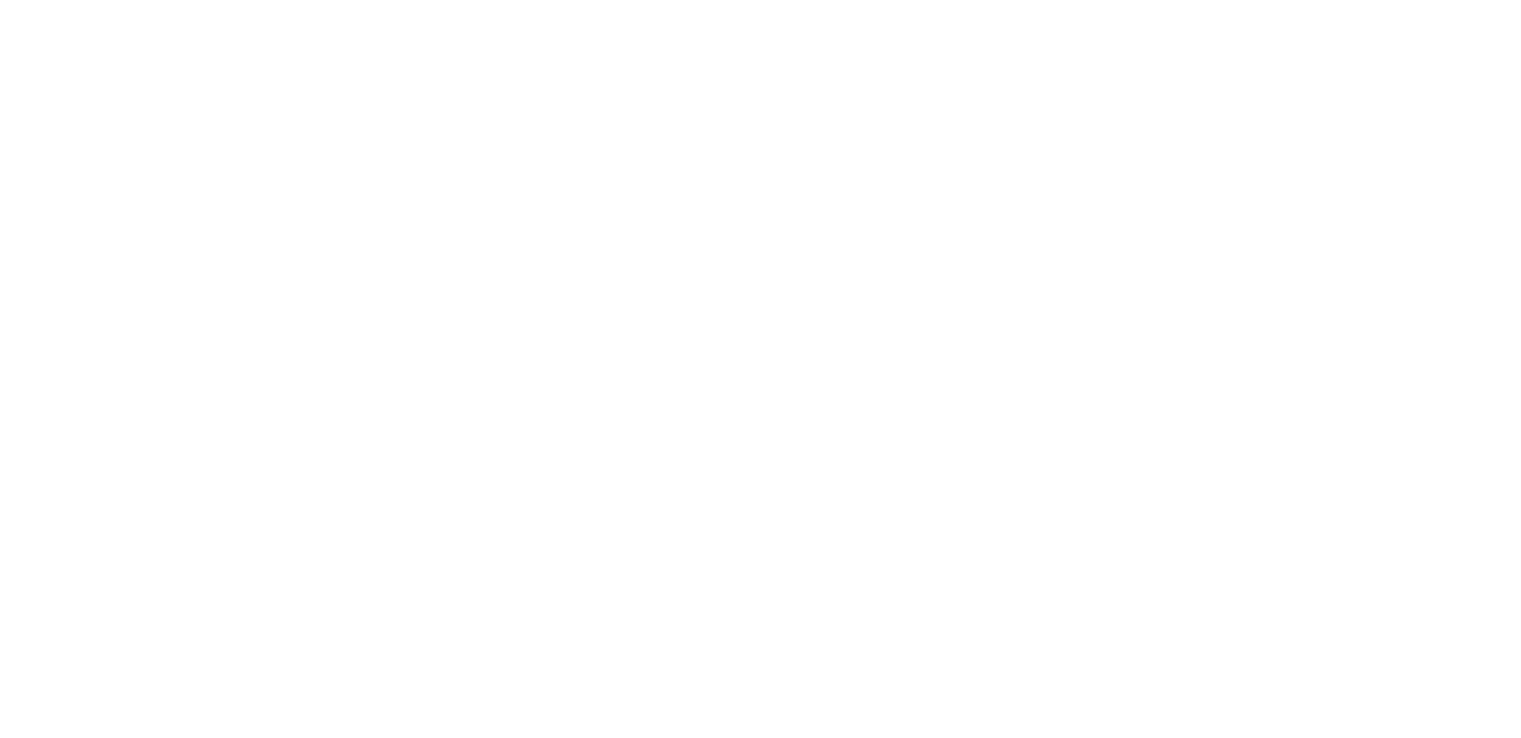 scroll, scrollTop: 0, scrollLeft: 0, axis: both 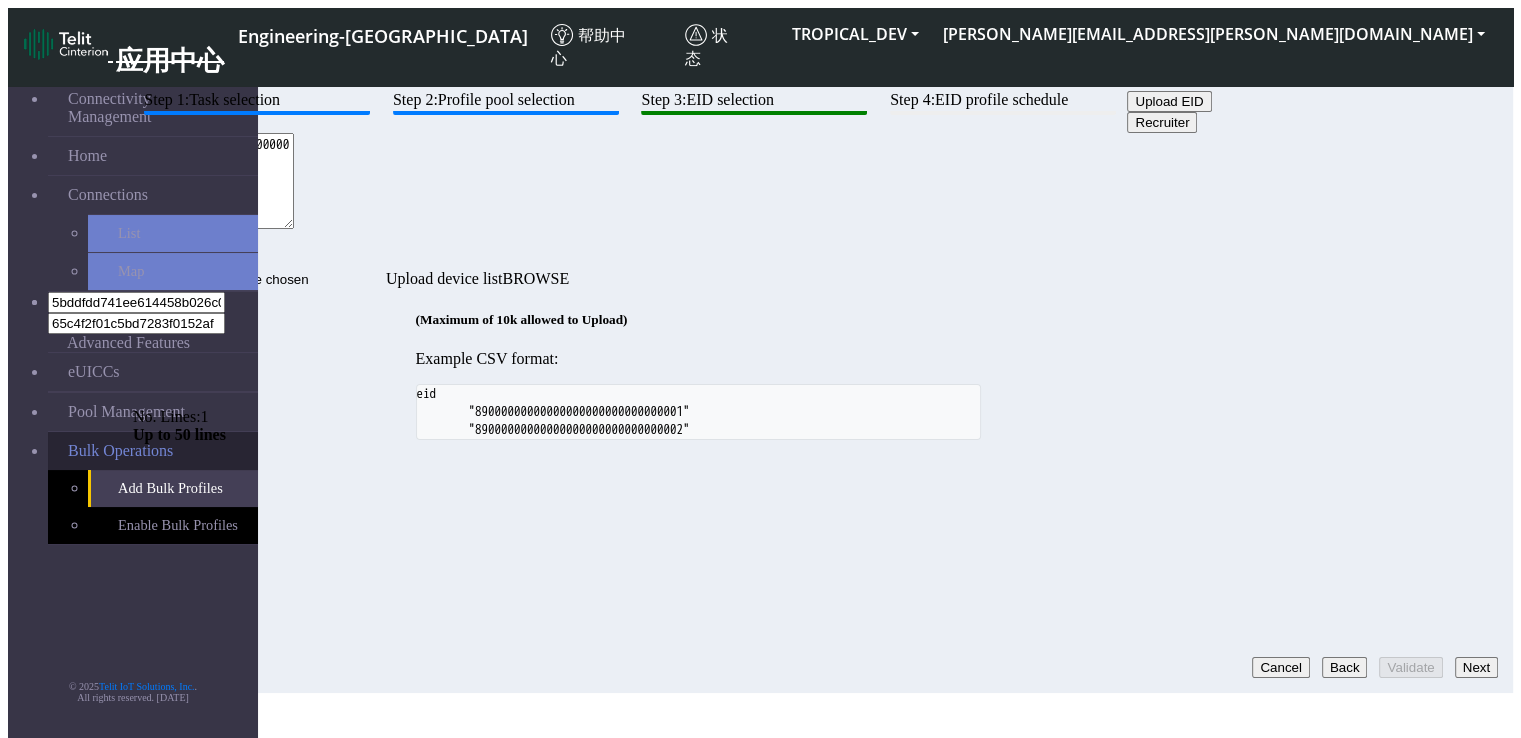 click on "Bulk Operations" at bounding box center [120, 451] 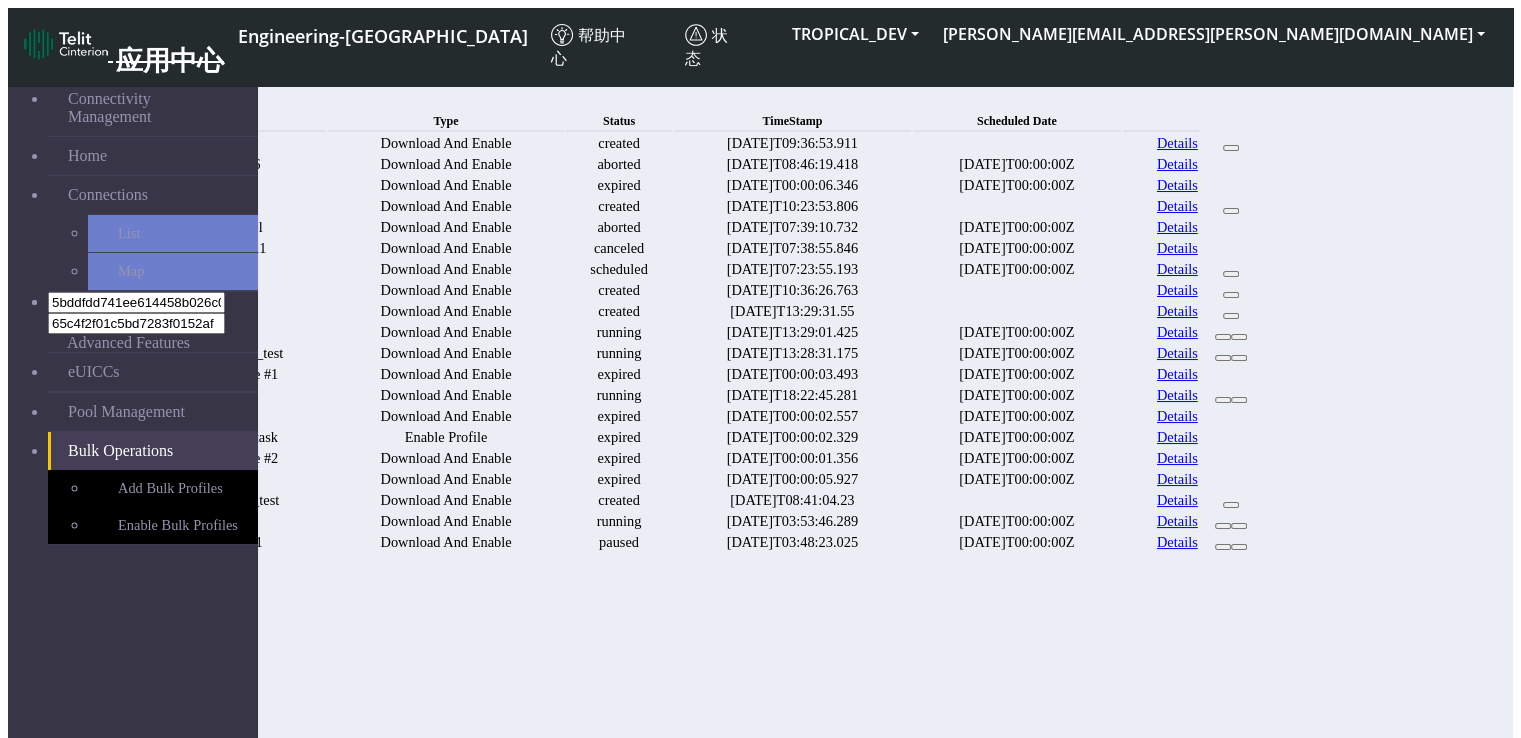 click on "Details" at bounding box center (1177, 143) 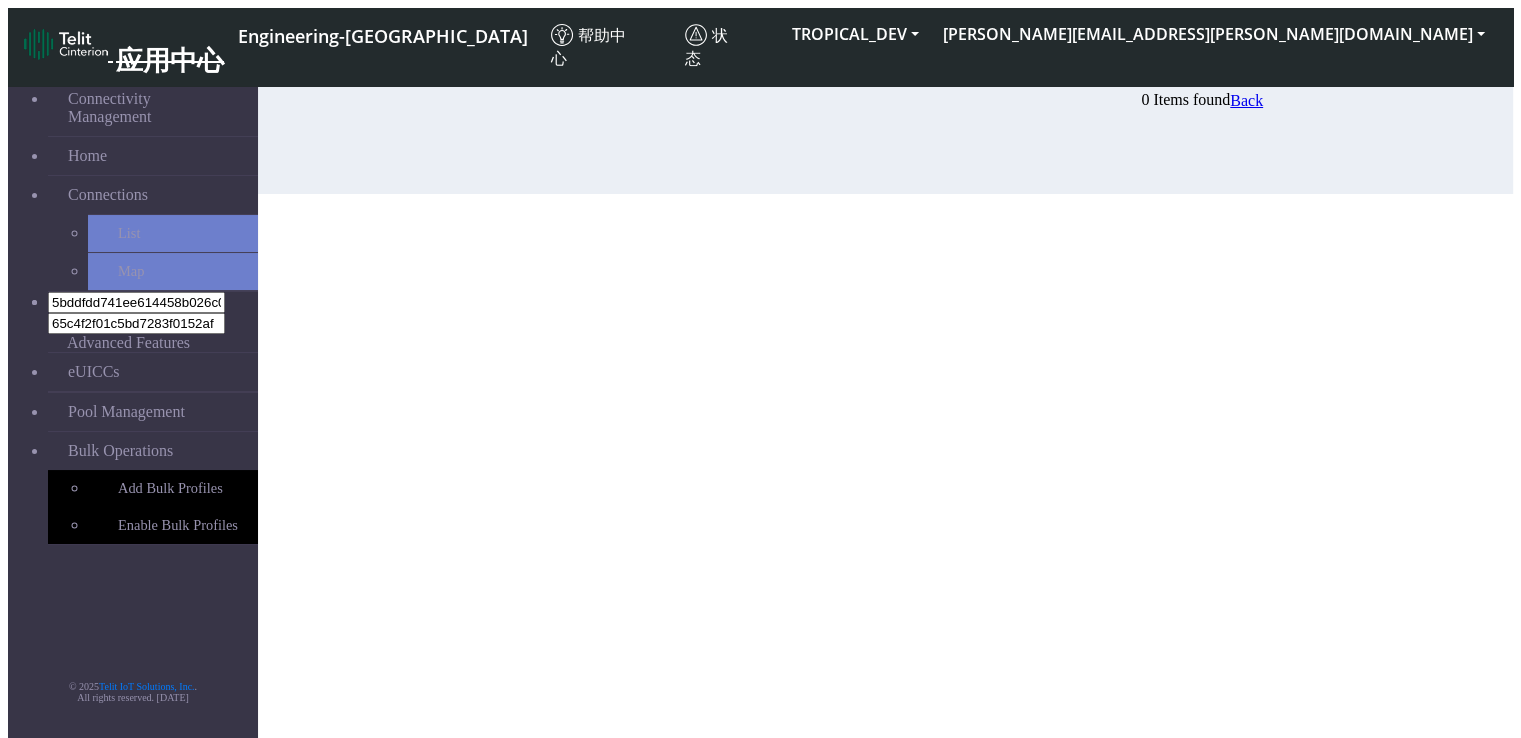 click on "Back" 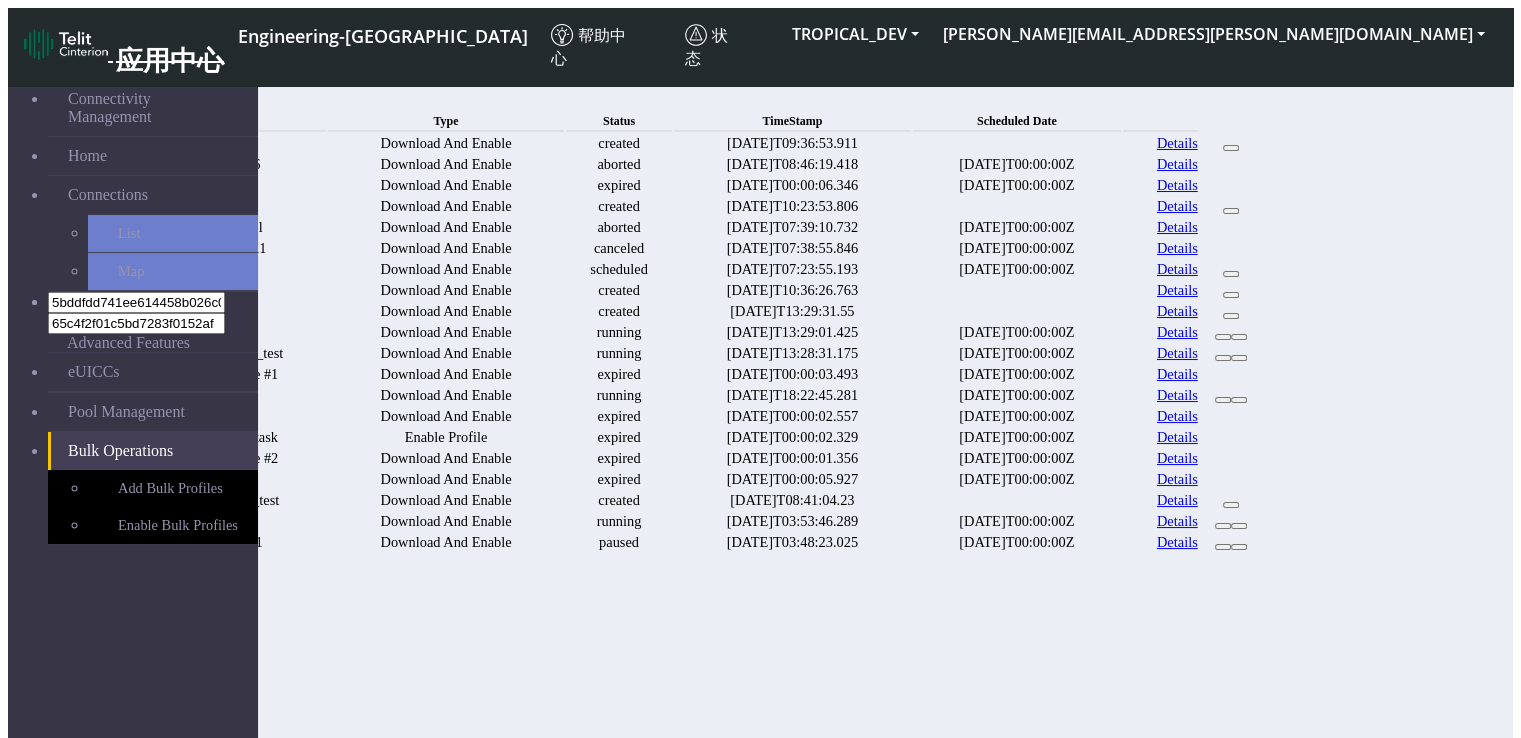 click on "Details" at bounding box center (1177, 164) 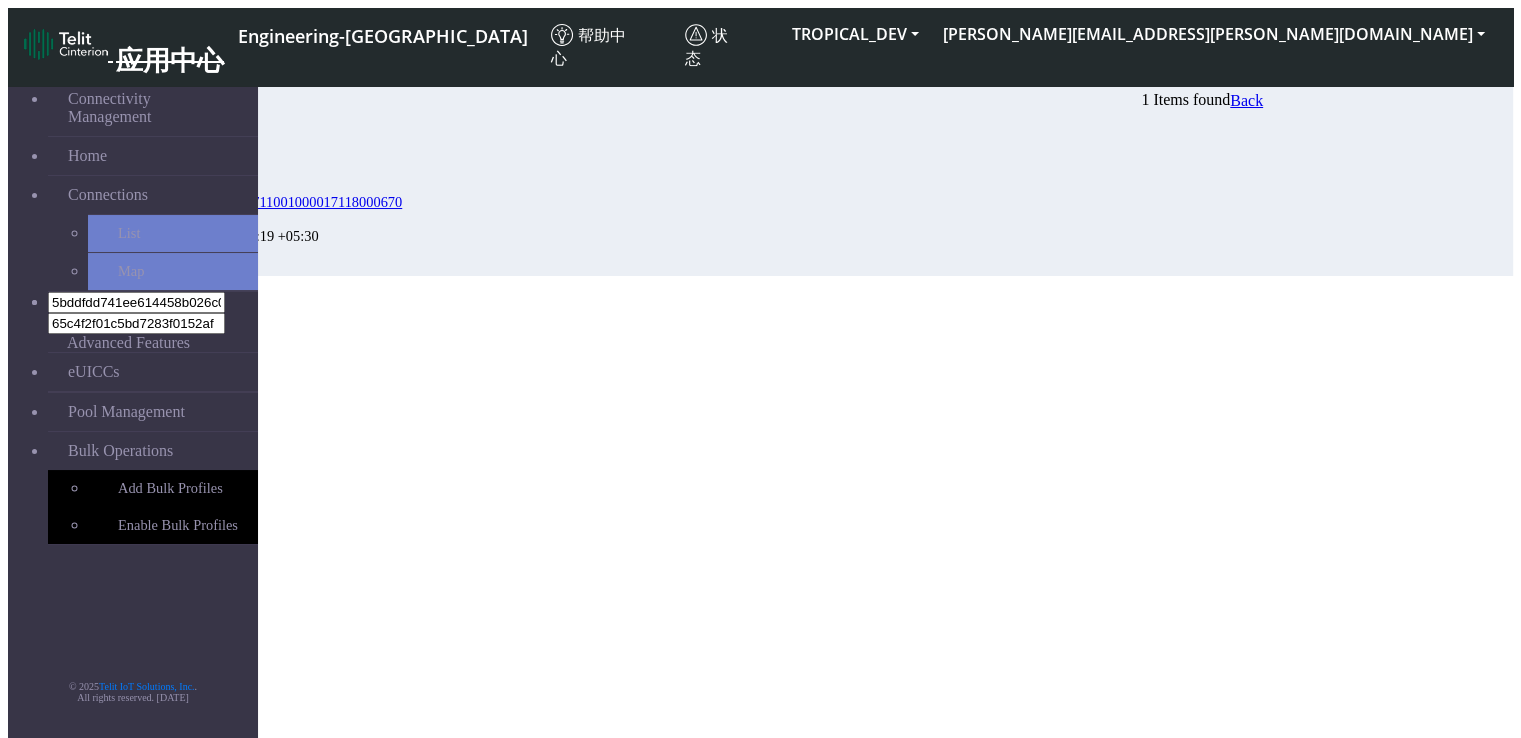 drag, startPoint x: 553, startPoint y: 198, endPoint x: 271, endPoint y: 201, distance: 282.01596 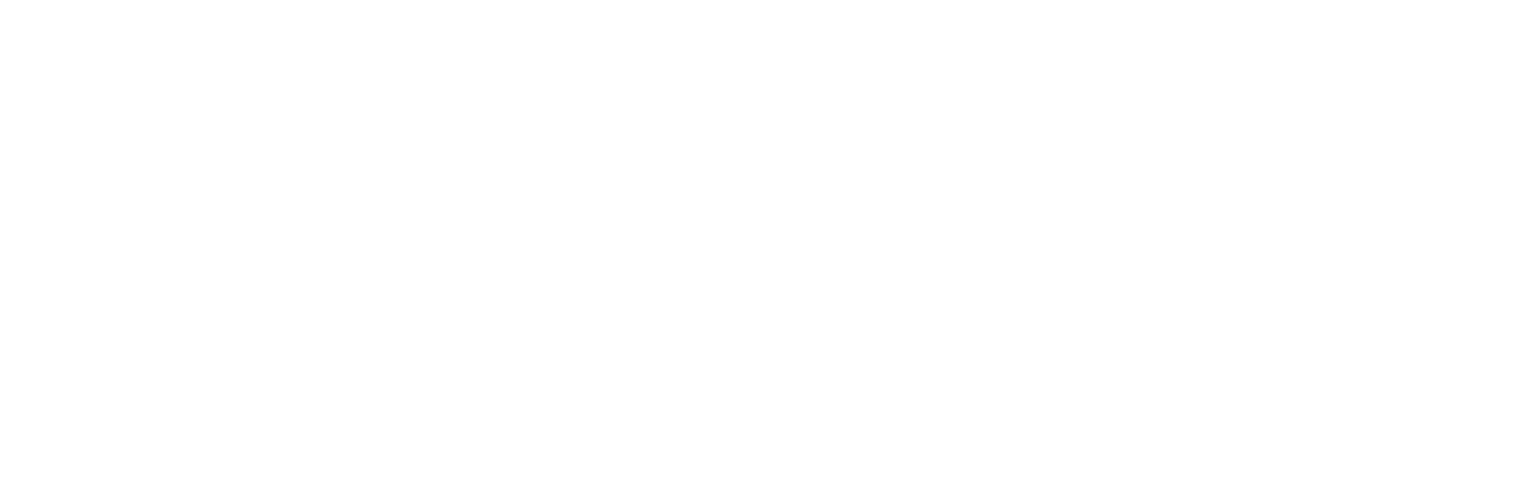 scroll, scrollTop: 0, scrollLeft: 0, axis: both 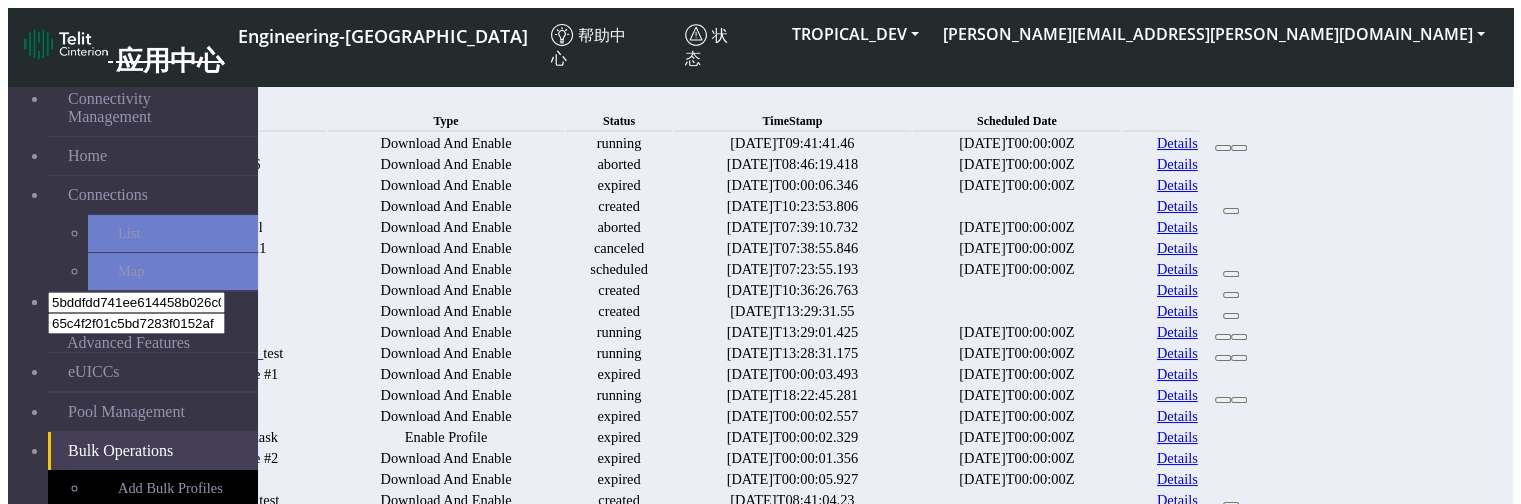 click on "Details" at bounding box center [1177, 143] 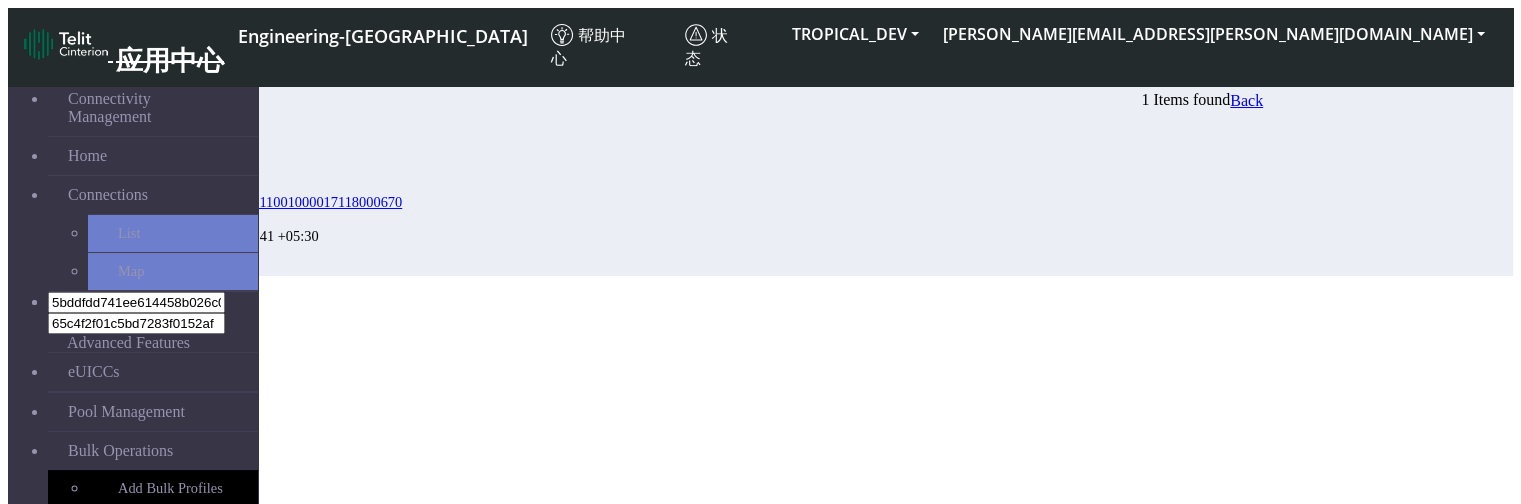 click on "Back" 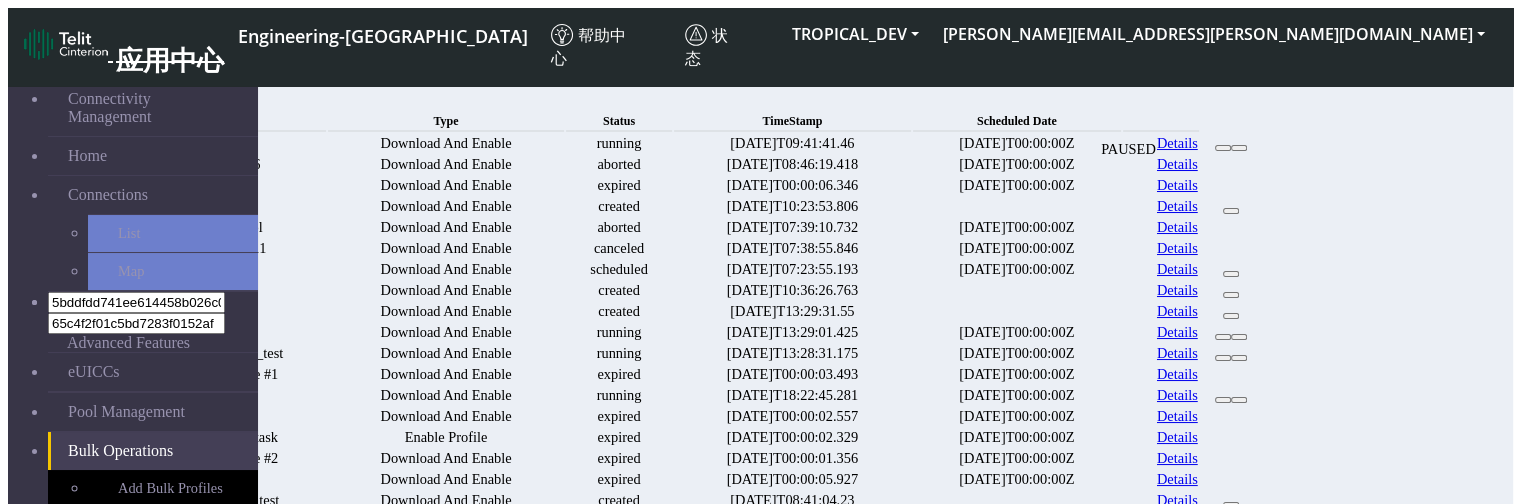click at bounding box center (1223, 148) 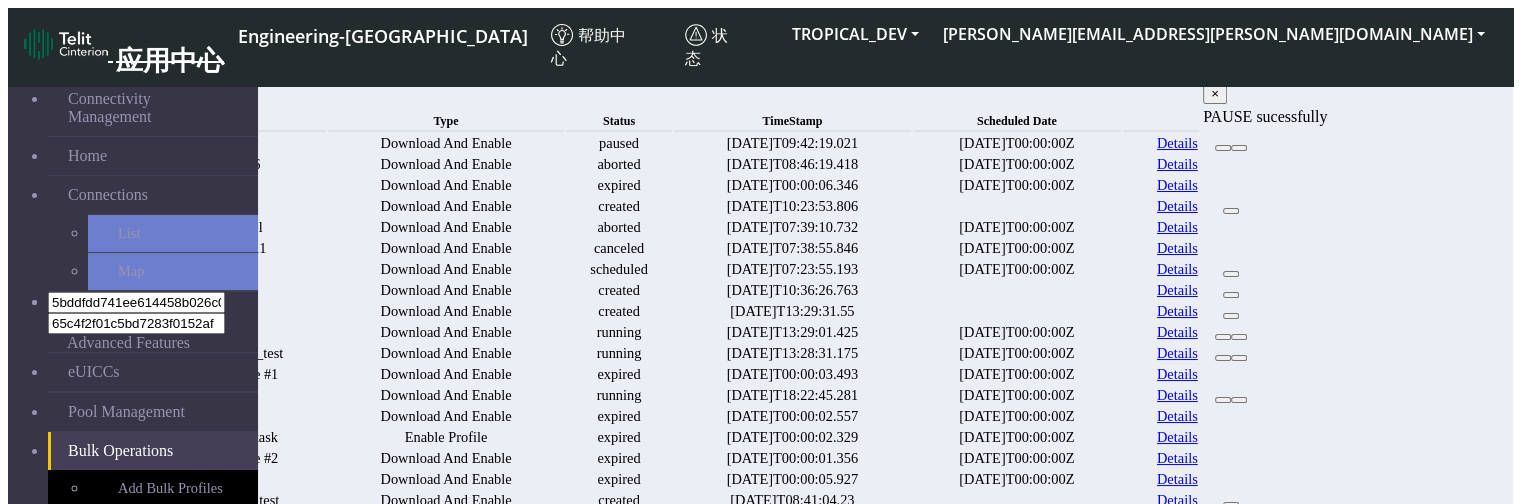 click on "paused" at bounding box center (619, 143) 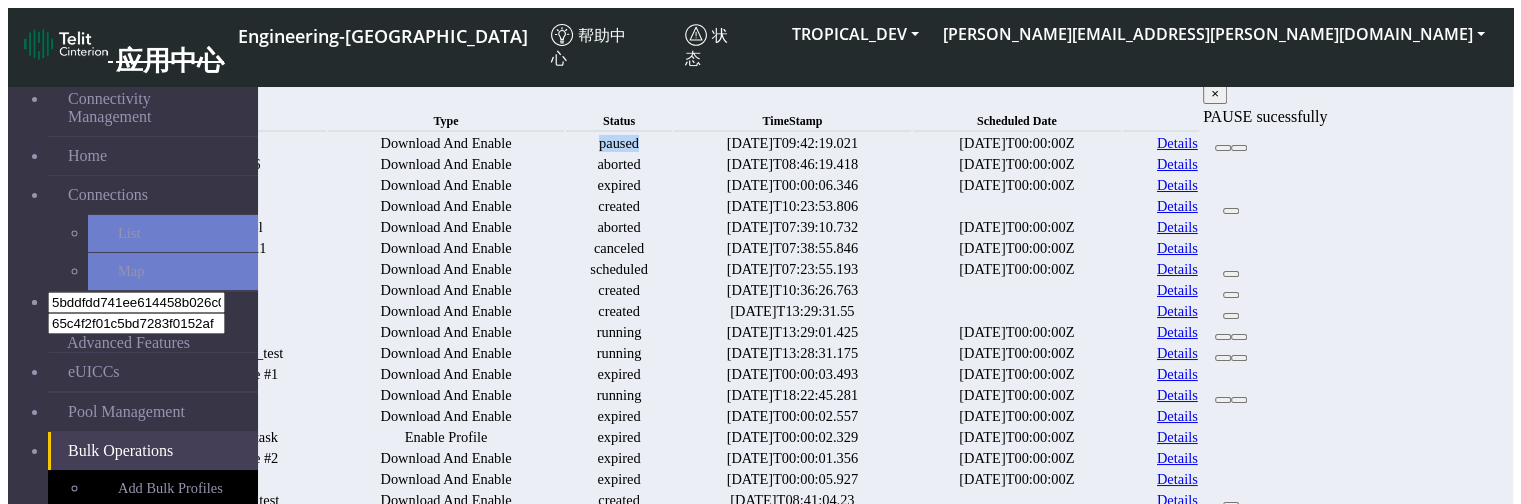 click on "paused" at bounding box center (619, 143) 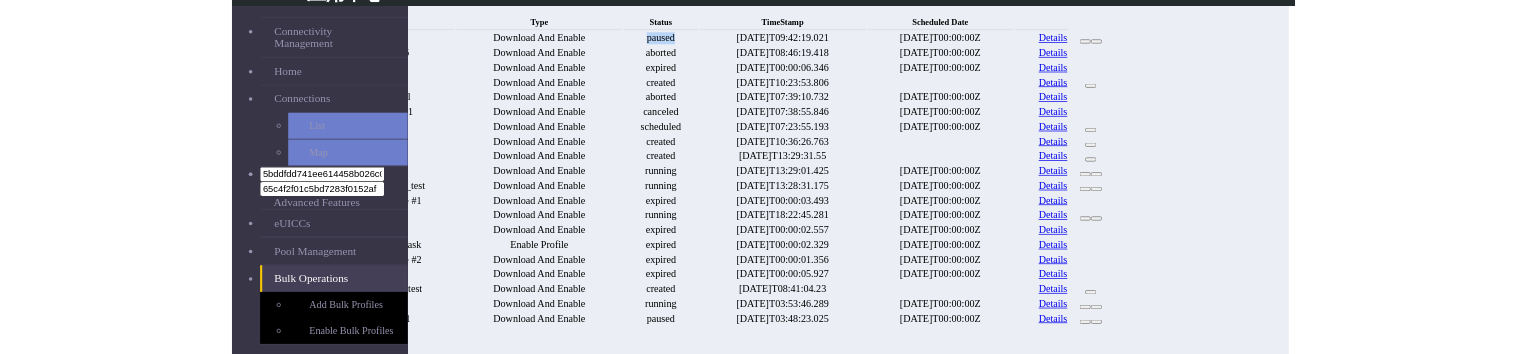 scroll, scrollTop: 0, scrollLeft: 0, axis: both 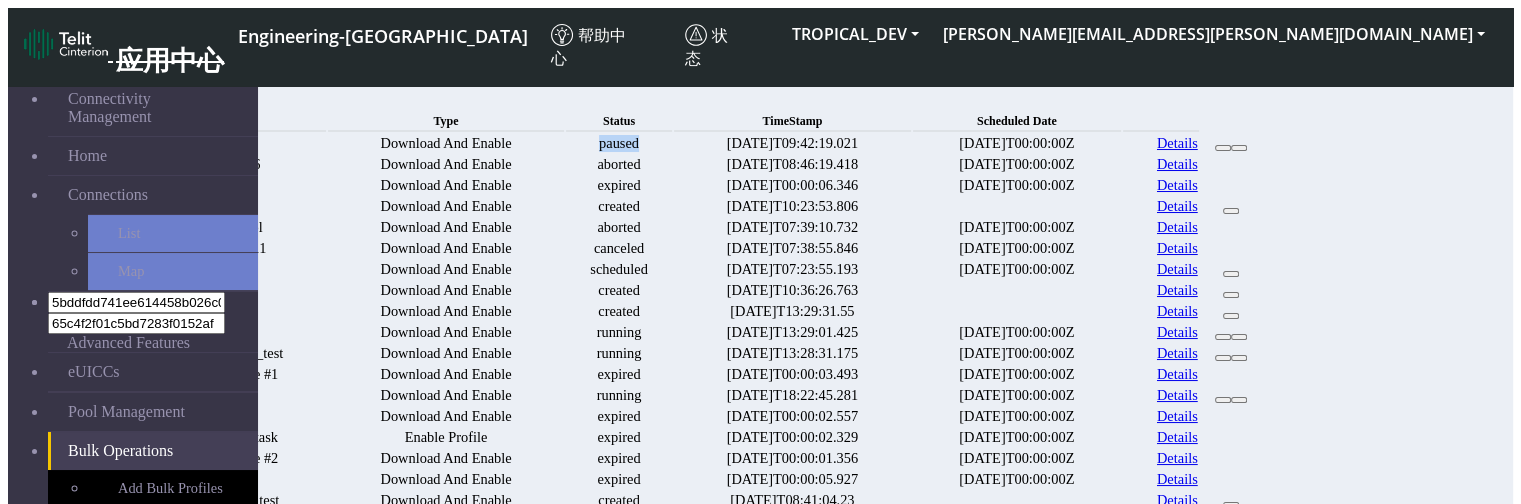 click on "Details" at bounding box center (1177, 143) 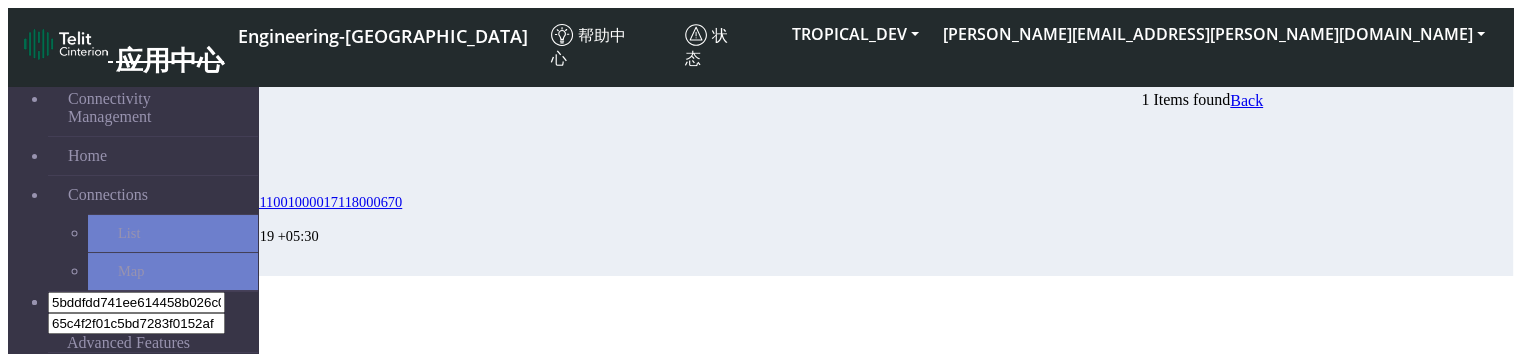 click on "Back" 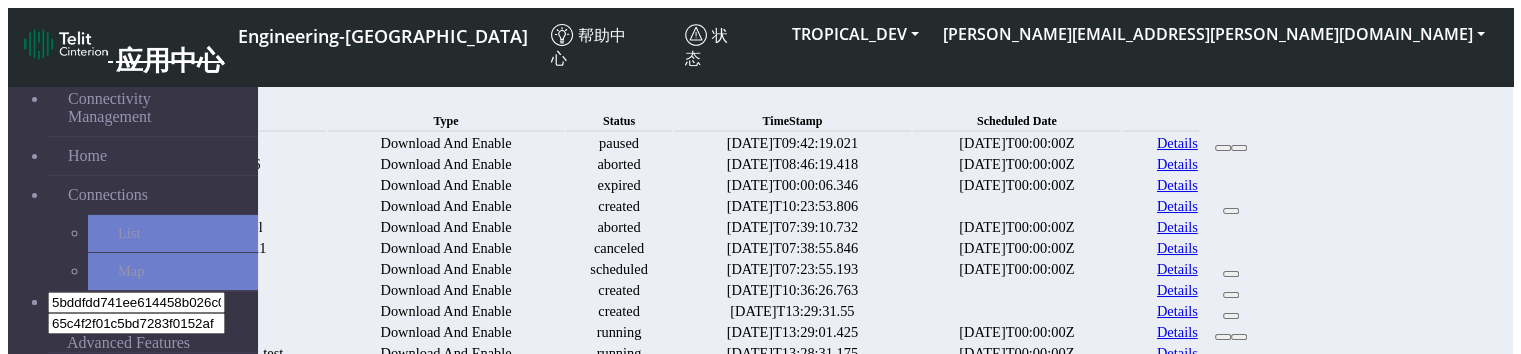 scroll, scrollTop: 162, scrollLeft: 0, axis: vertical 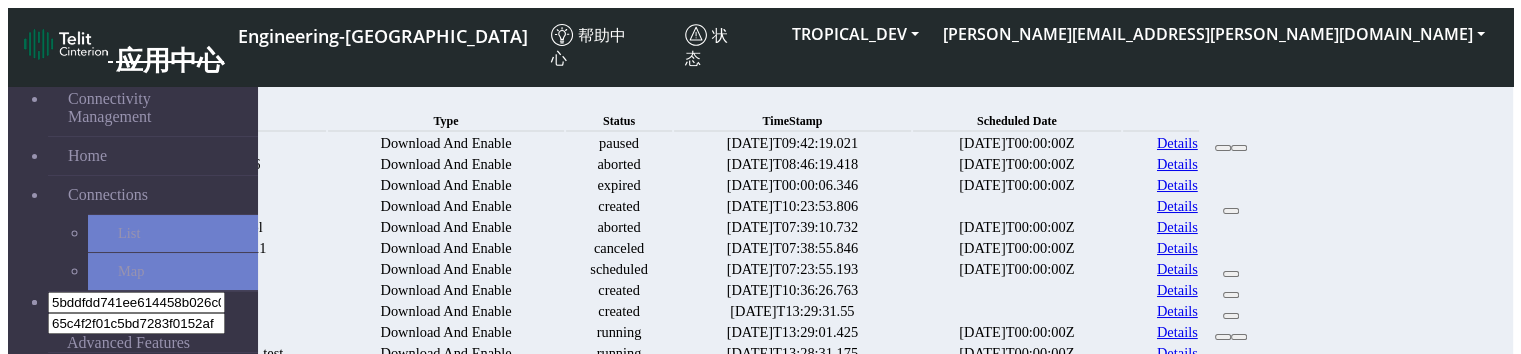 click on "Enable Bulk Profiles" at bounding box center [173, 525] 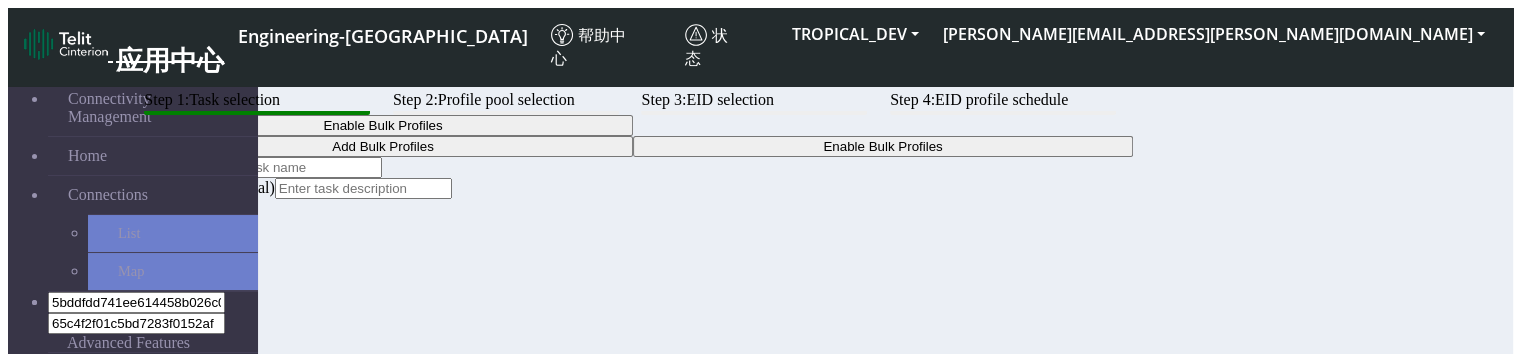 click 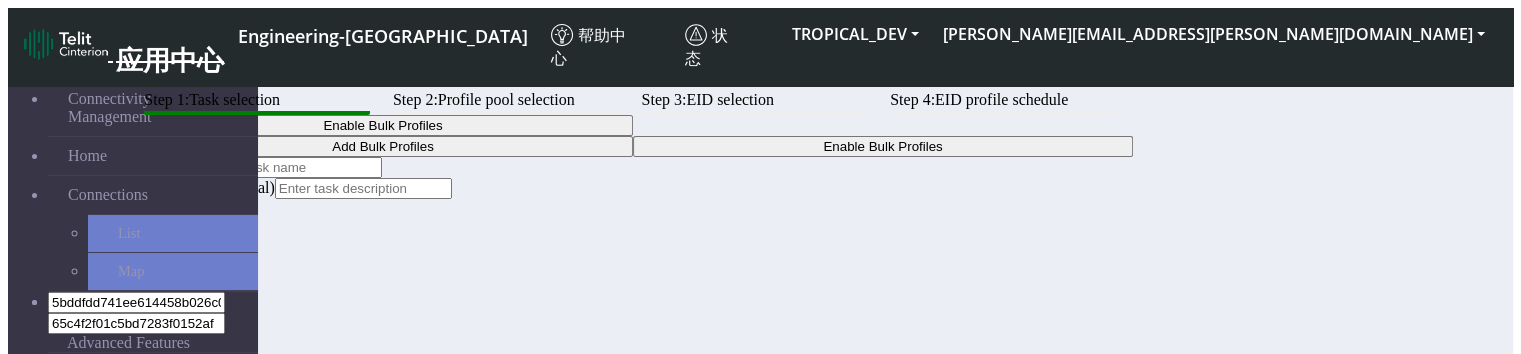paste on "00100008935711001000017118000670" 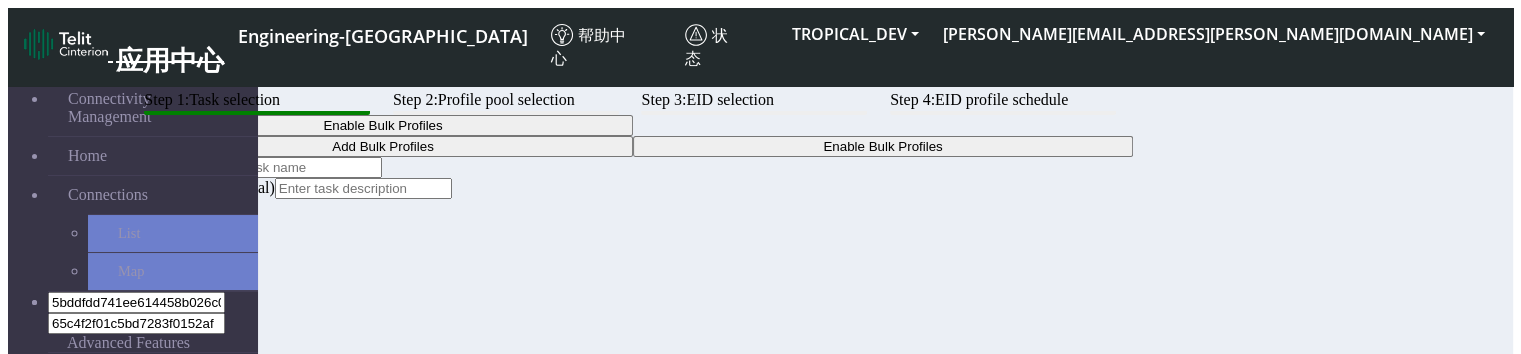 type on "00100008935711001000017118000670" 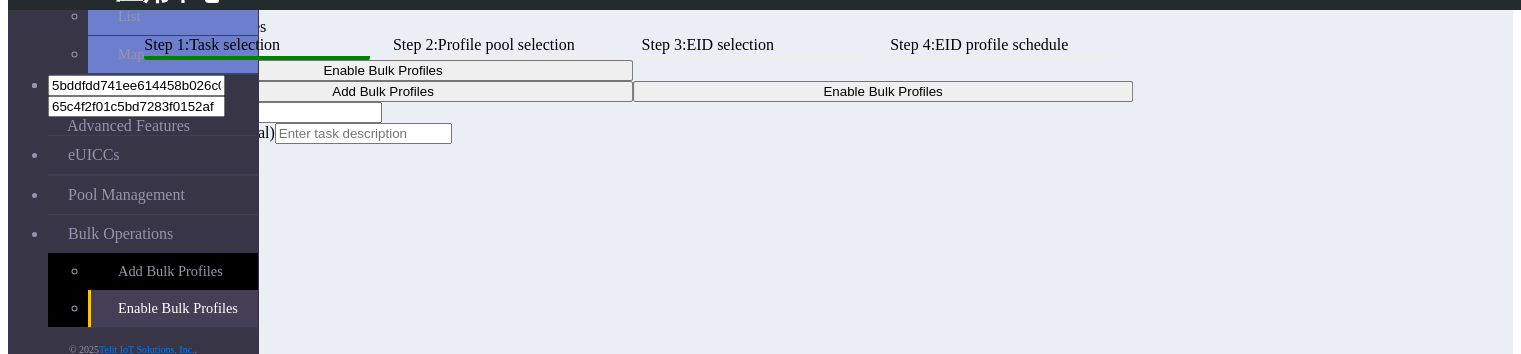 scroll, scrollTop: 138, scrollLeft: 0, axis: vertical 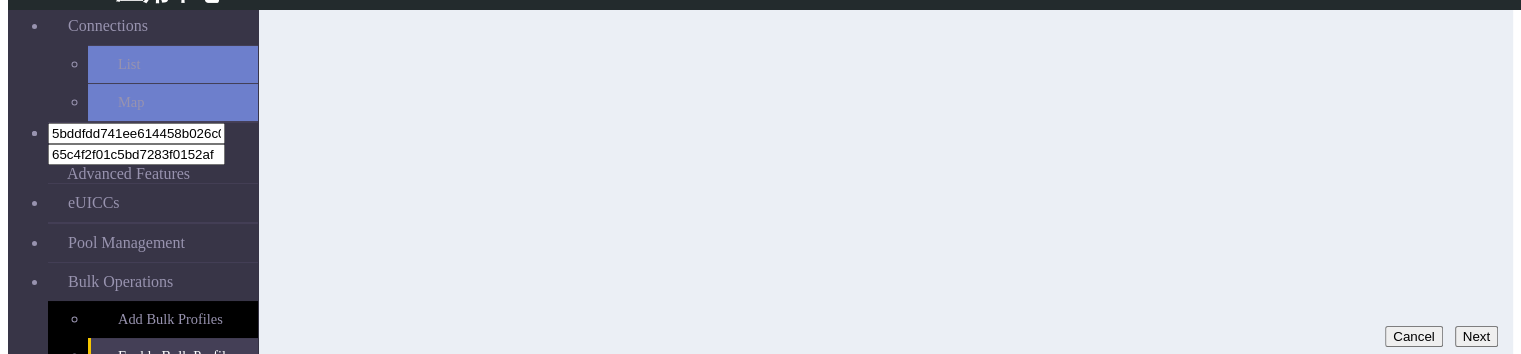 type on "Emm" 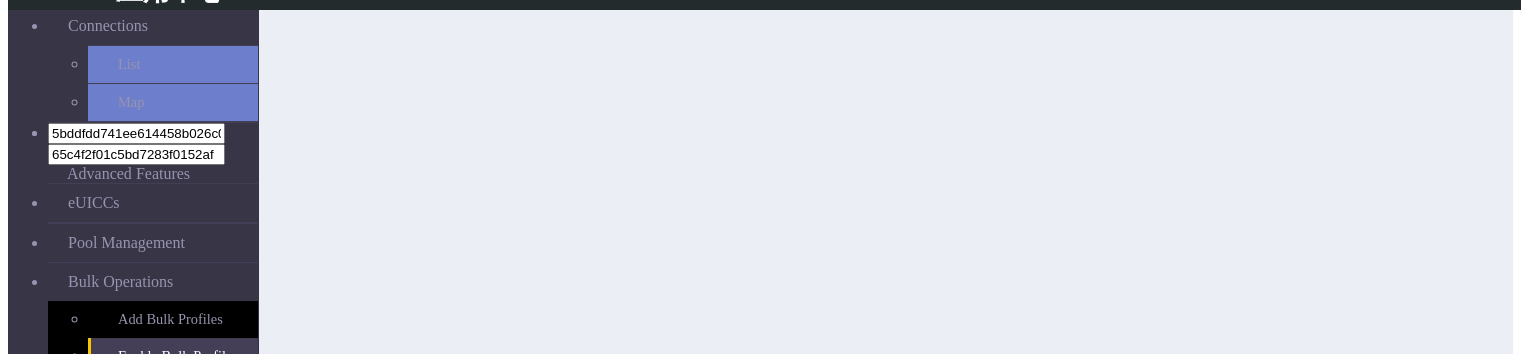 scroll, scrollTop: 0, scrollLeft: 0, axis: both 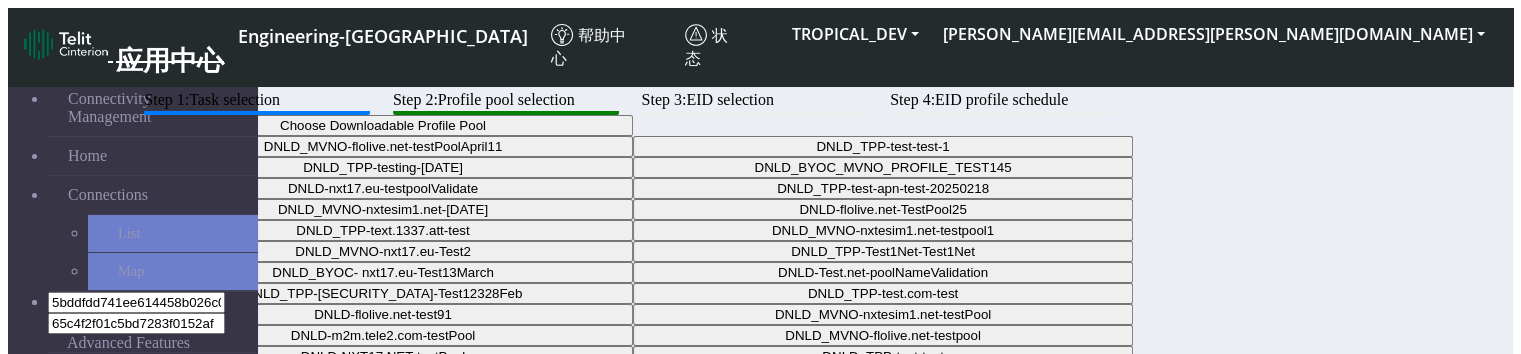 click on "Choose Downloadable Profile Pool" at bounding box center [383, 125] 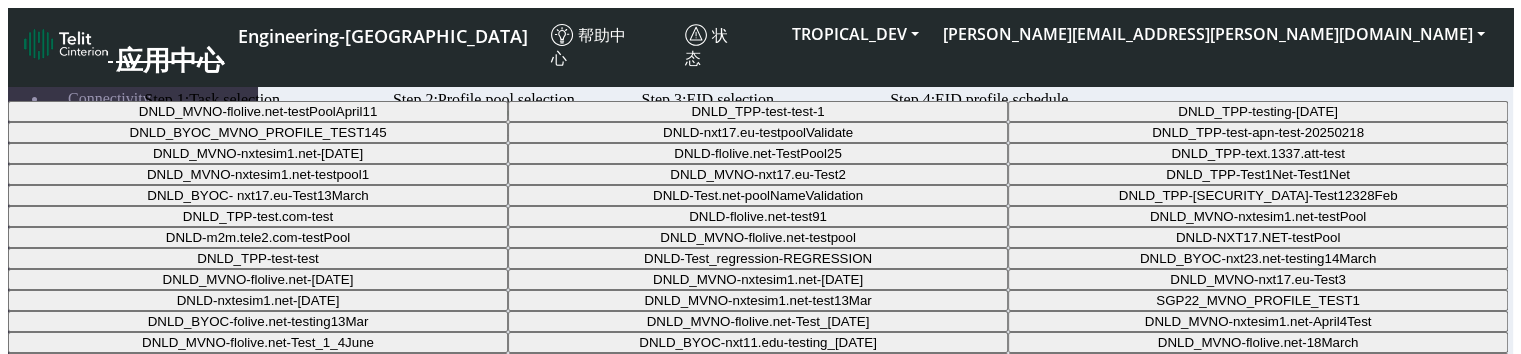 click on "DNLD_BYOC_MVNO_PROFILE_TEST145" at bounding box center (258, 132) 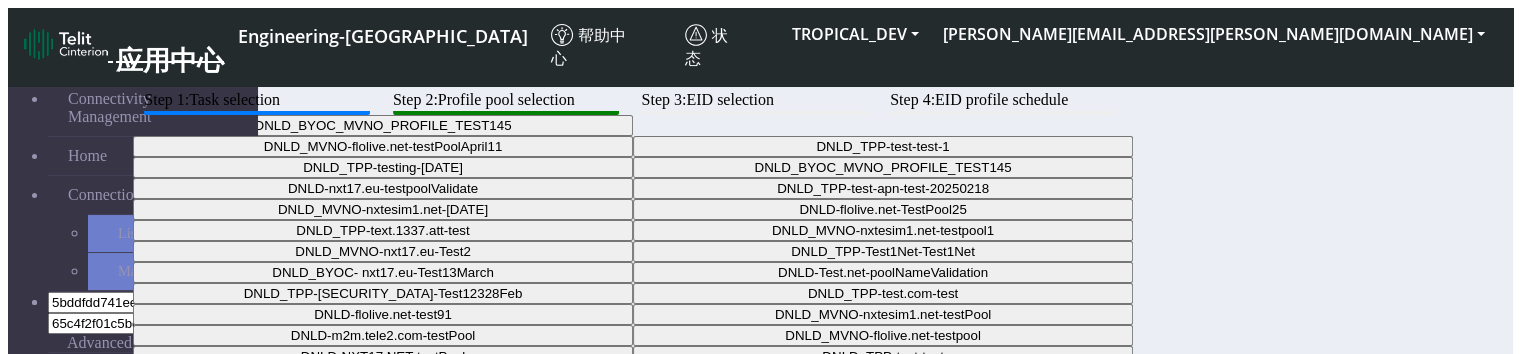 scroll, scrollTop: 188, scrollLeft: 0, axis: vertical 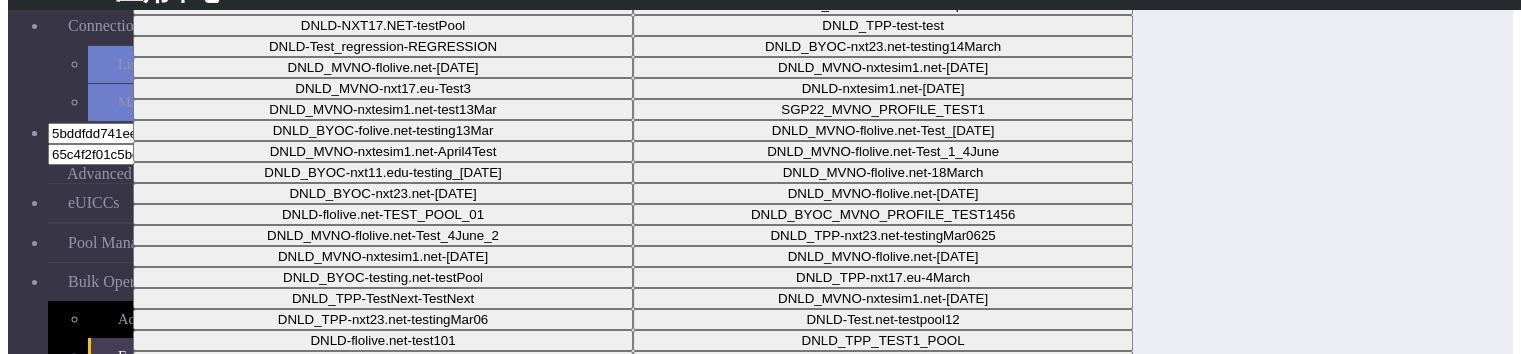 click on "Next" at bounding box center [1476, 388] 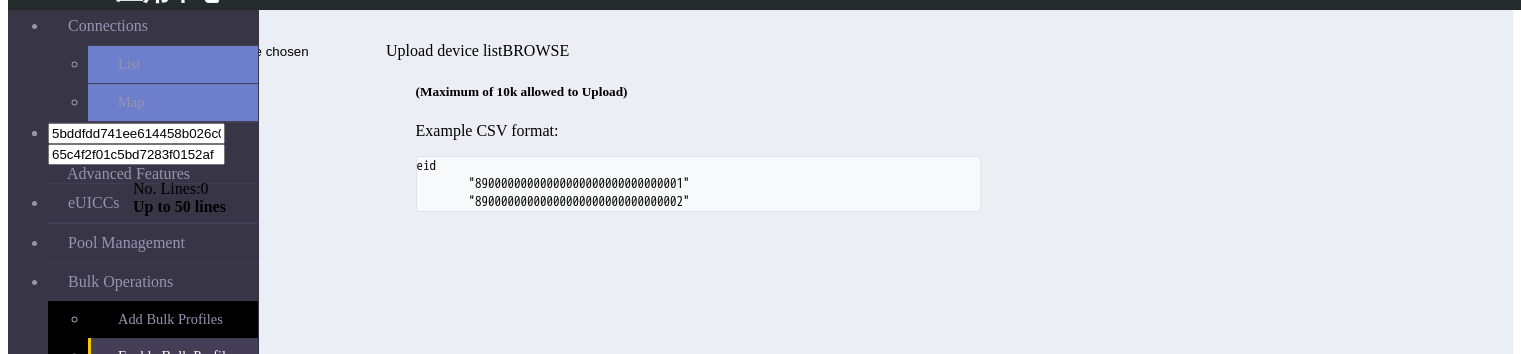 scroll, scrollTop: 76, scrollLeft: 0, axis: vertical 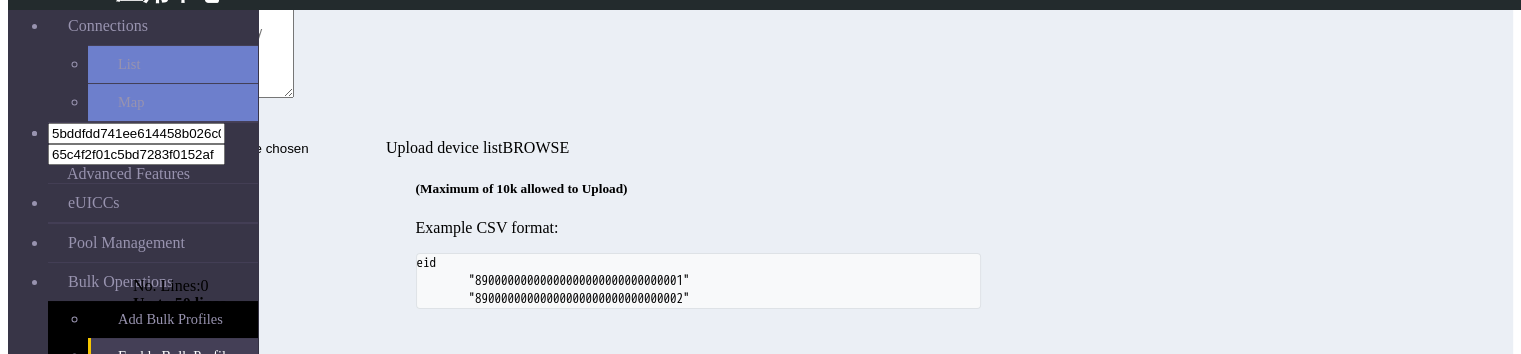 click at bounding box center [213, 50] 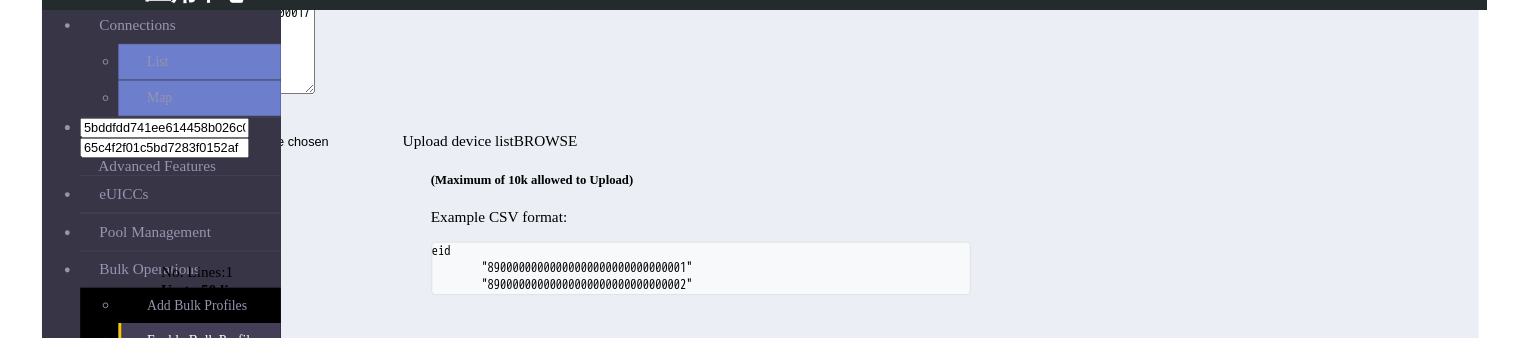 scroll, scrollTop: 276, scrollLeft: 0, axis: vertical 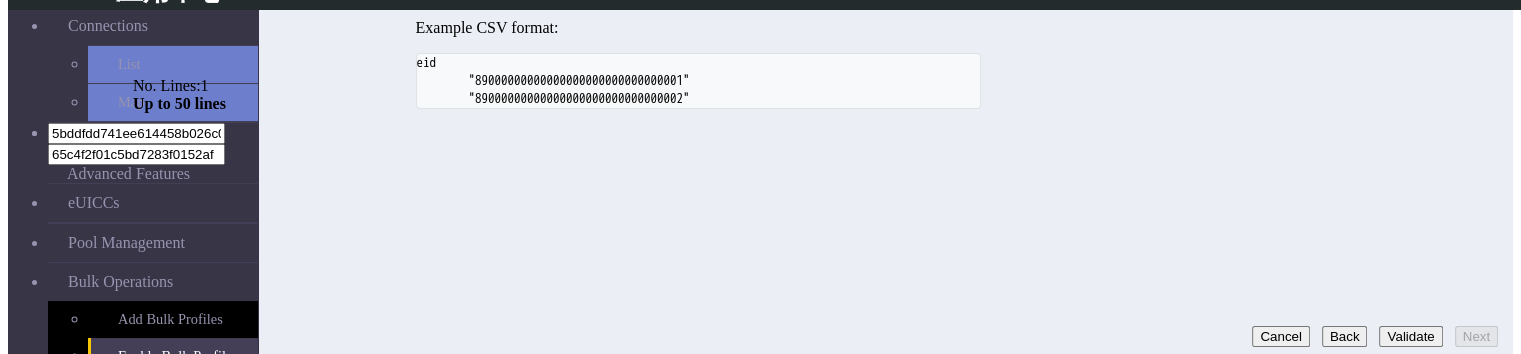 type on "00100008935711001000017118000670" 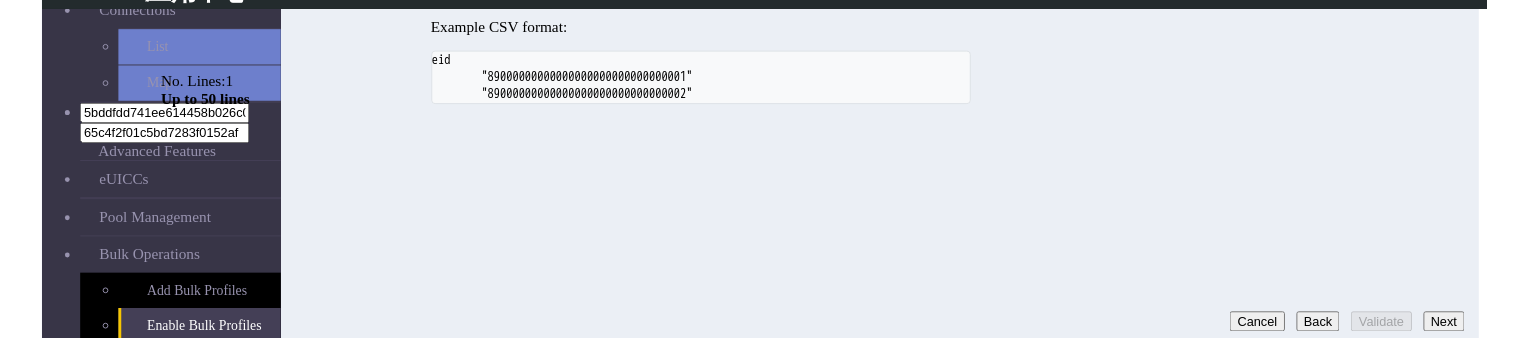 scroll, scrollTop: 114, scrollLeft: 0, axis: vertical 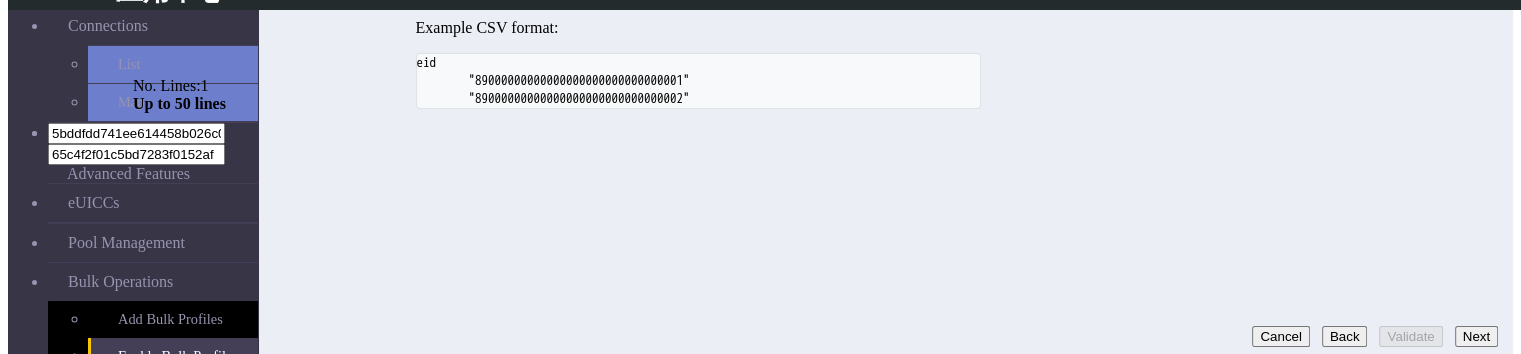 click on "Next" at bounding box center [1476, 336] 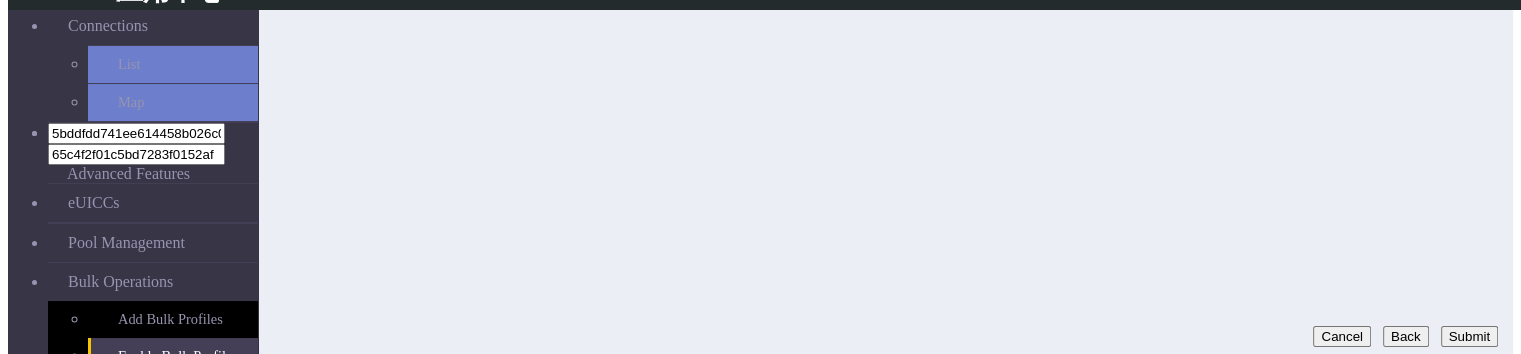 click on "Back" 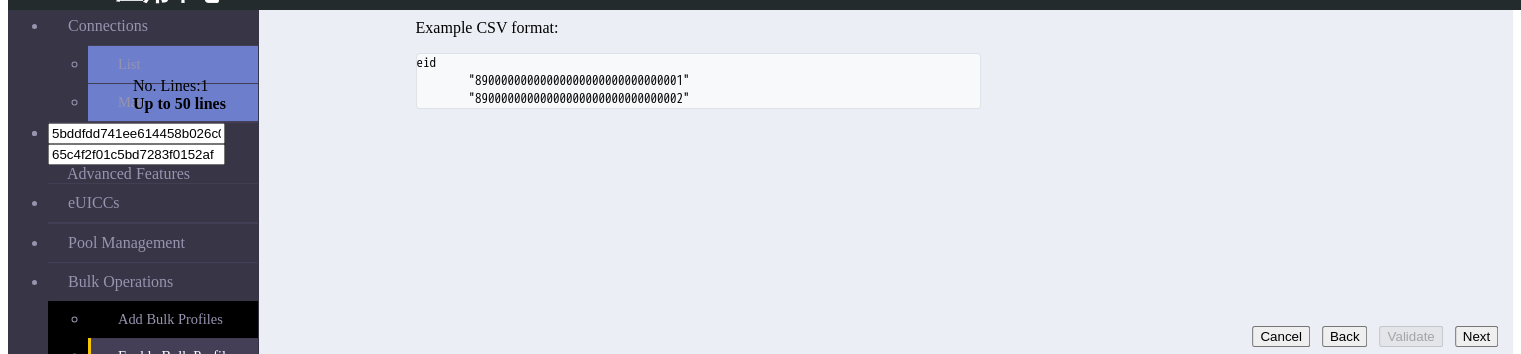 click on "Next" at bounding box center (1476, 336) 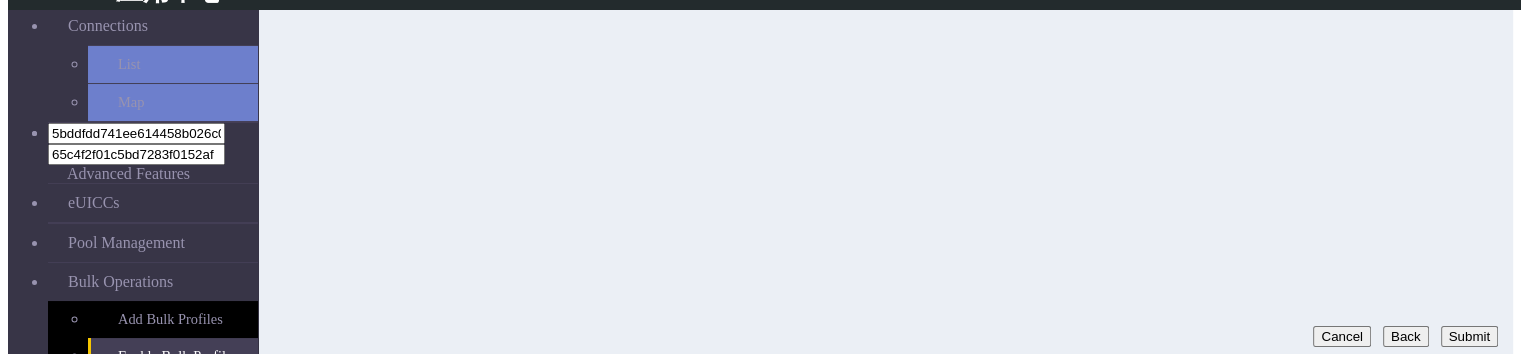 click on "Submit" at bounding box center [1469, 336] 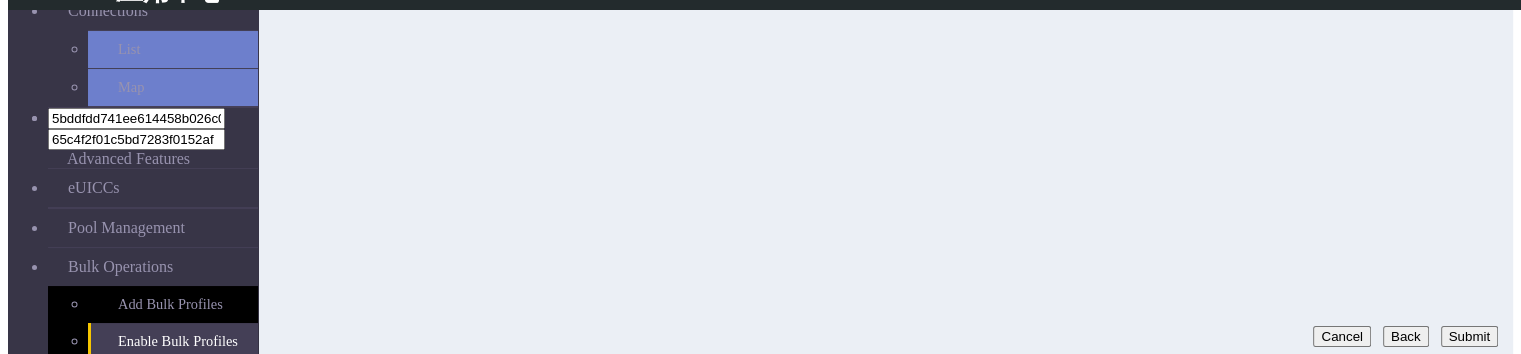 scroll, scrollTop: 114, scrollLeft: 0, axis: vertical 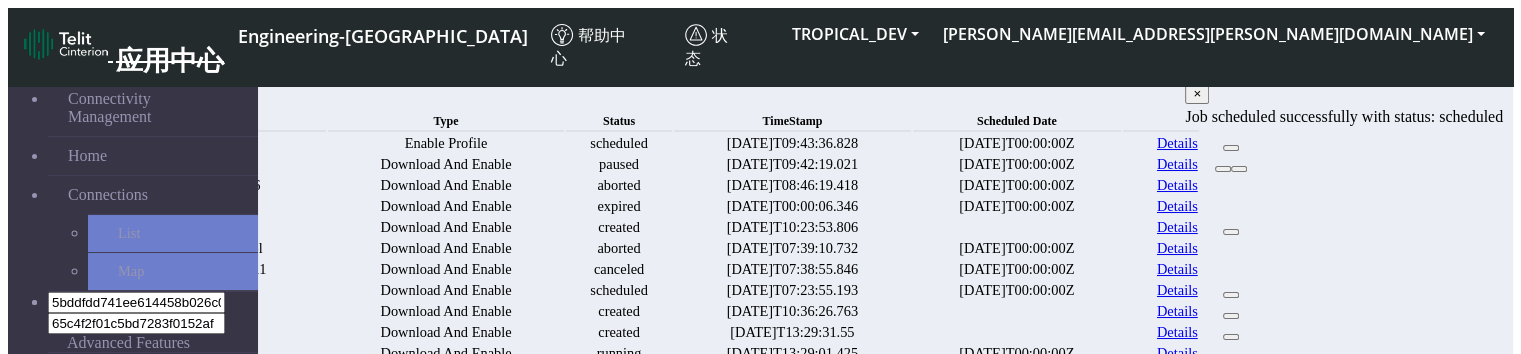 click on "Details" at bounding box center (1177, 143) 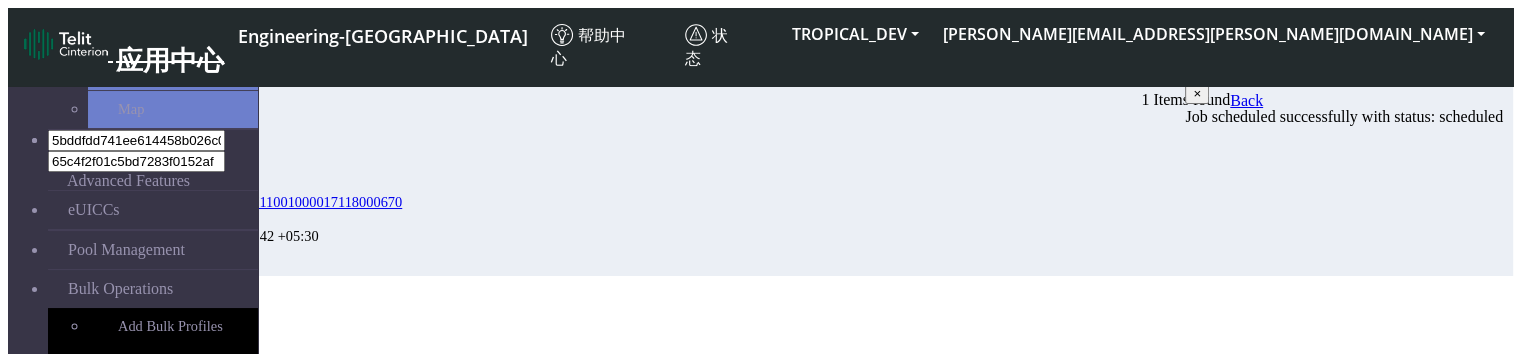 click on "×" at bounding box center (1197, 93) 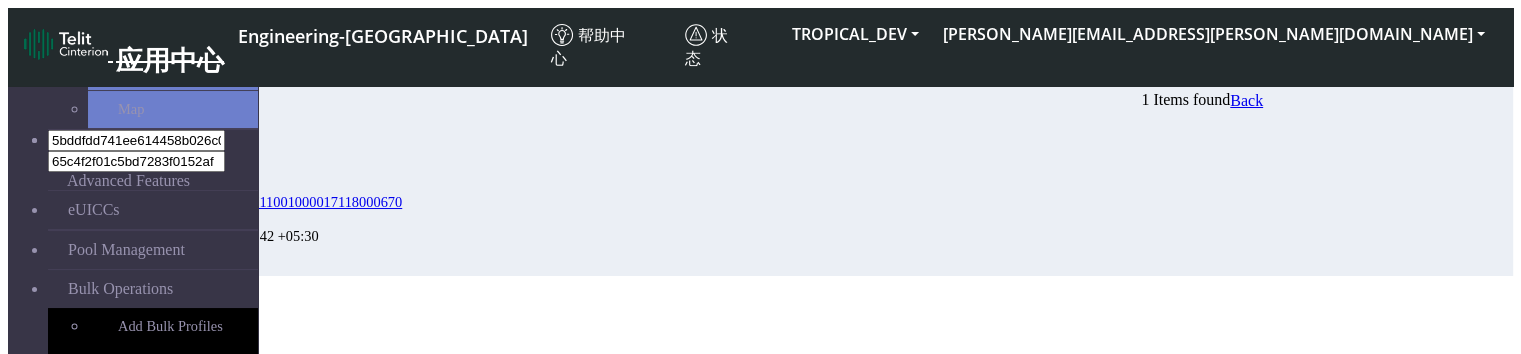 click on "Back" 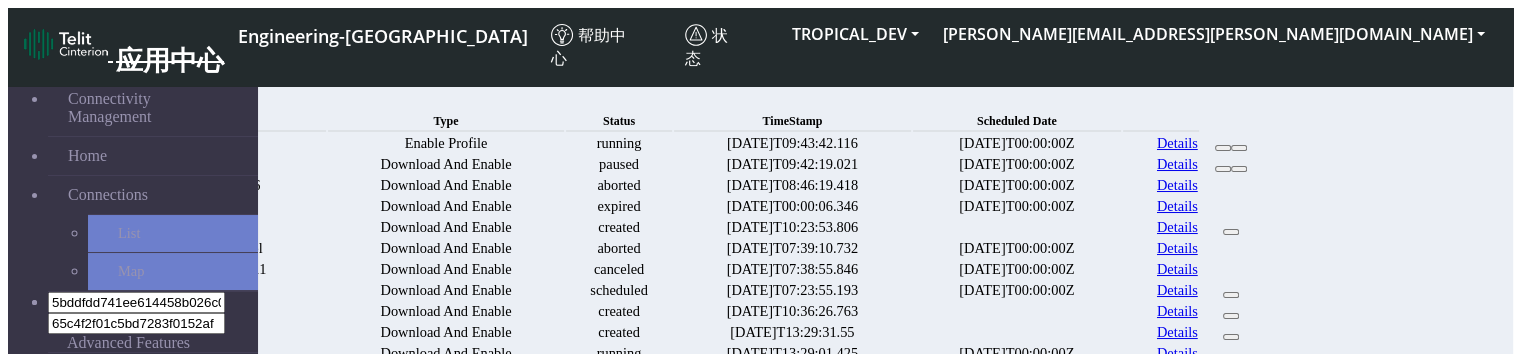click on "Details" at bounding box center (1177, 143) 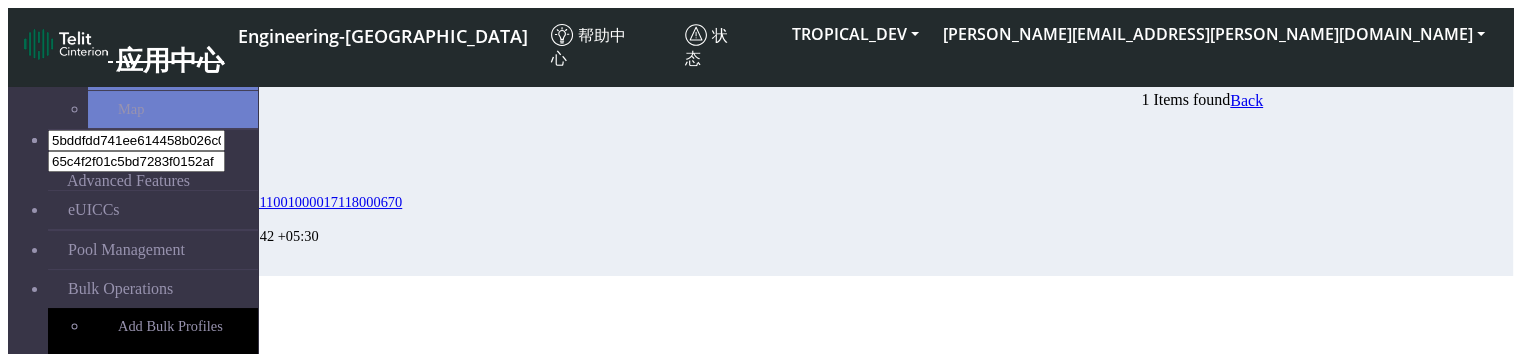 click on "Back" 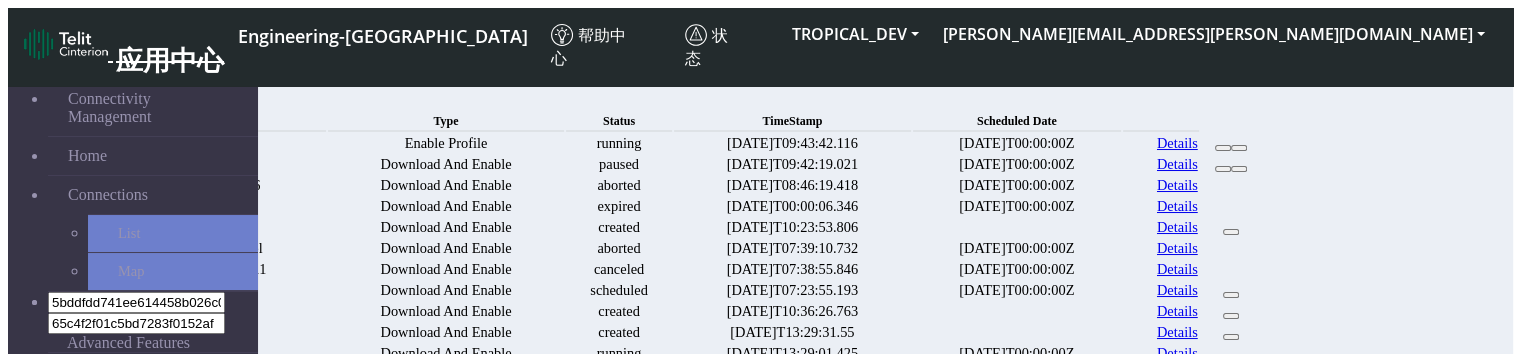 click on "2025-07-04T00:00:06.346" at bounding box center (792, 206) 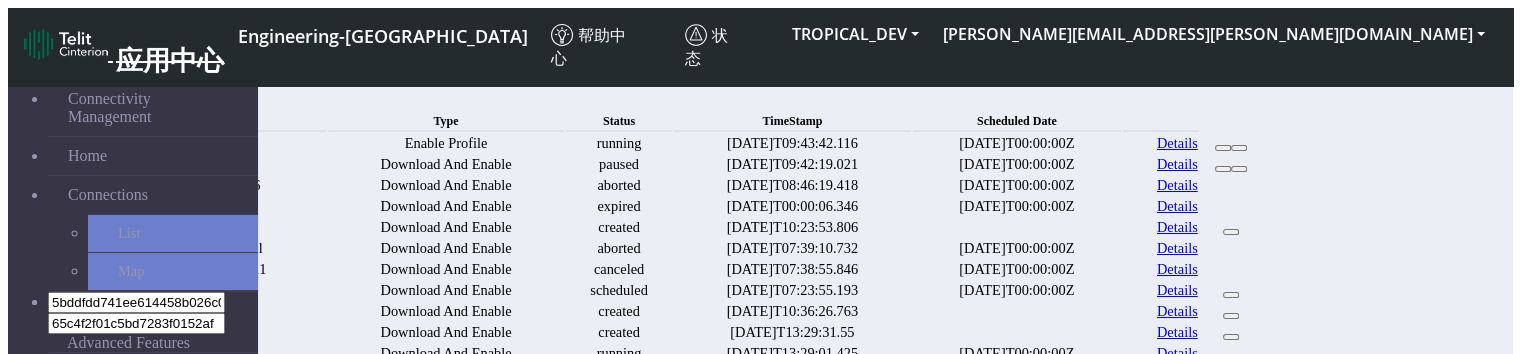 click on "New" 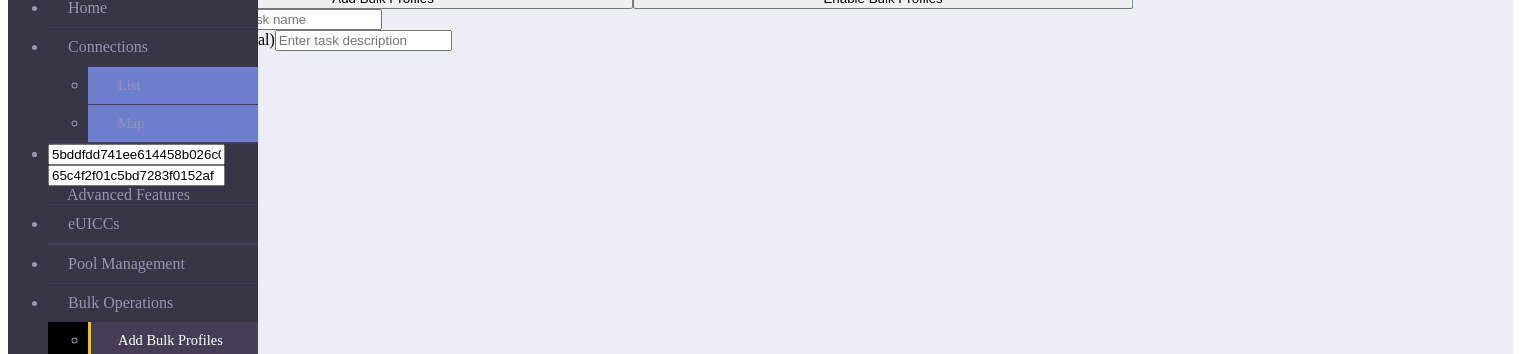 scroll, scrollTop: 276, scrollLeft: 0, axis: vertical 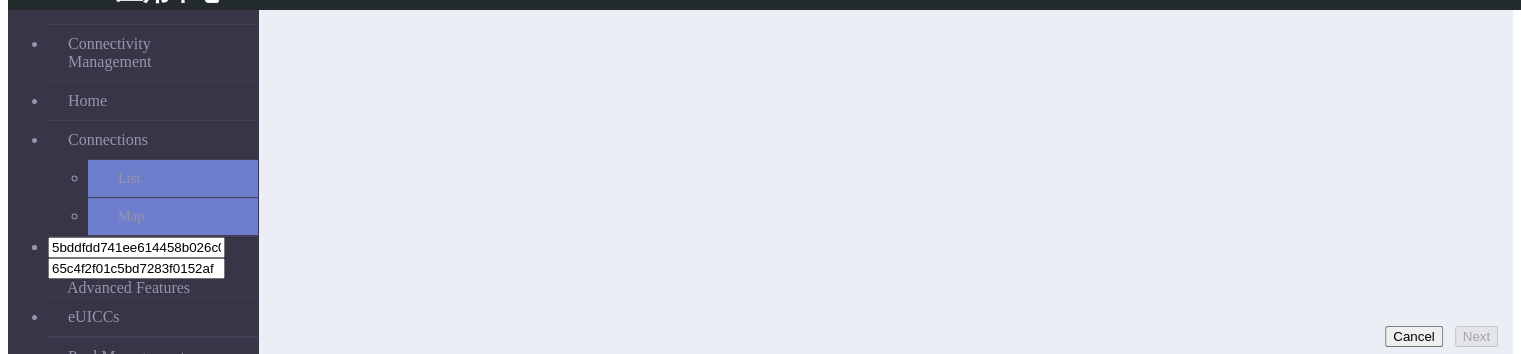 click on "Bulk Operations" at bounding box center [153, 396] 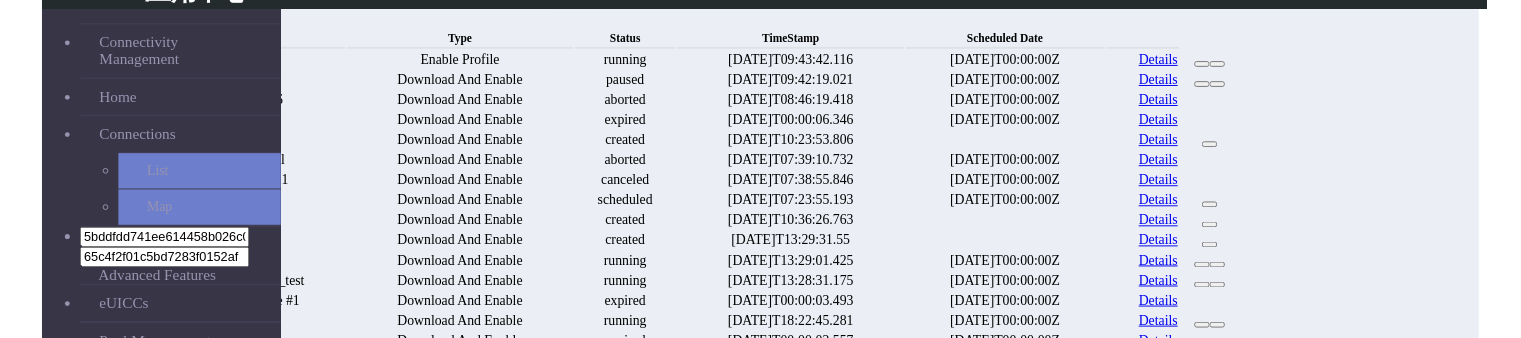 scroll, scrollTop: 0, scrollLeft: 0, axis: both 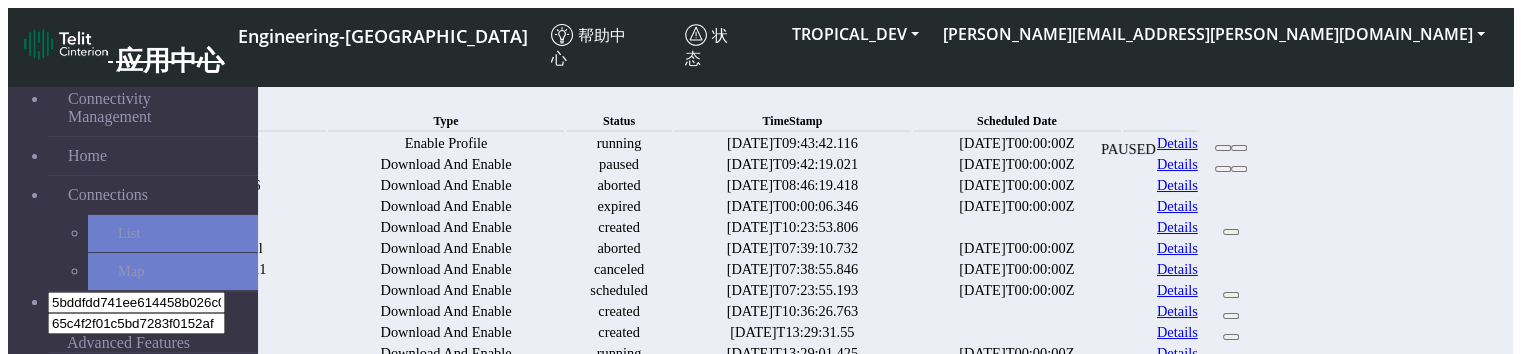 click at bounding box center [1223, 148] 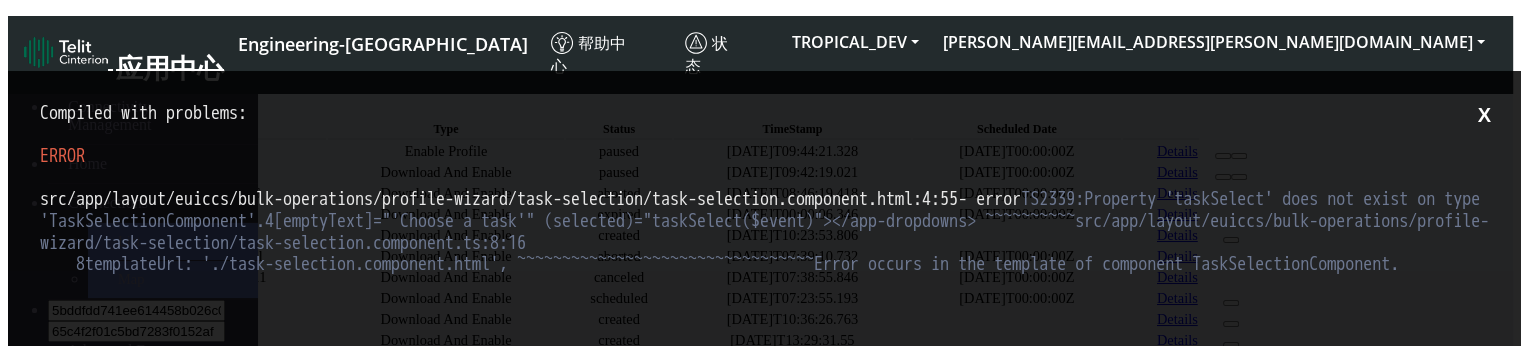 scroll, scrollTop: 0, scrollLeft: 0, axis: both 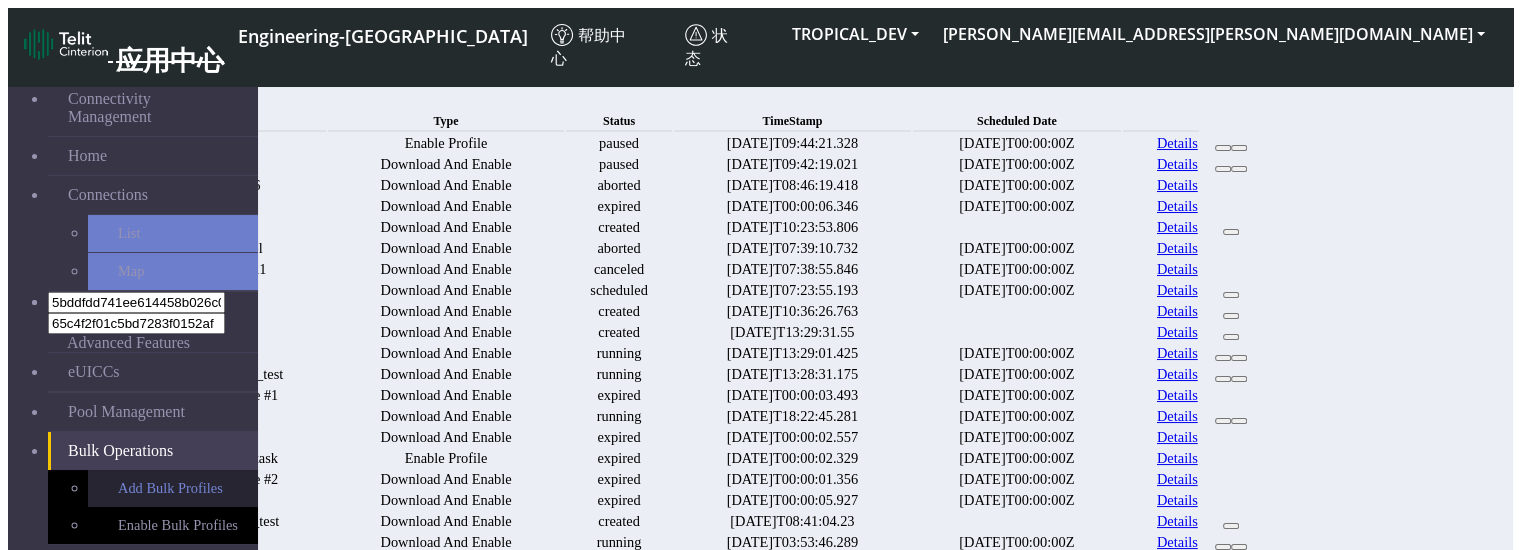 click on "Add Bulk Profiles" at bounding box center (173, 488) 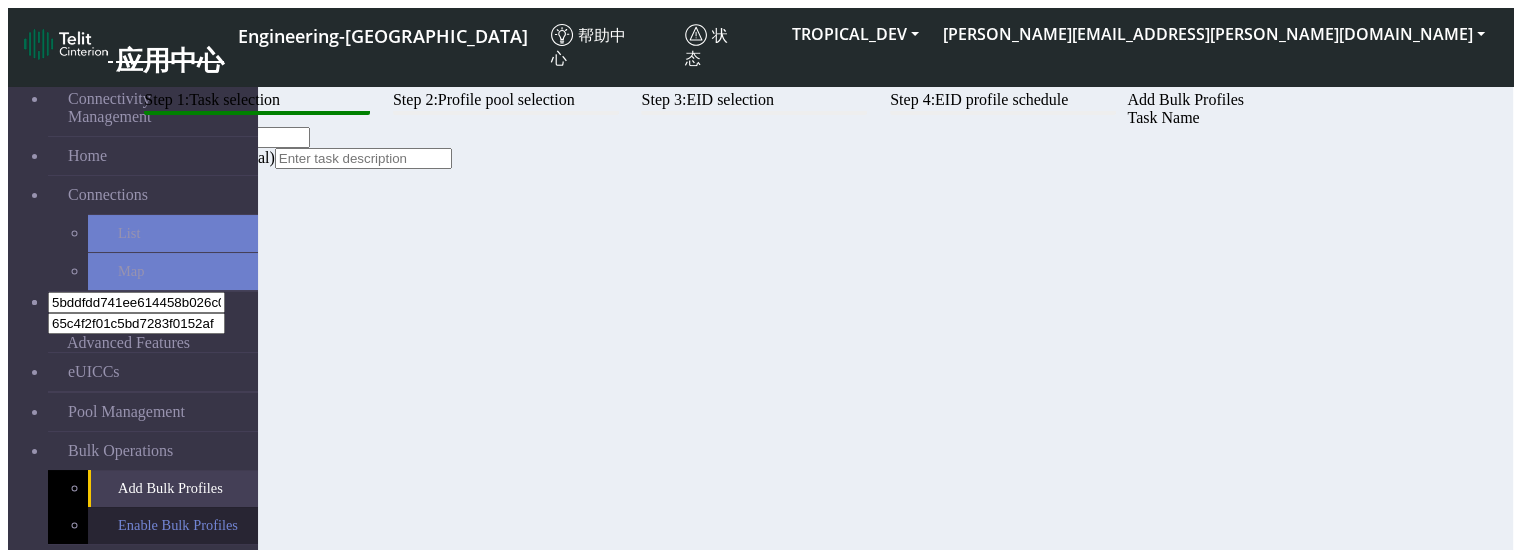 click on "Enable Bulk Profiles" at bounding box center (173, 525) 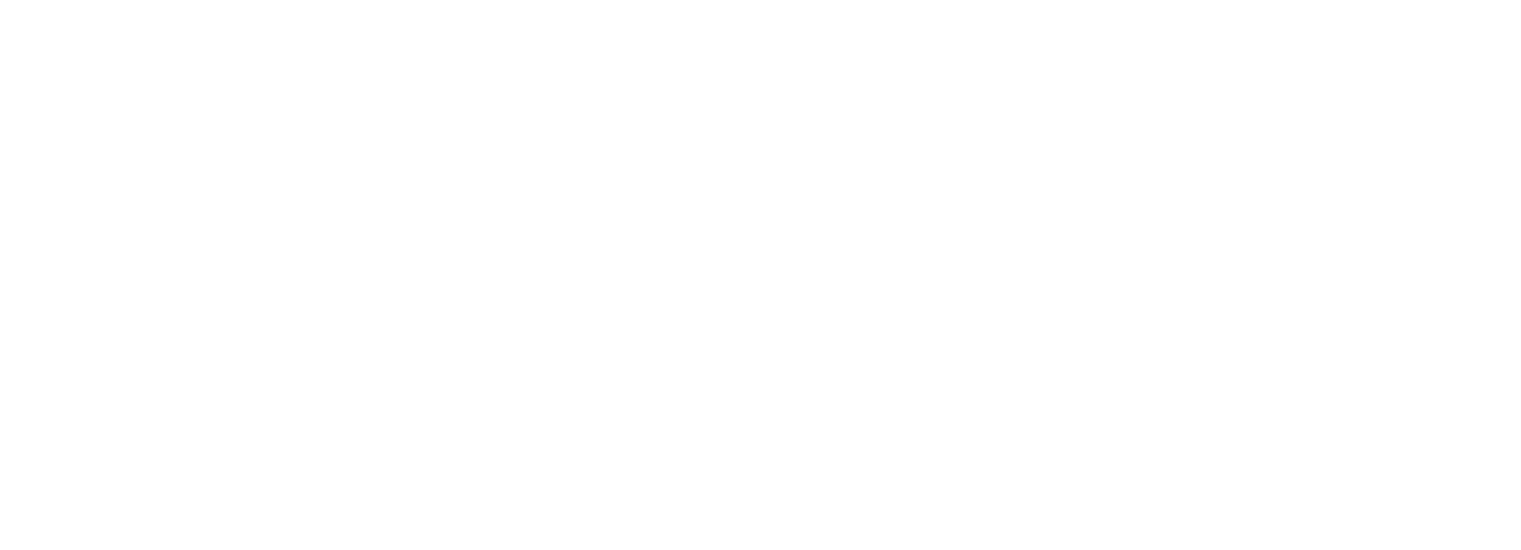 scroll, scrollTop: 0, scrollLeft: 0, axis: both 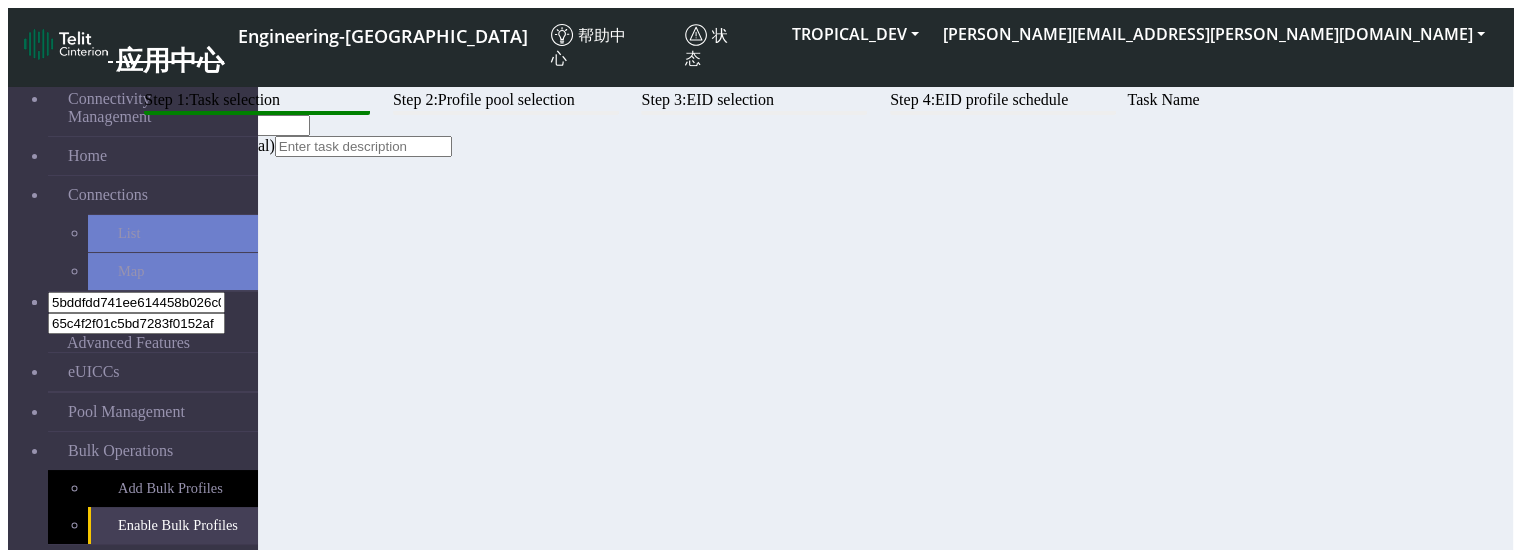 click 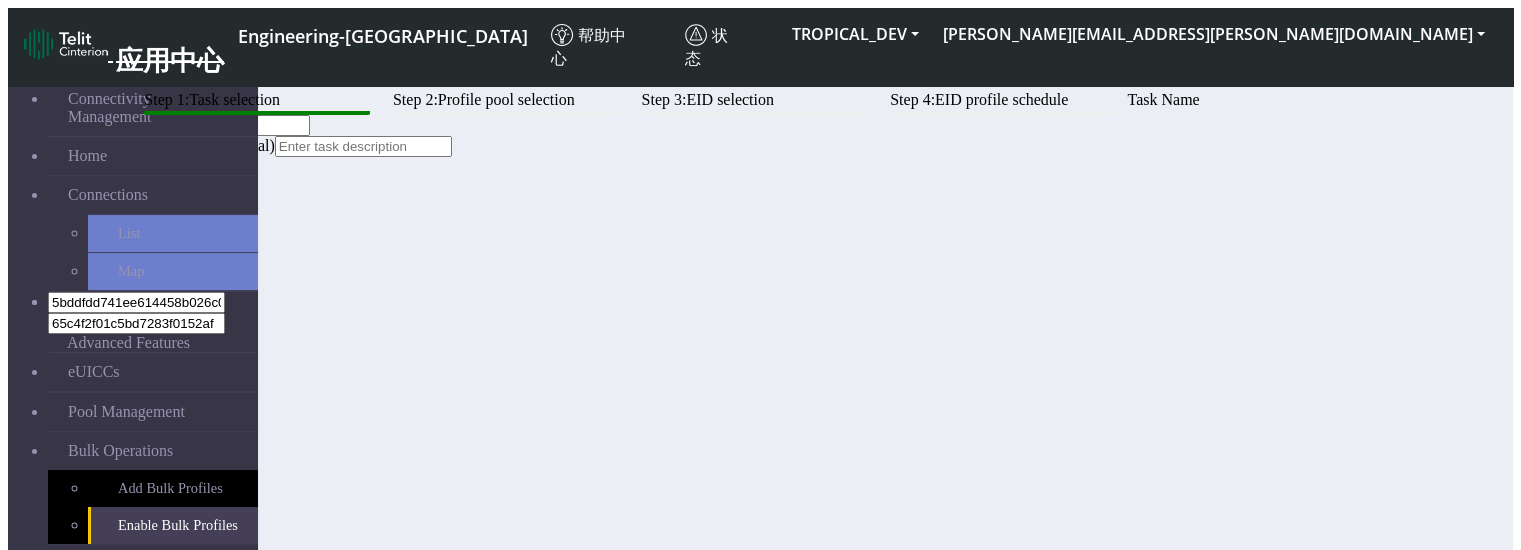 scroll, scrollTop: 80, scrollLeft: 0, axis: vertical 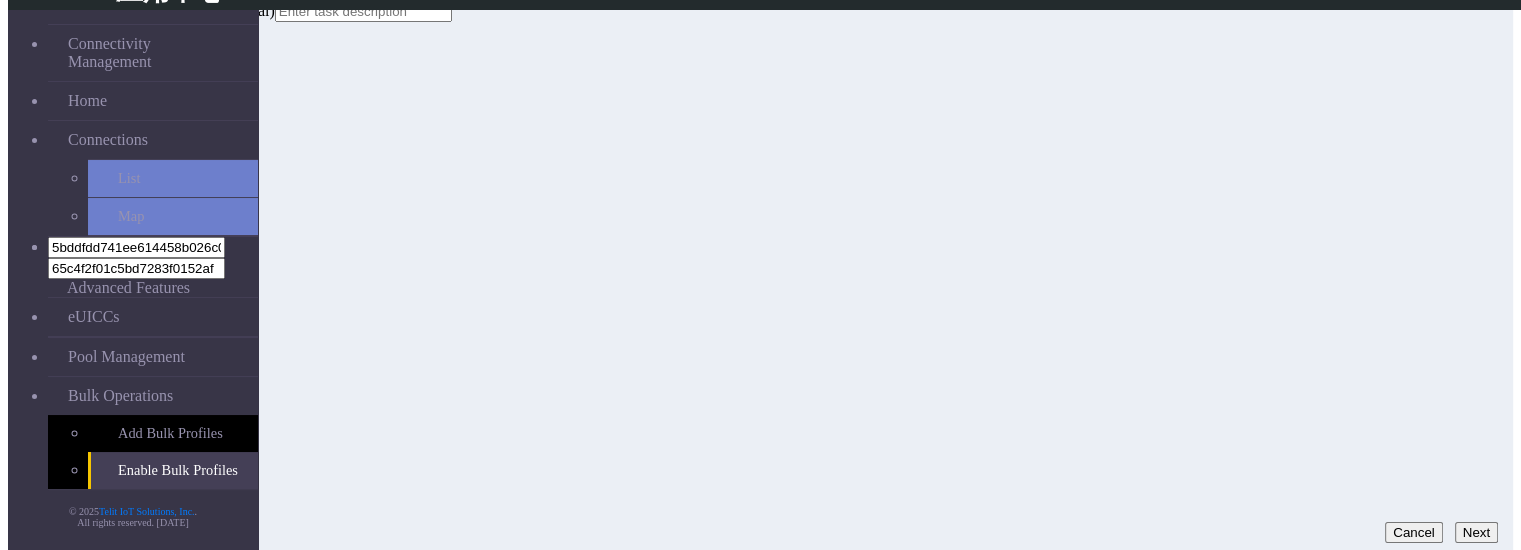 type on "mn" 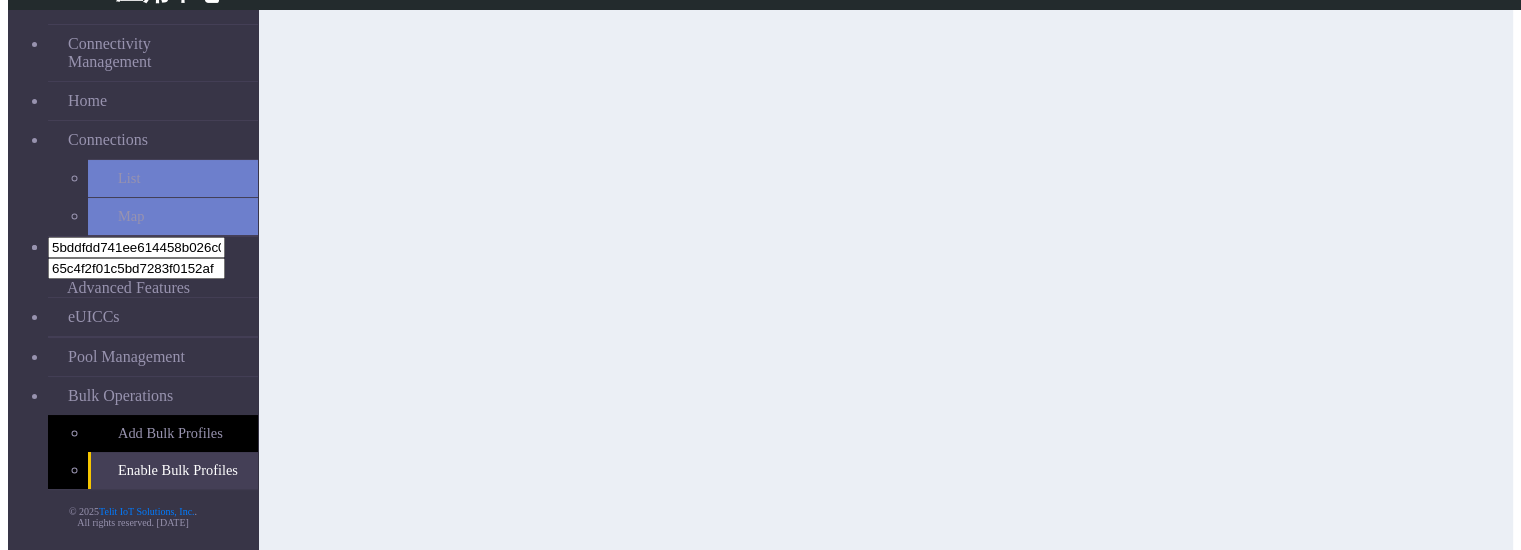 scroll, scrollTop: 0, scrollLeft: 0, axis: both 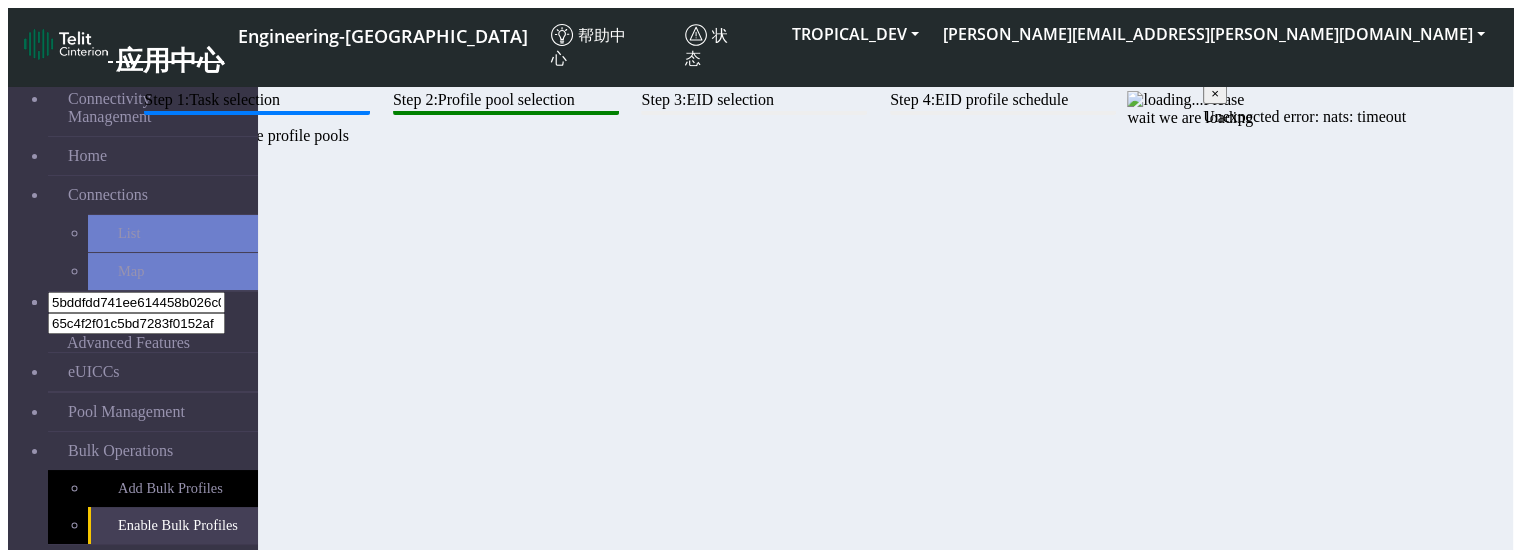 click on "Enable Bulk Profiles" at bounding box center (173, 525) 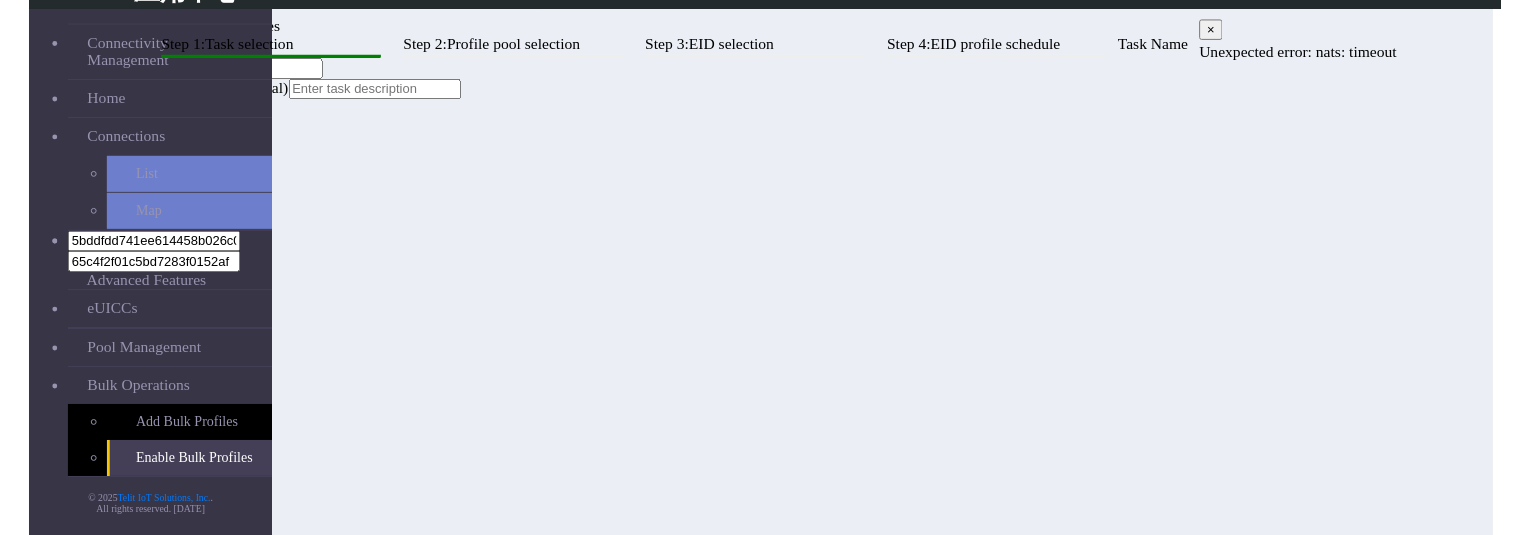 scroll, scrollTop: 80, scrollLeft: 0, axis: vertical 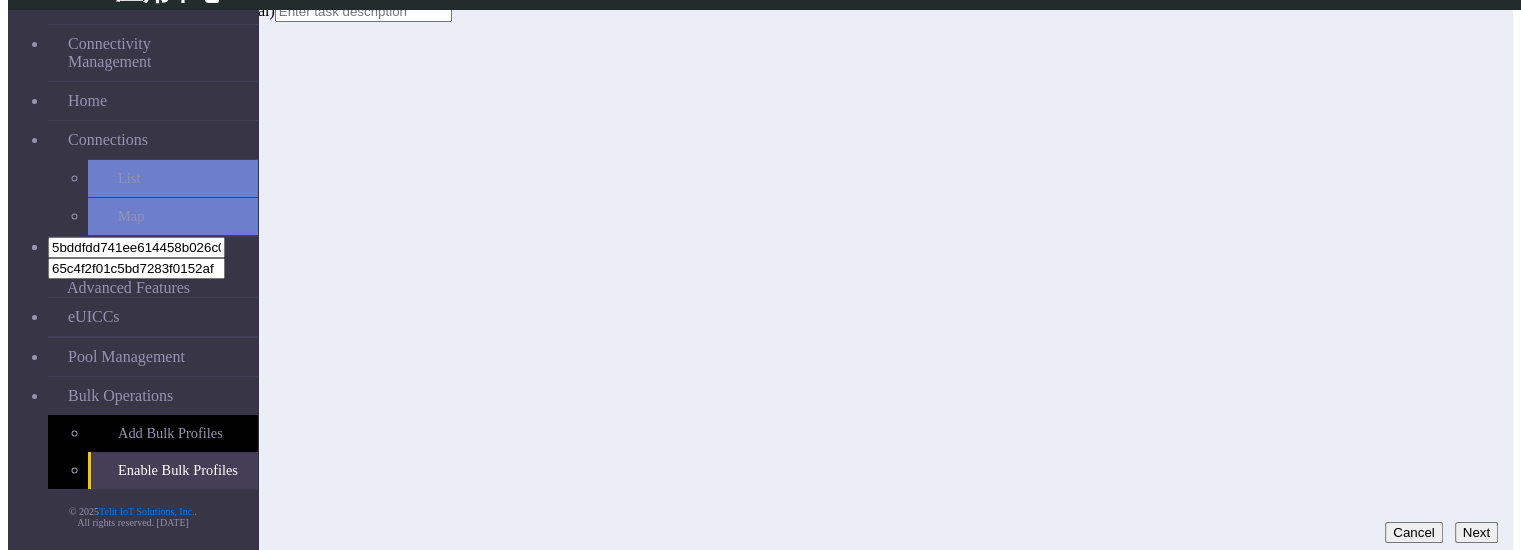 click on "Next" at bounding box center [1476, 532] 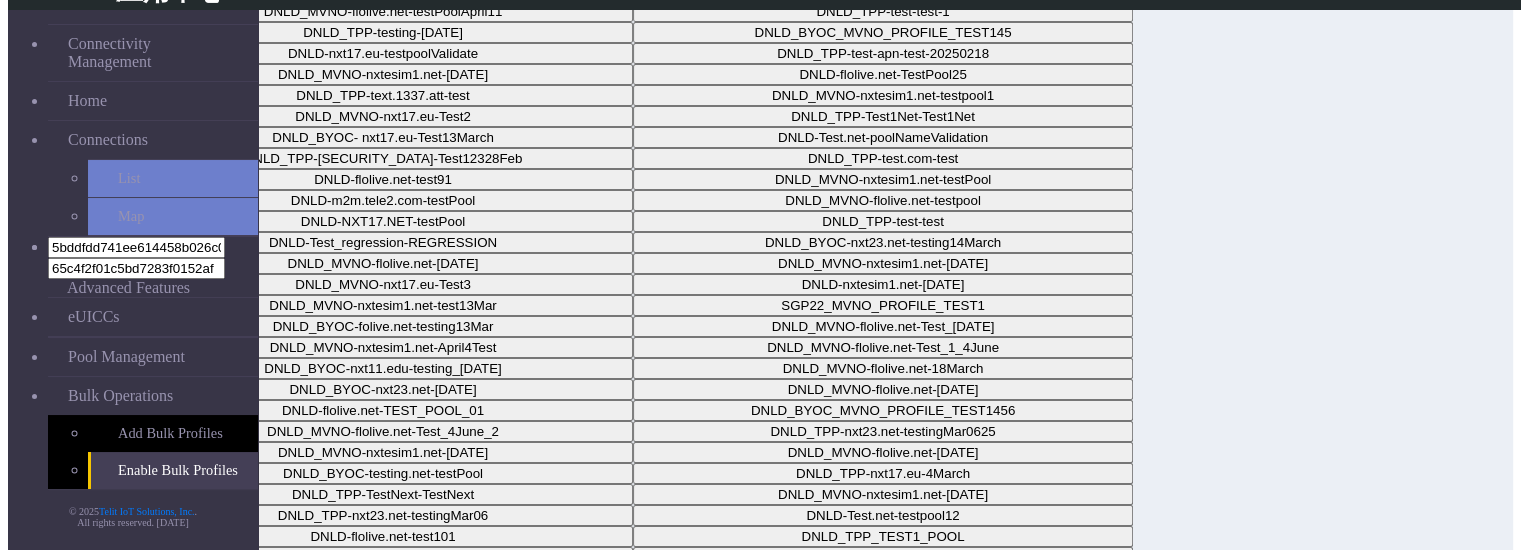 click on "Choose Downloadable Profile Pool" at bounding box center (383, -10) 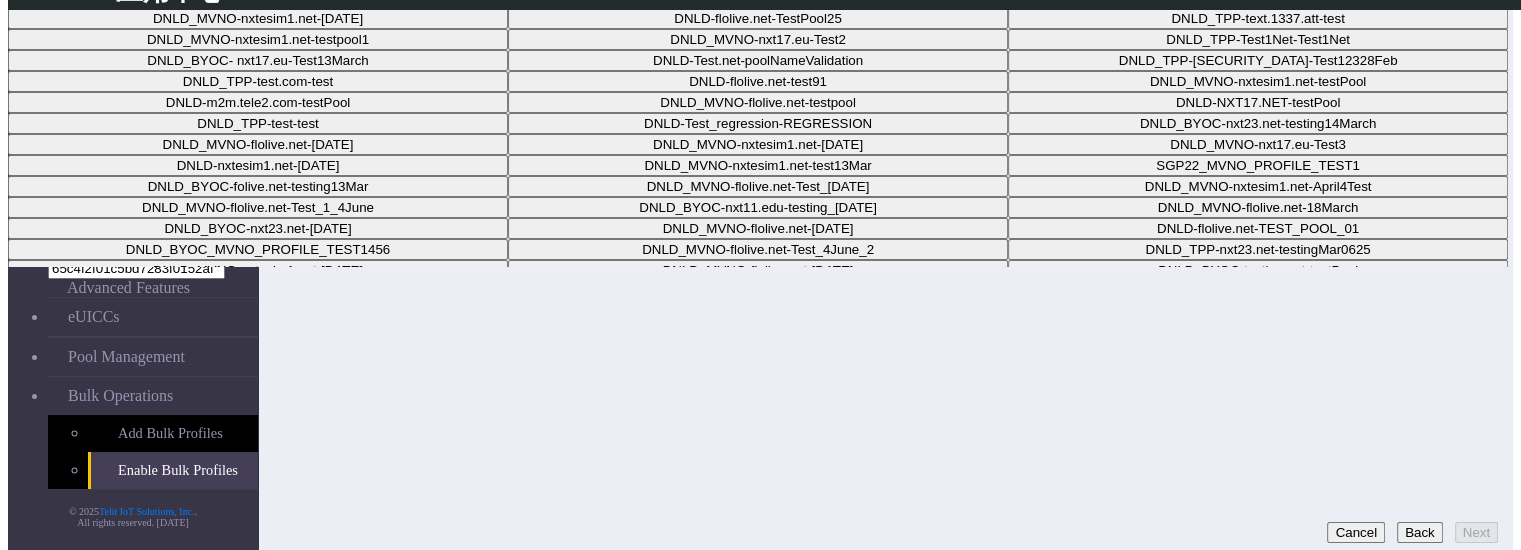 click on "DNLD-nxt17.eu-testpoolValidate" at bounding box center [758, -3] 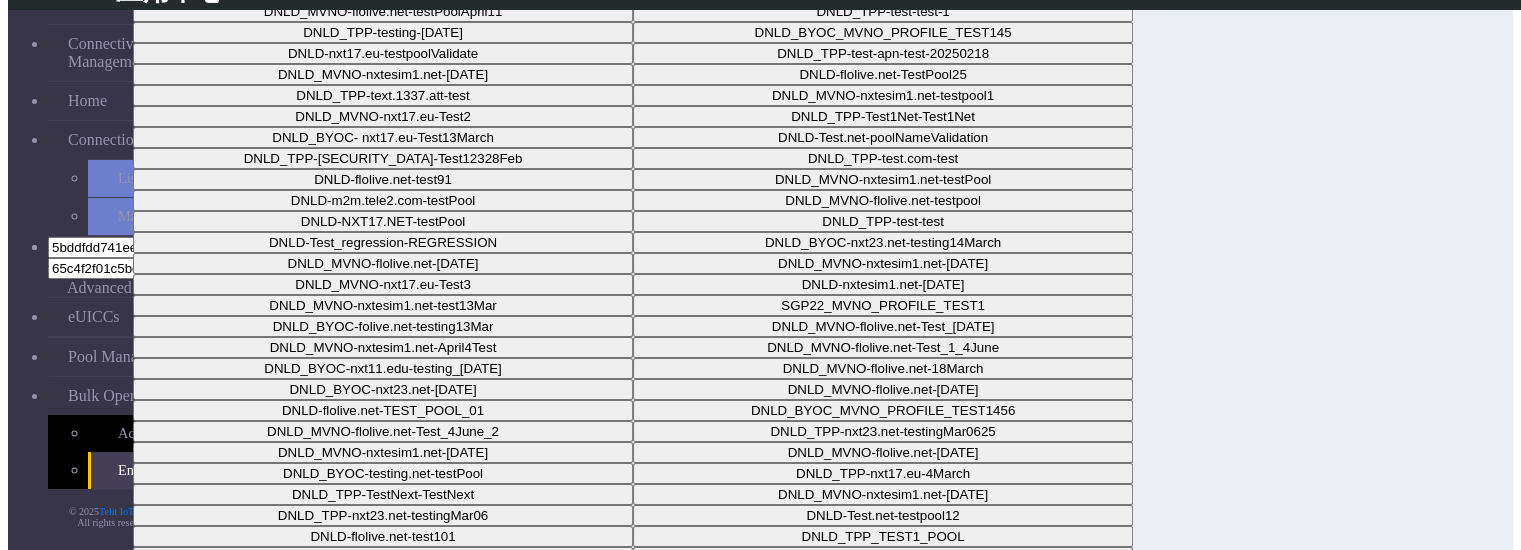 click on "Next" at bounding box center (1476, 584) 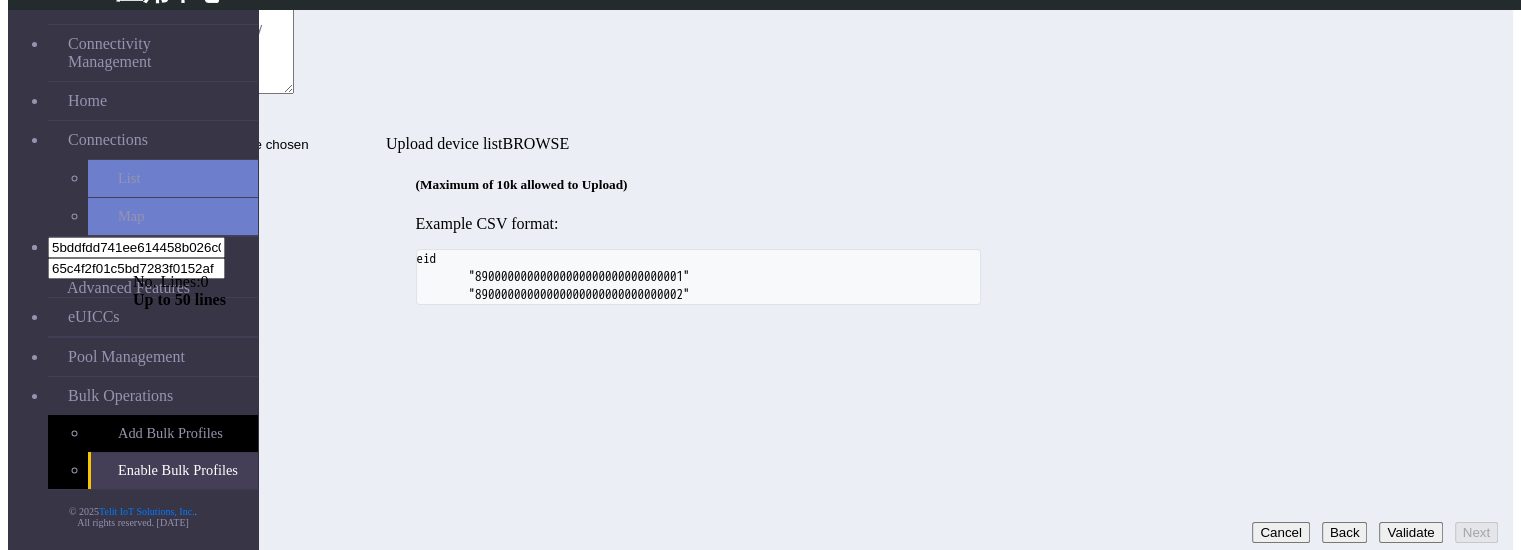 click at bounding box center [213, 46] 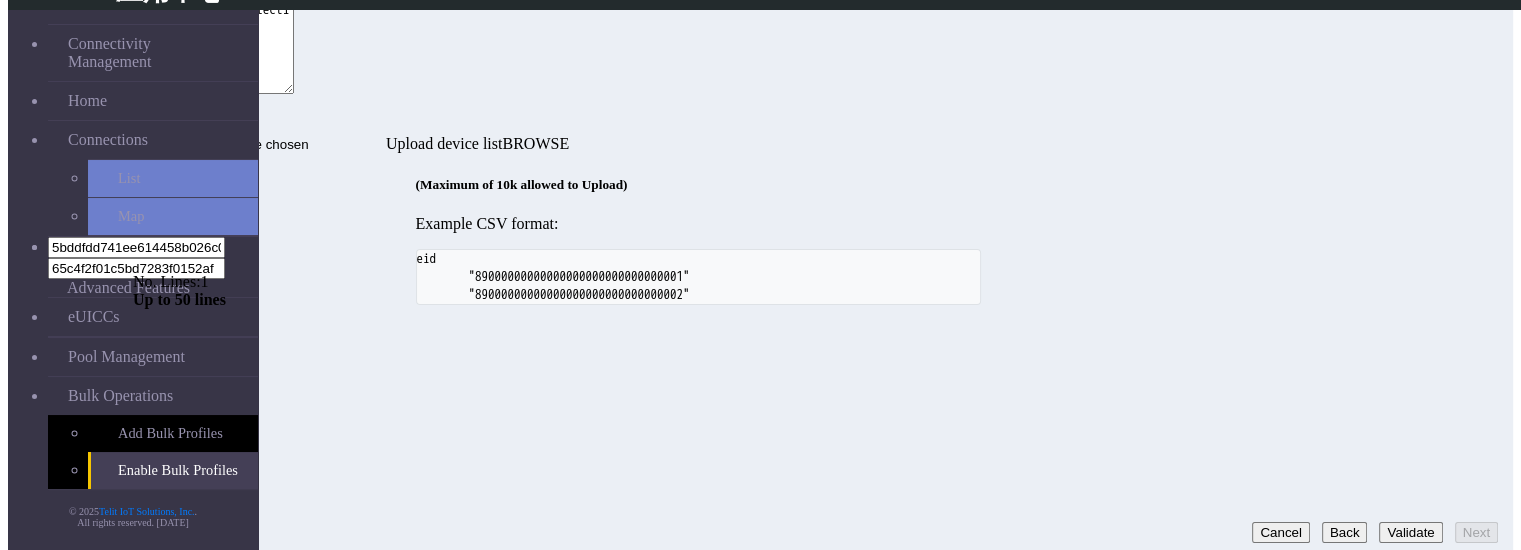 paste on "00100008935711001000017118000670" 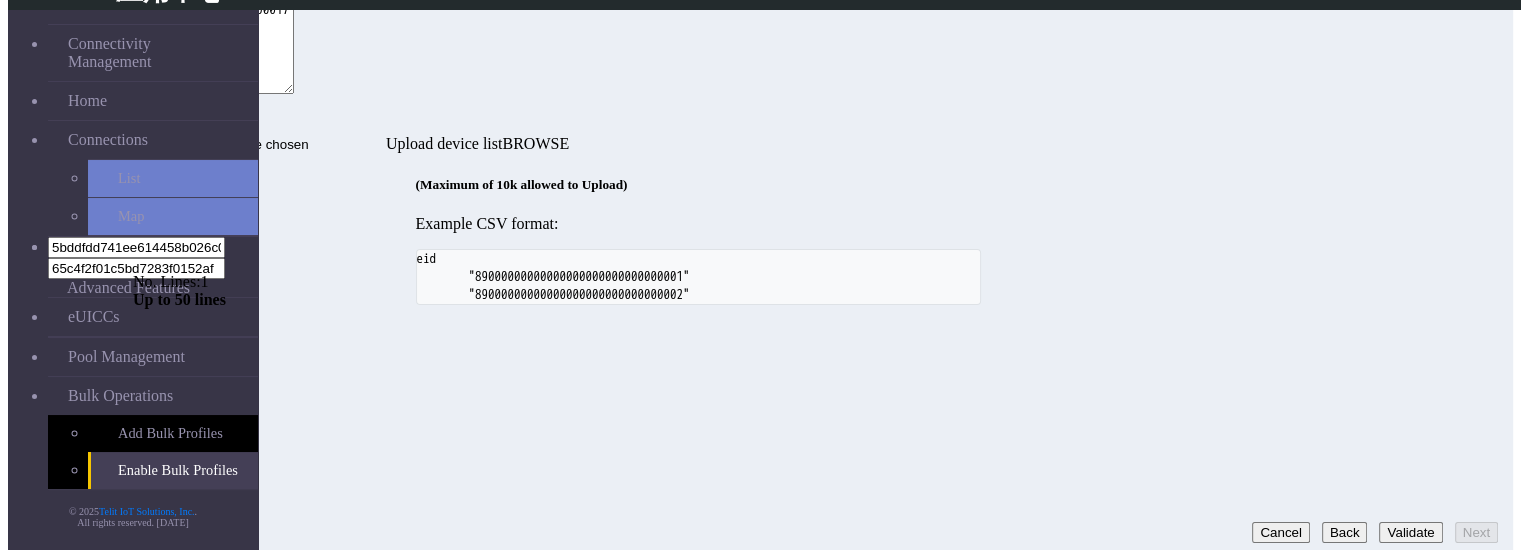 click on "Validate" at bounding box center [1410, 532] 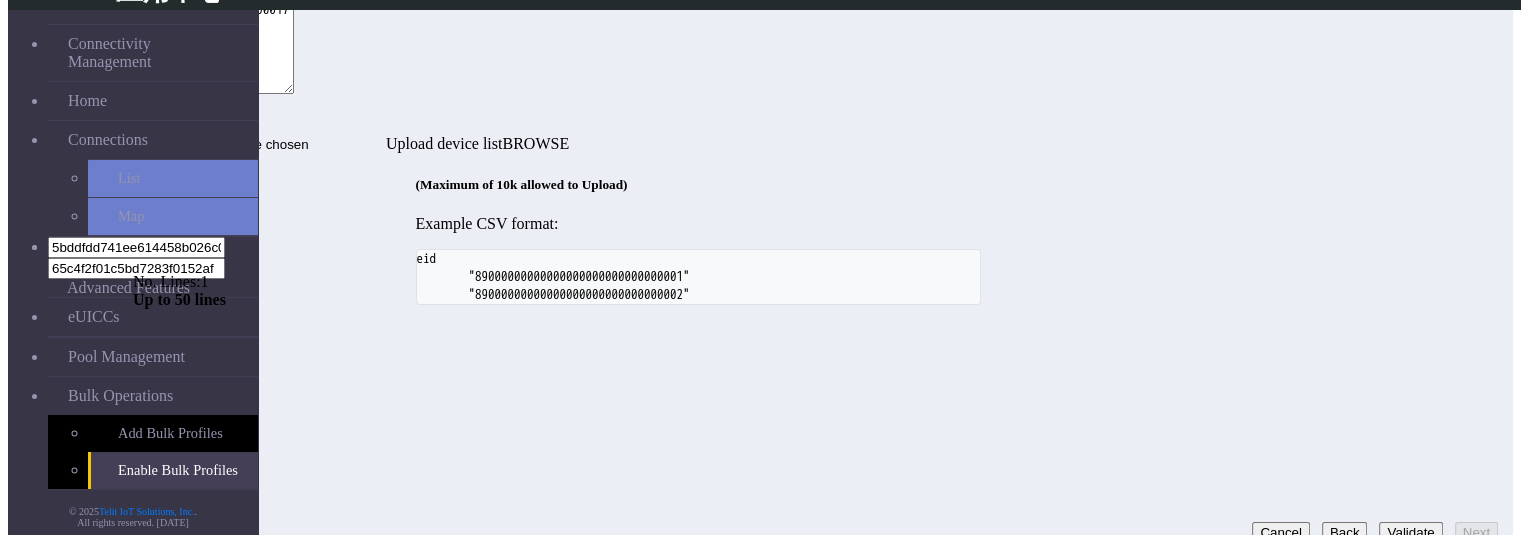 click on "Enable Bulk Profiles   Step 1:  Task selection  Step 2:  Profile pool selection  Step 3:  EID selection  Step 4:  EID profile schedule  Upload EID   Recruiter  00100008935711001000017118000670  No. Lines:  1   Up to 50 lines   Upload device list  (Maximum of 10k allowed to Upload) Example CSV format:         eid
"89000000000000000000000000000001"
"89000000000000000000000000000002"
Cancel   Back   Validate   Next" 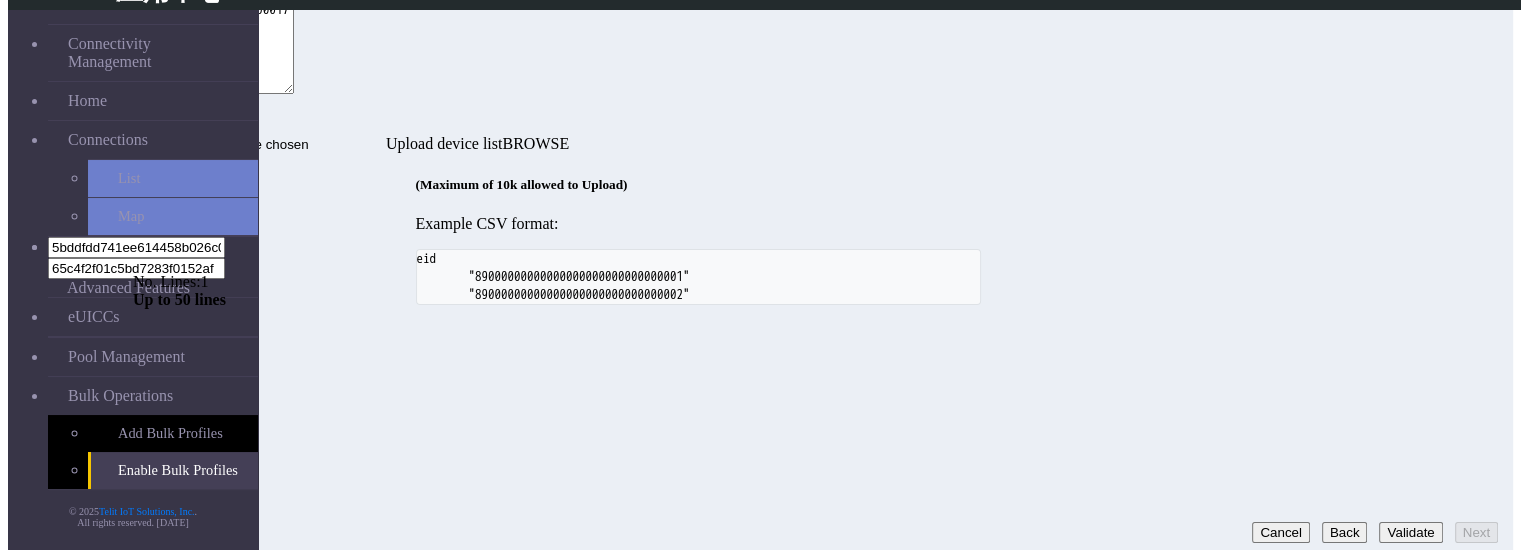 click on "Validate" at bounding box center (1410, 532) 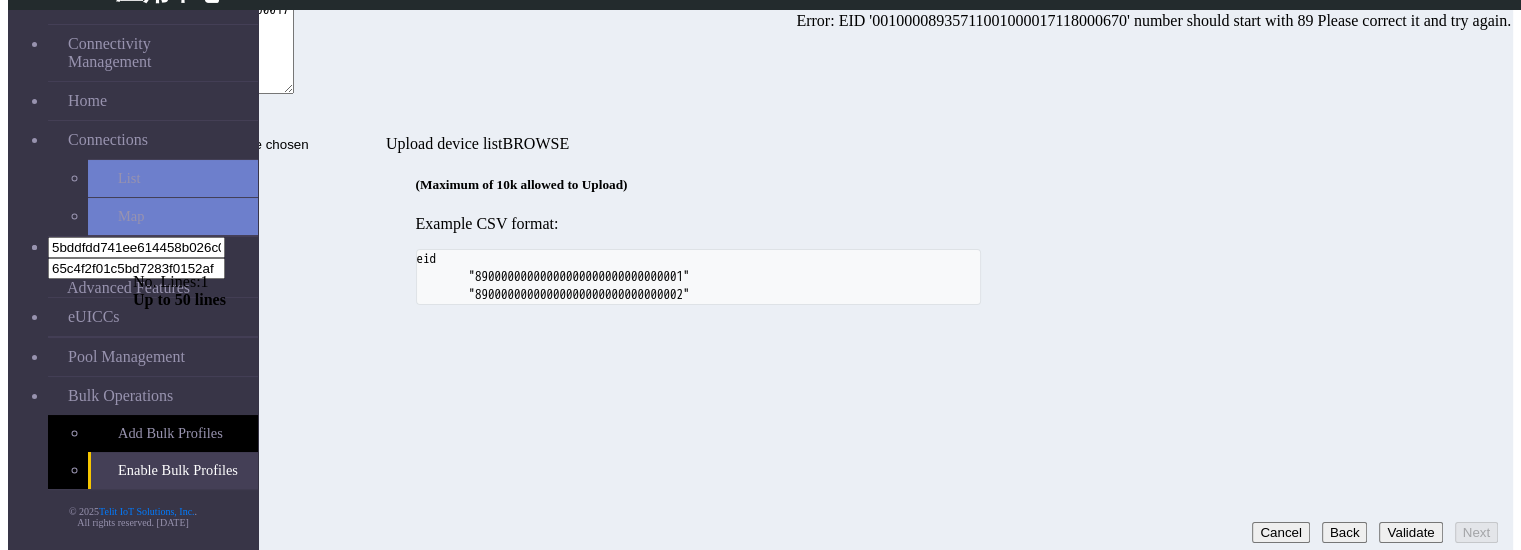 drag, startPoint x: 624, startPoint y: 137, endPoint x: 592, endPoint y: 137, distance: 32 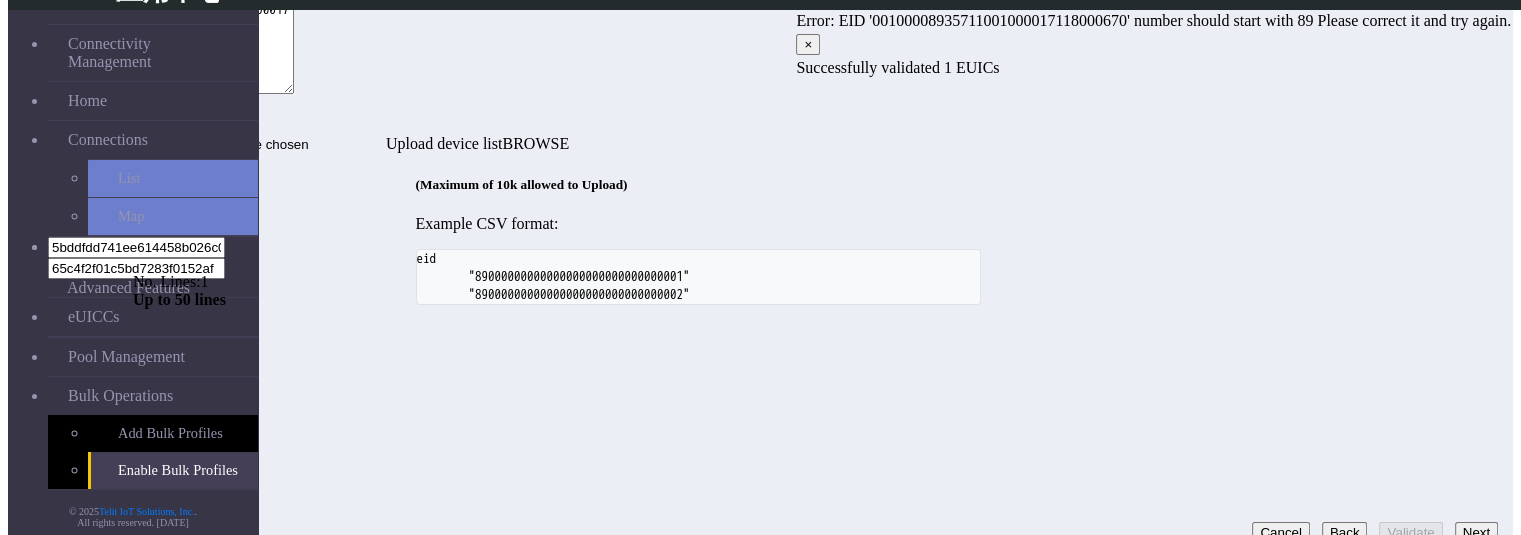 click on "Next" at bounding box center [1476, 532] 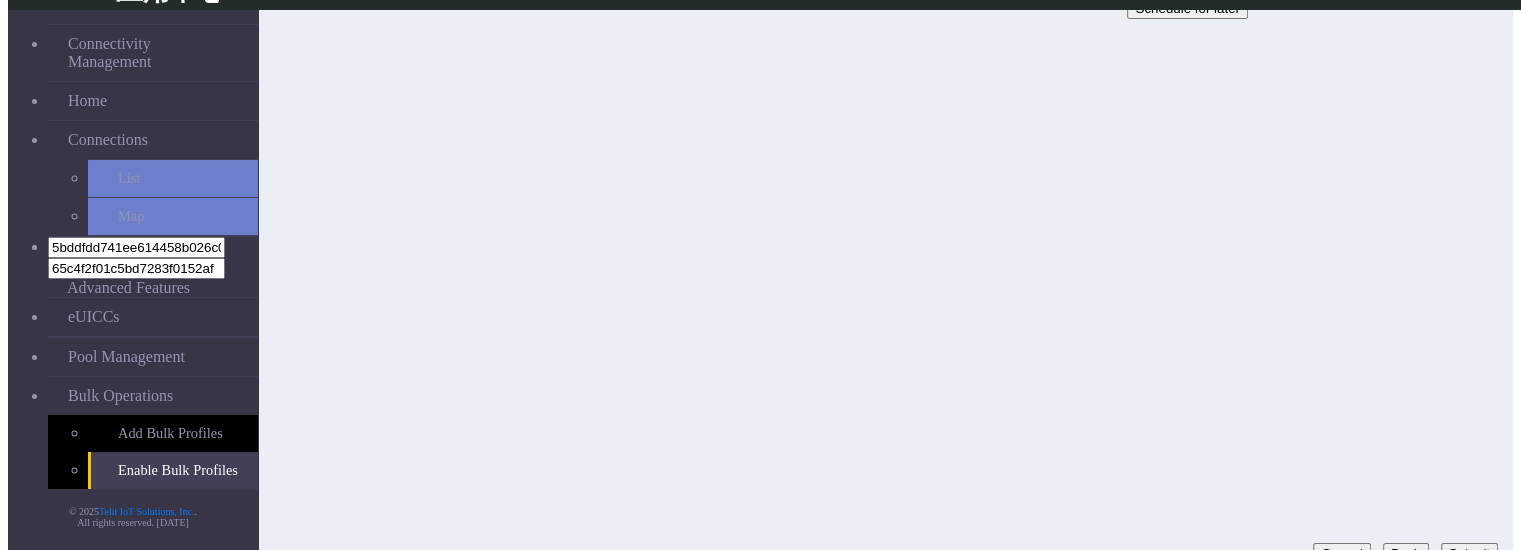 scroll, scrollTop: 80, scrollLeft: 0, axis: vertical 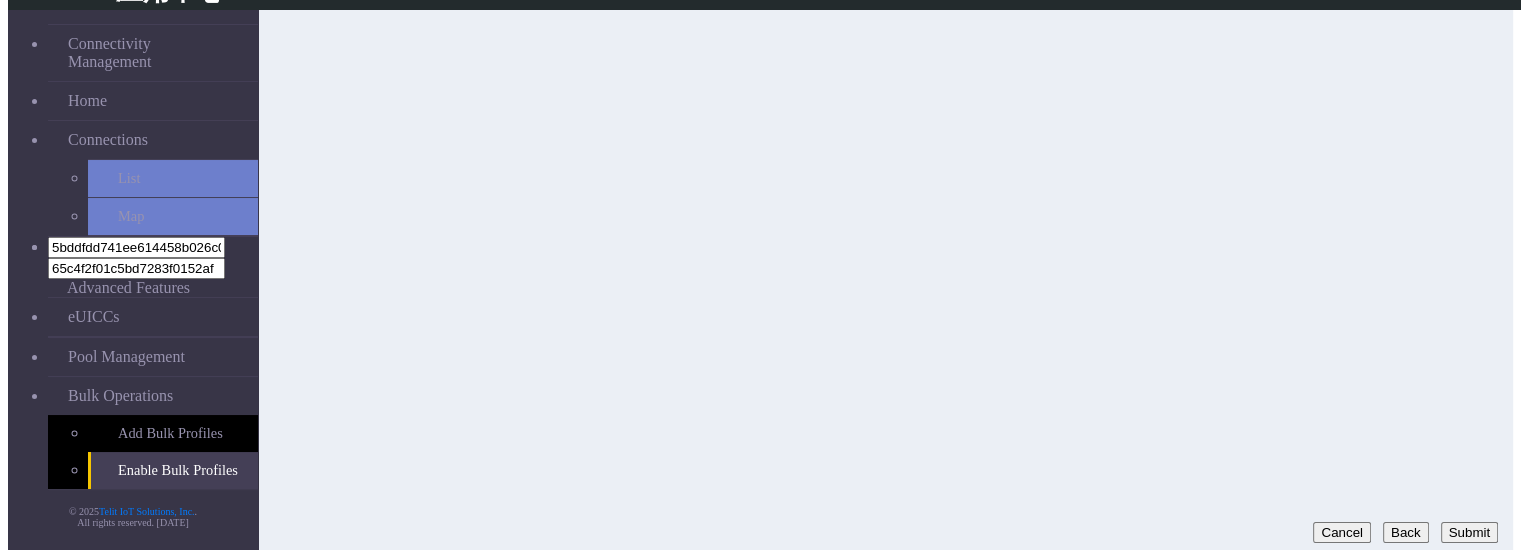 click on "Back" 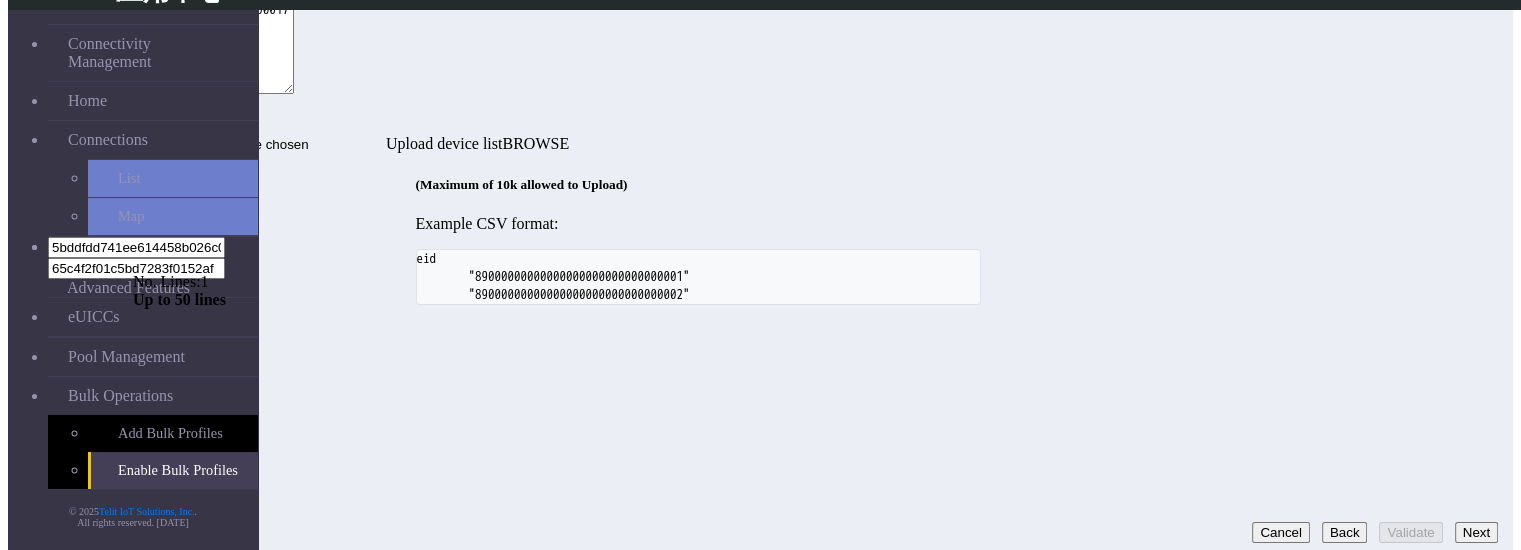 click on "Back" 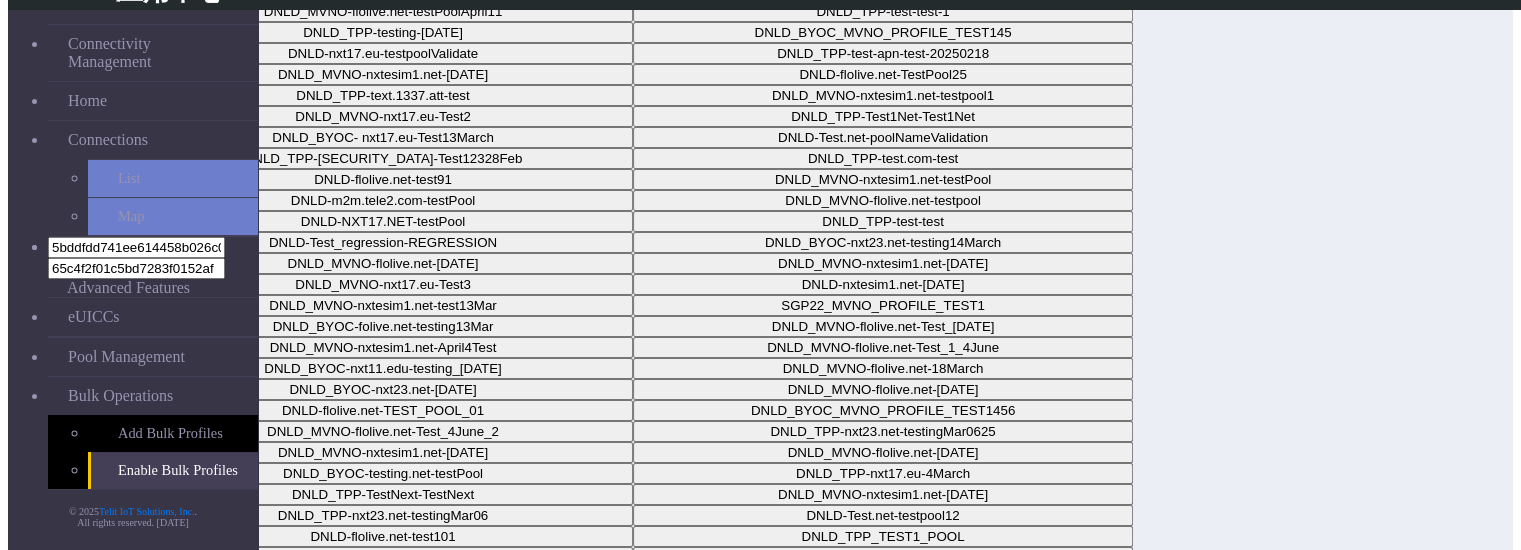 click on "Next" at bounding box center [1476, 584] 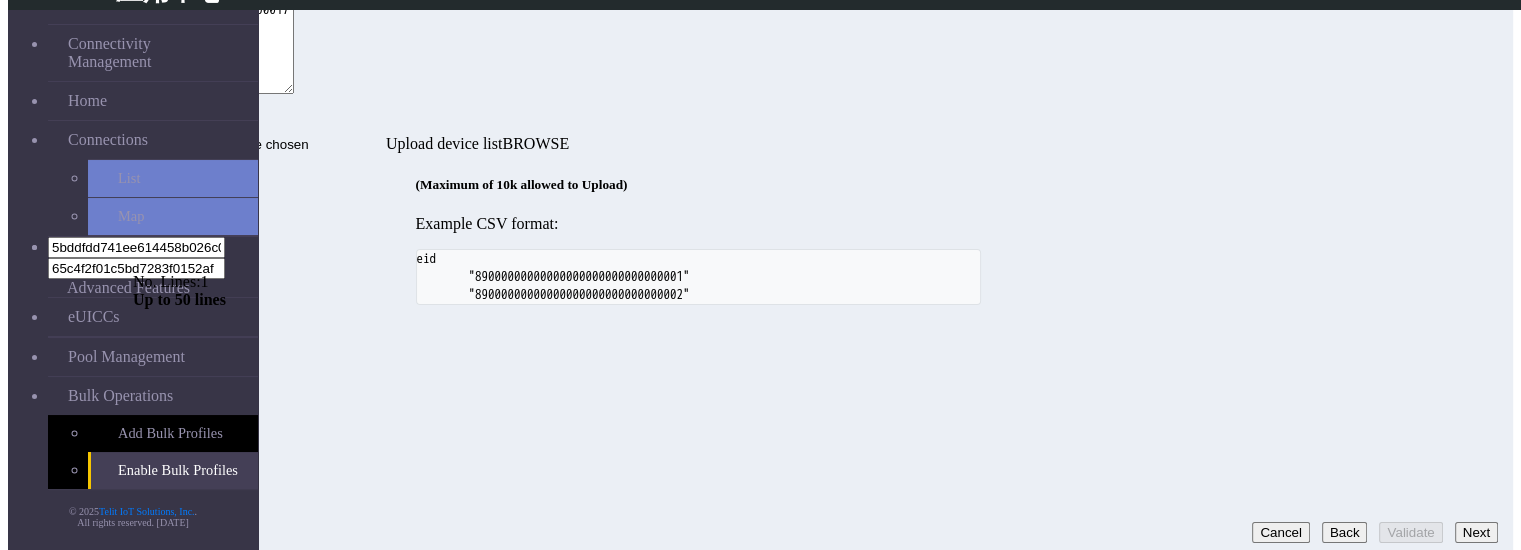 click on "Next" at bounding box center [1476, 532] 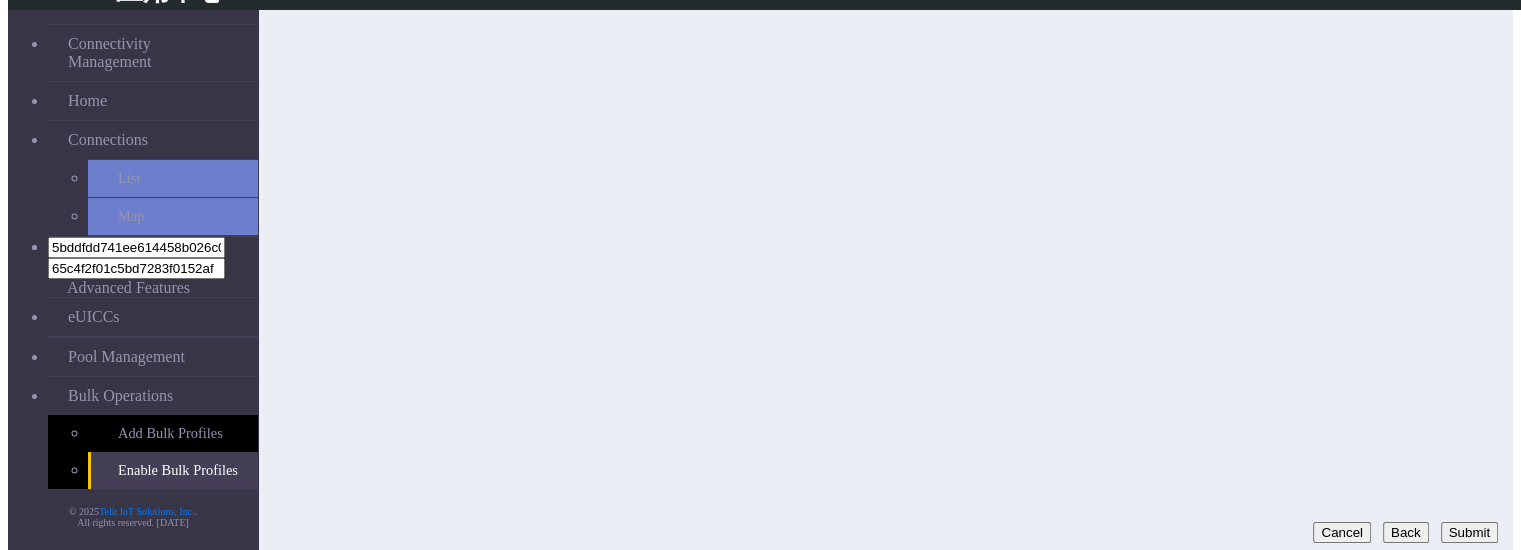 click on "Back" 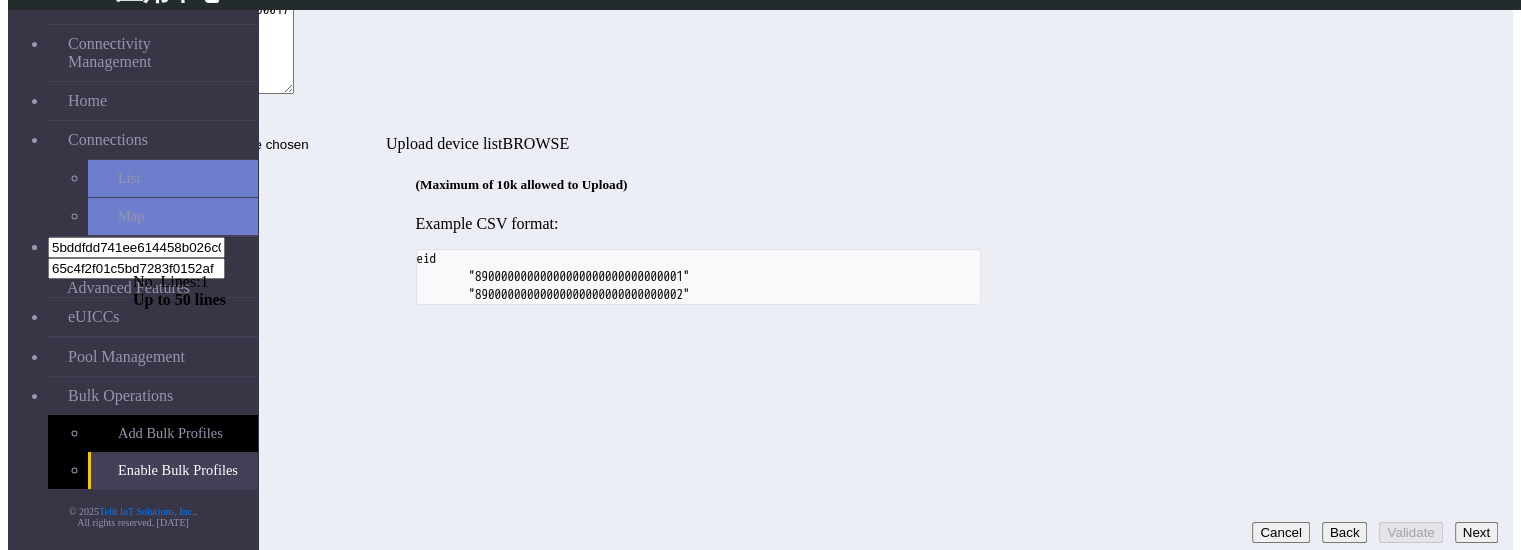 click on "Back" 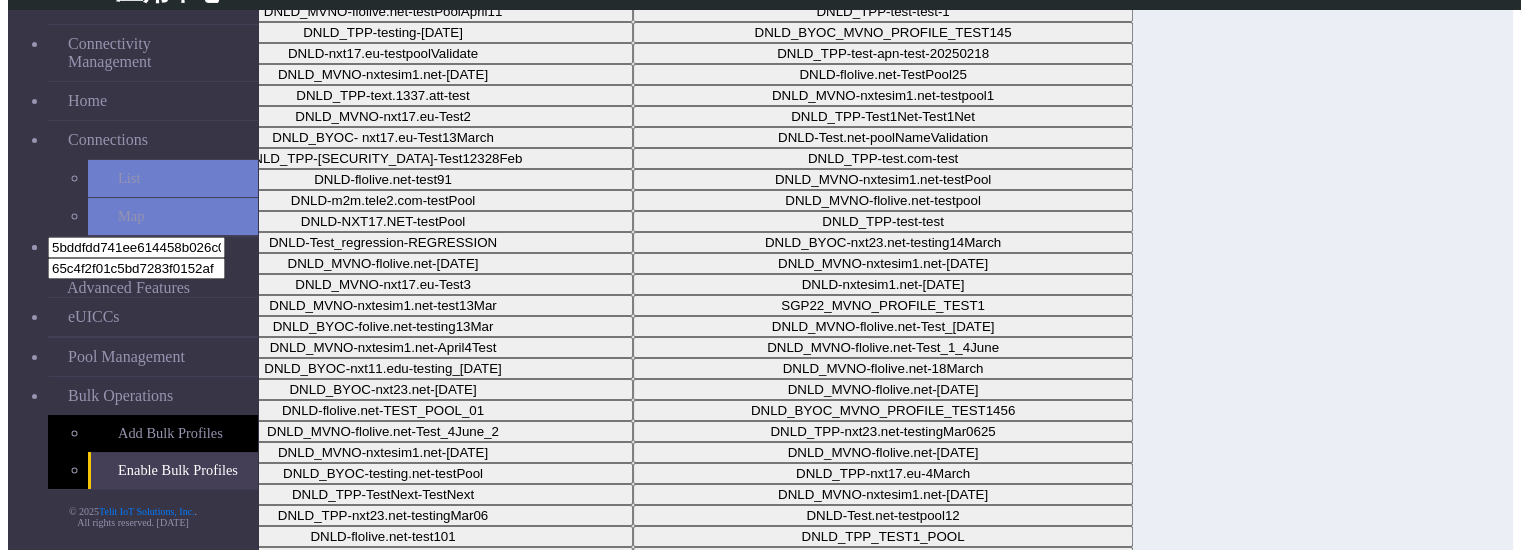 click on "Back" 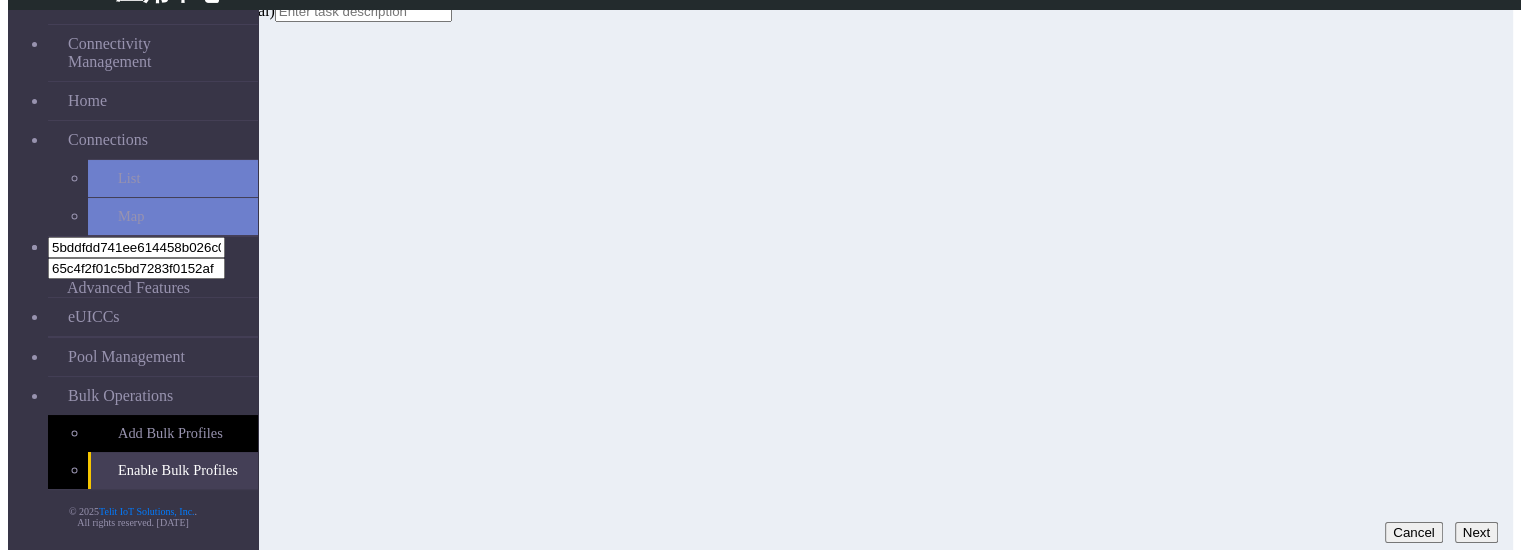 click on "Next" at bounding box center (1476, 532) 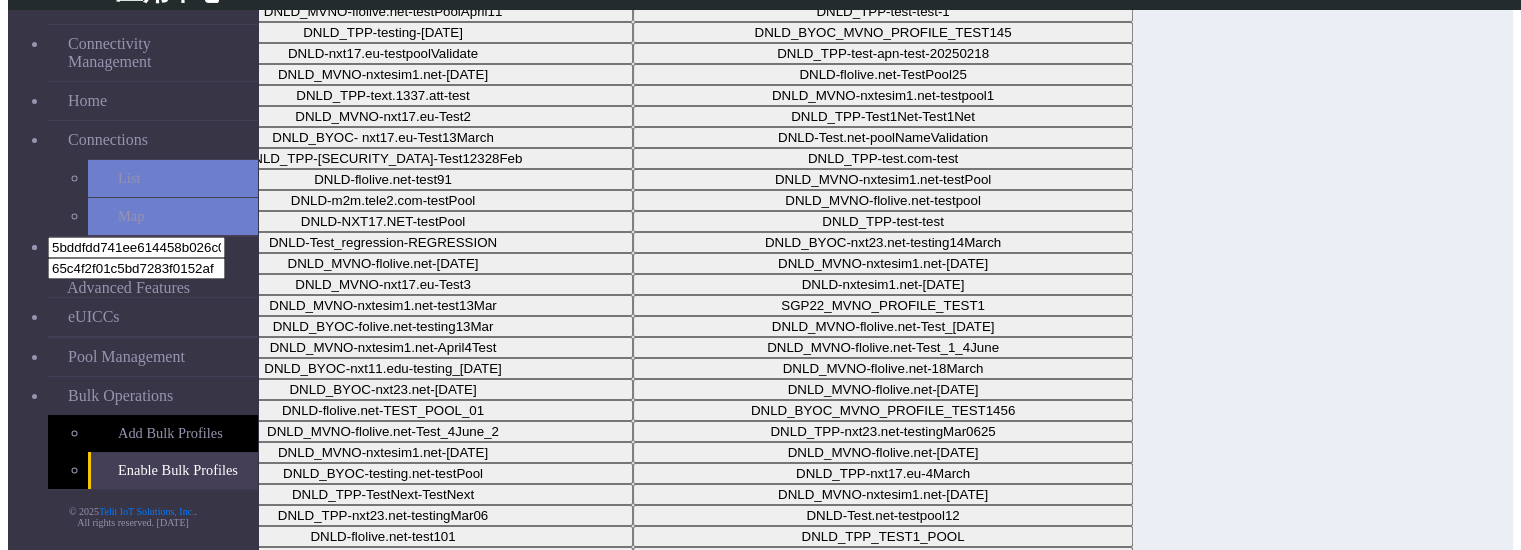 click on "Next" at bounding box center (1476, 584) 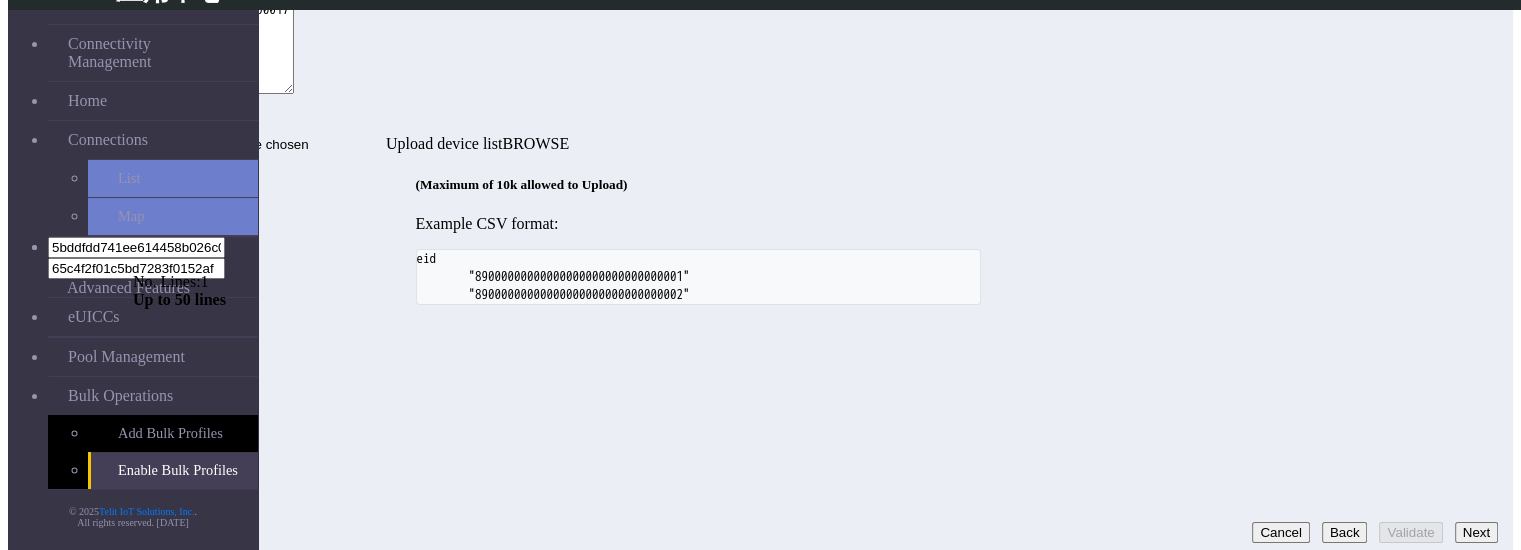 click on "Next" at bounding box center [1476, 532] 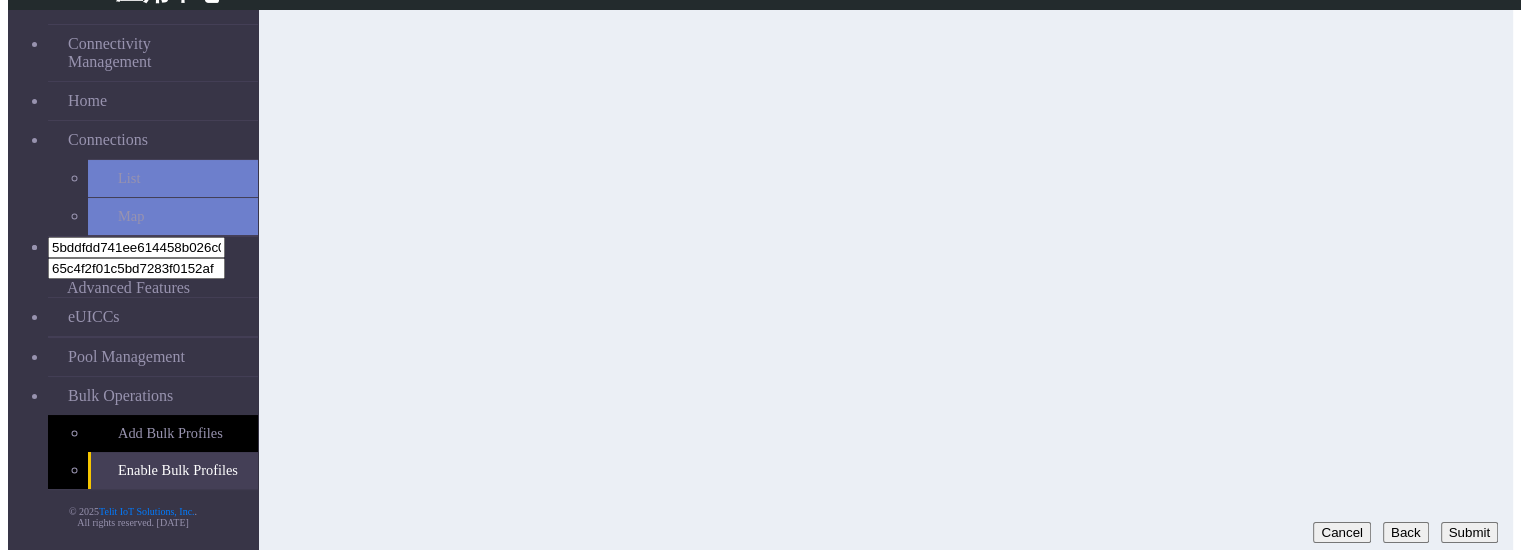 click on "Cancel   Back   Submit" 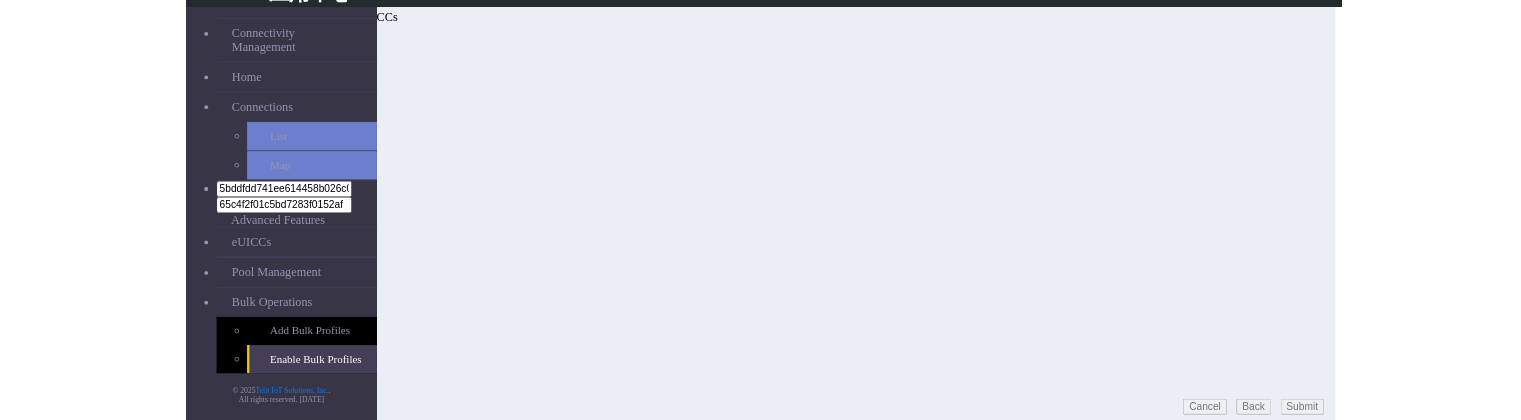 scroll, scrollTop: 79, scrollLeft: 0, axis: vertical 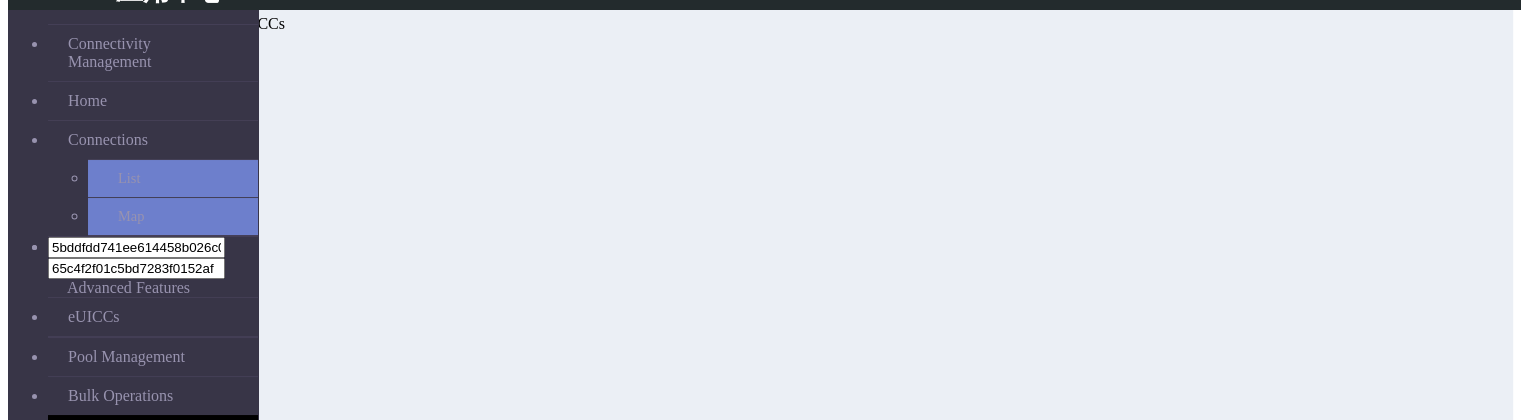click on "Step 1:  Task selection  Step 2:  Profile pool selection  Step 3:  EID selection  Step 4:  EID profile schedule  Start now   Schedule for later  Processed 1 / 1 eUICCs Success: 0 Failed: 1  Back   Export failure   Cancel   Proceed" 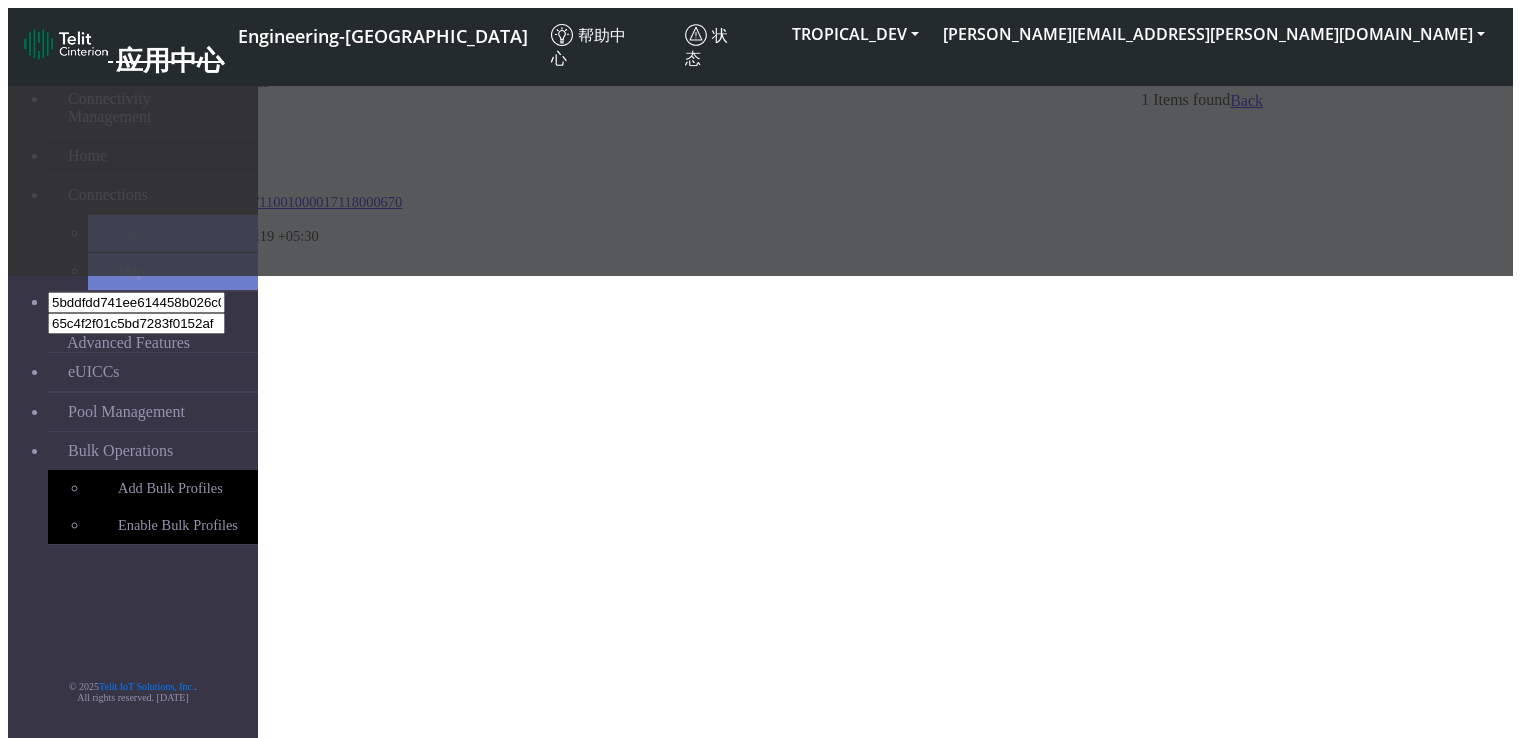 scroll, scrollTop: 0, scrollLeft: 0, axis: both 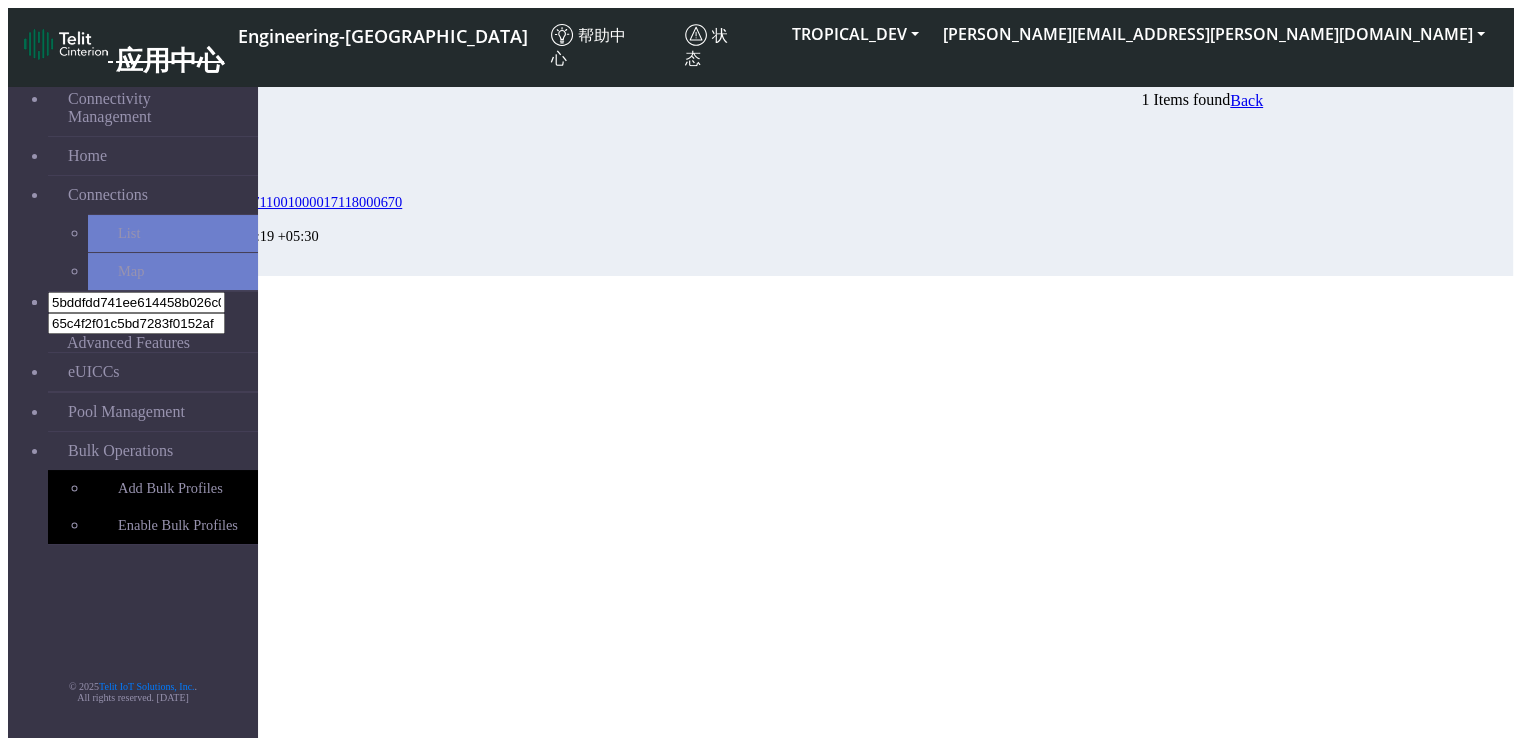 drag, startPoint x: 573, startPoint y: 199, endPoint x: 264, endPoint y: 203, distance: 309.02588 